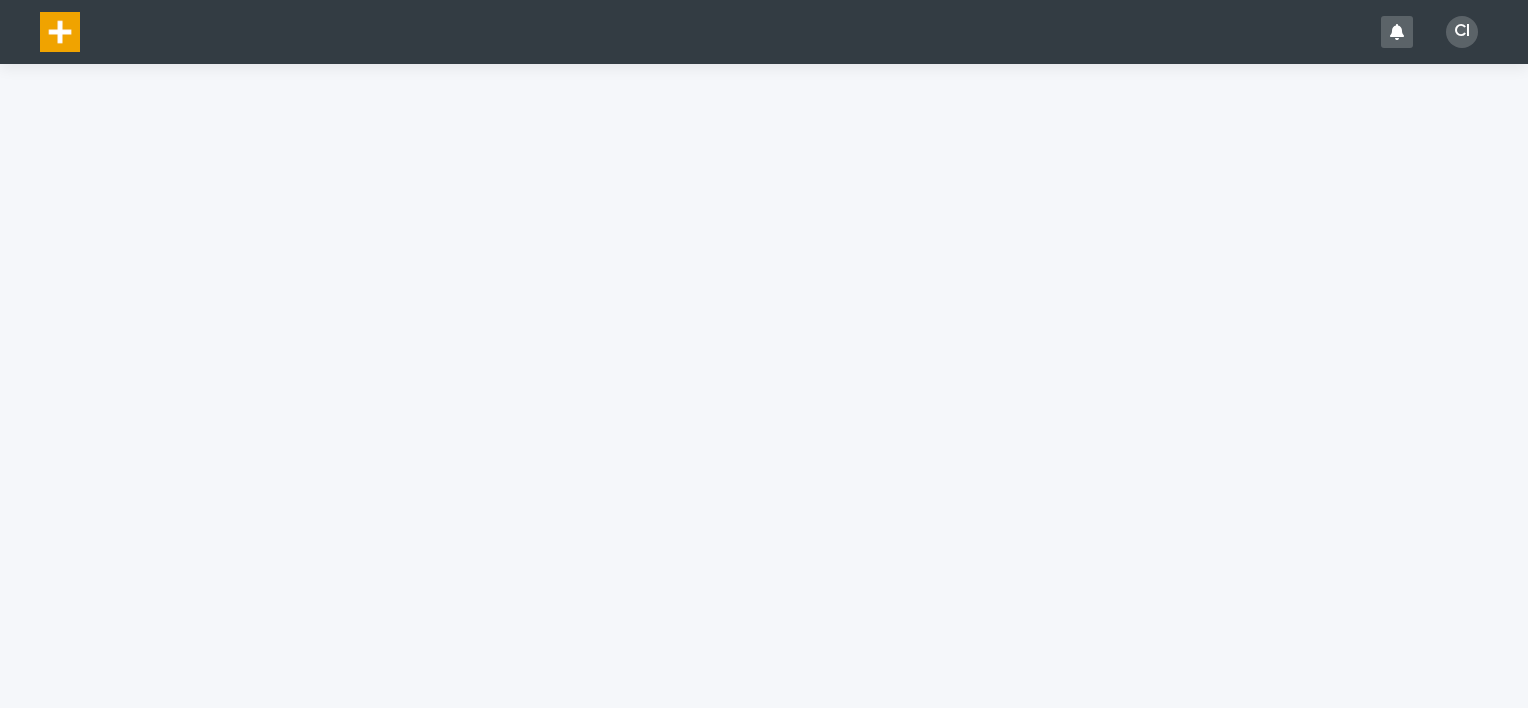 scroll, scrollTop: 0, scrollLeft: 0, axis: both 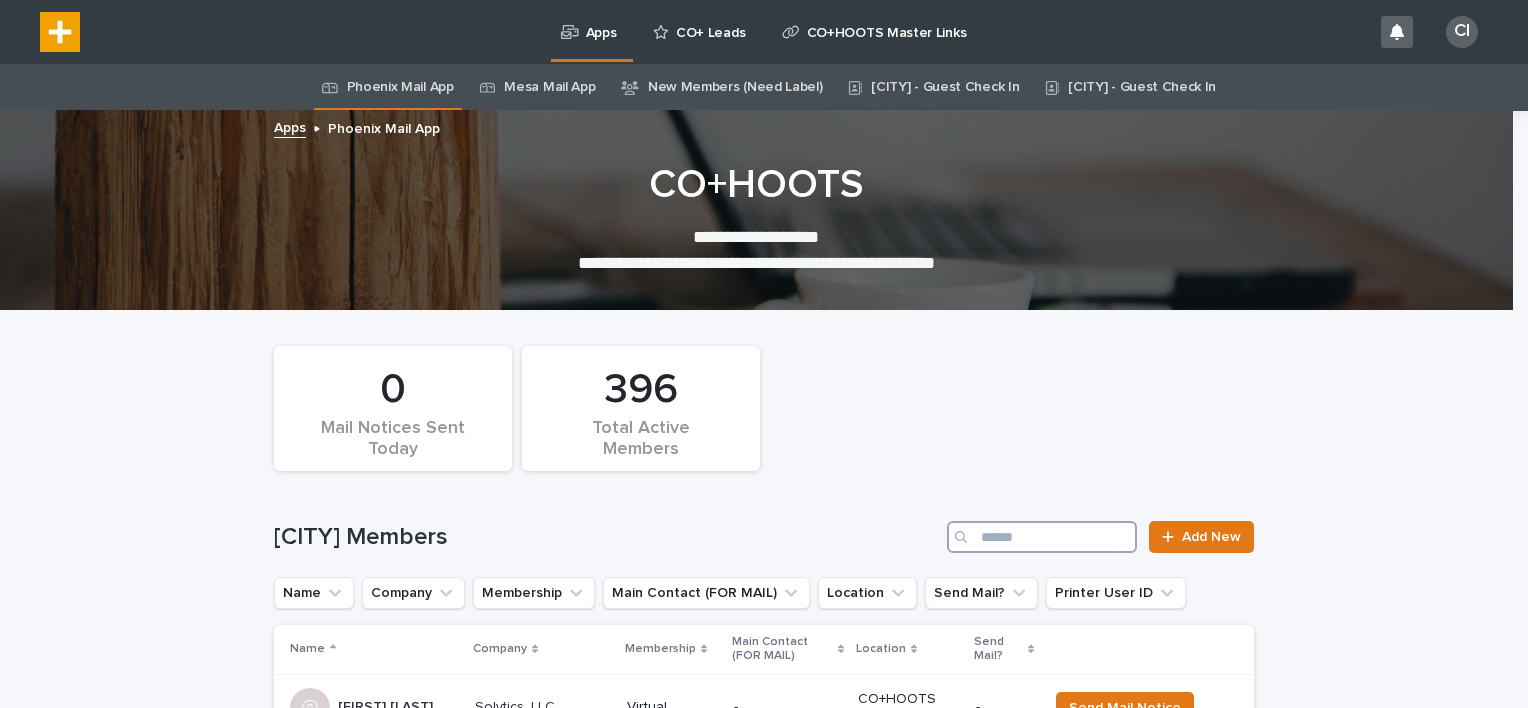 click at bounding box center [1042, 537] 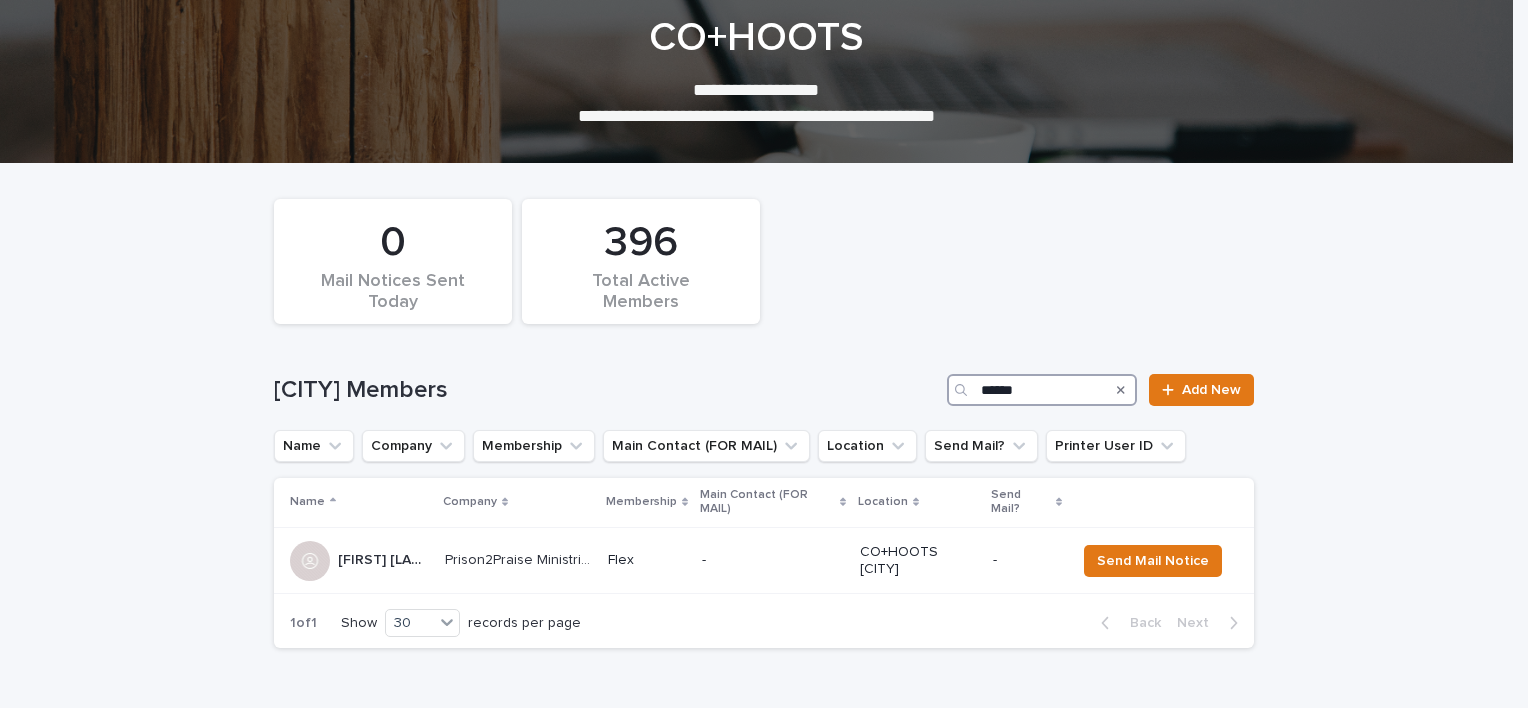 scroll, scrollTop: 152, scrollLeft: 0, axis: vertical 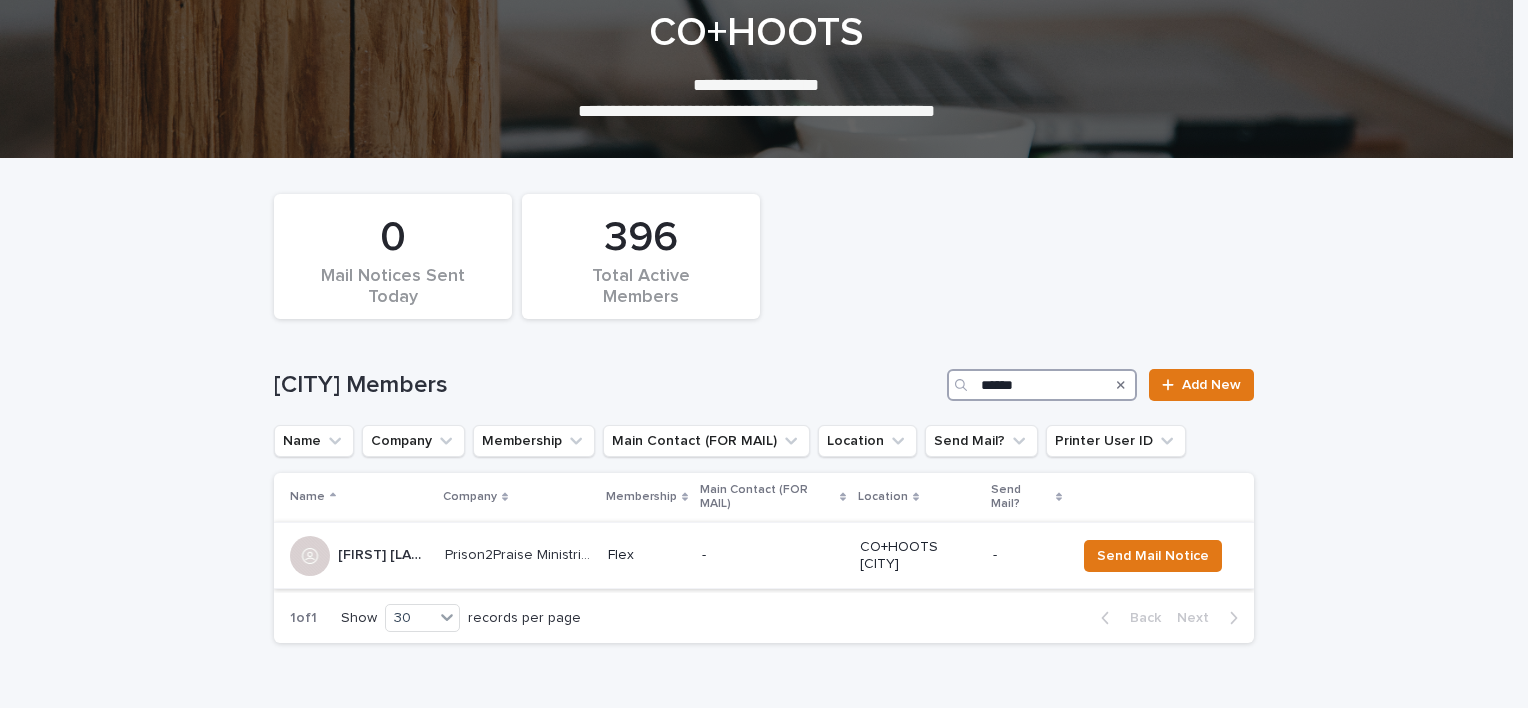 type on "******" 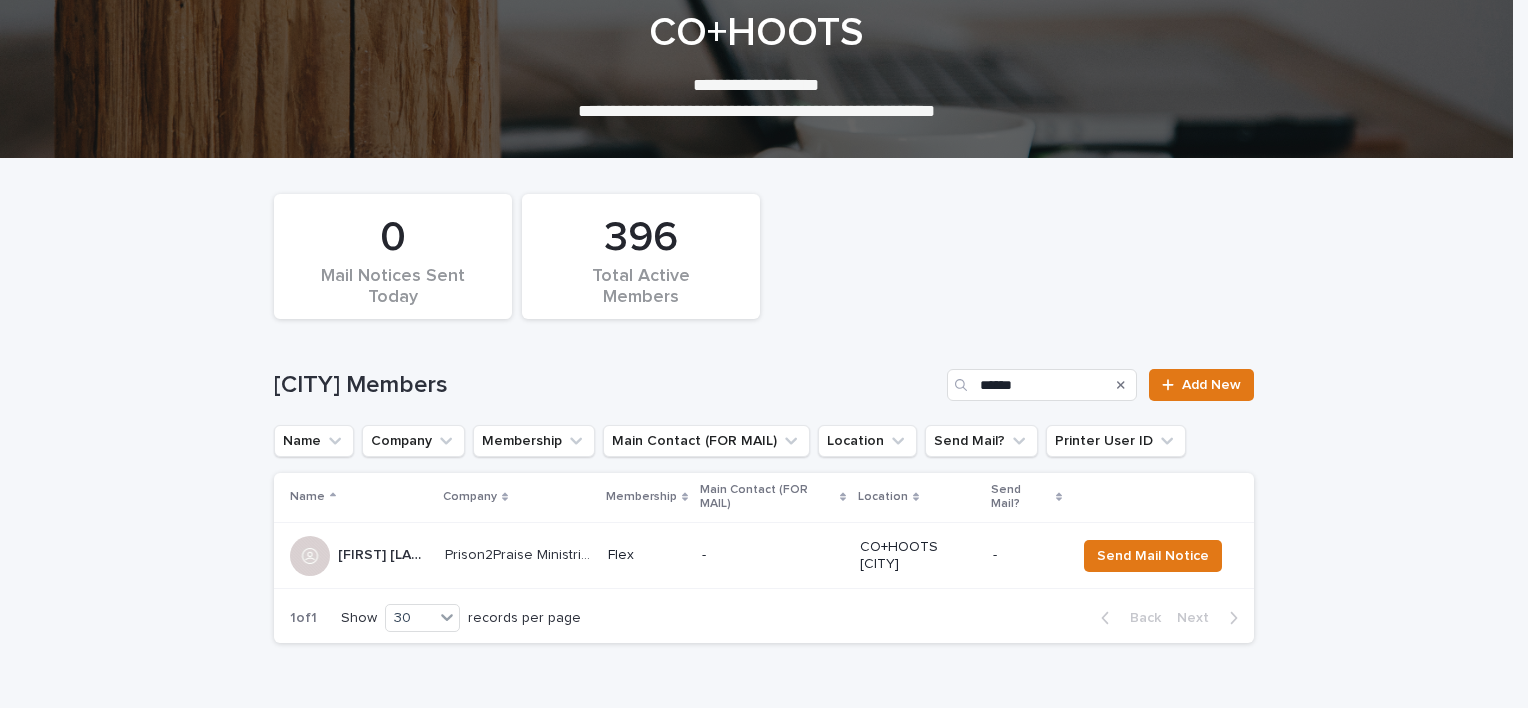 click on "Prison2Praise Ministries" at bounding box center [520, 553] 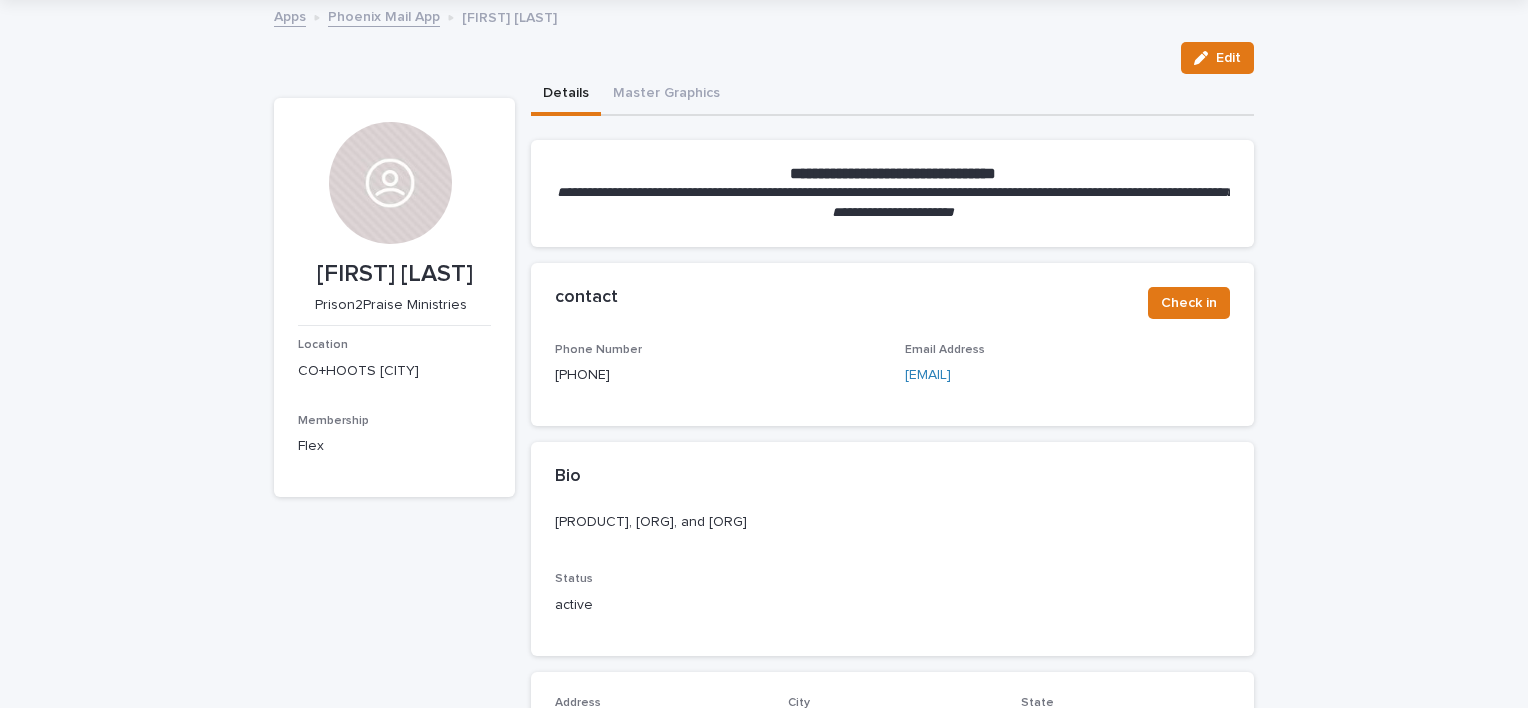 scroll, scrollTop: 112, scrollLeft: 0, axis: vertical 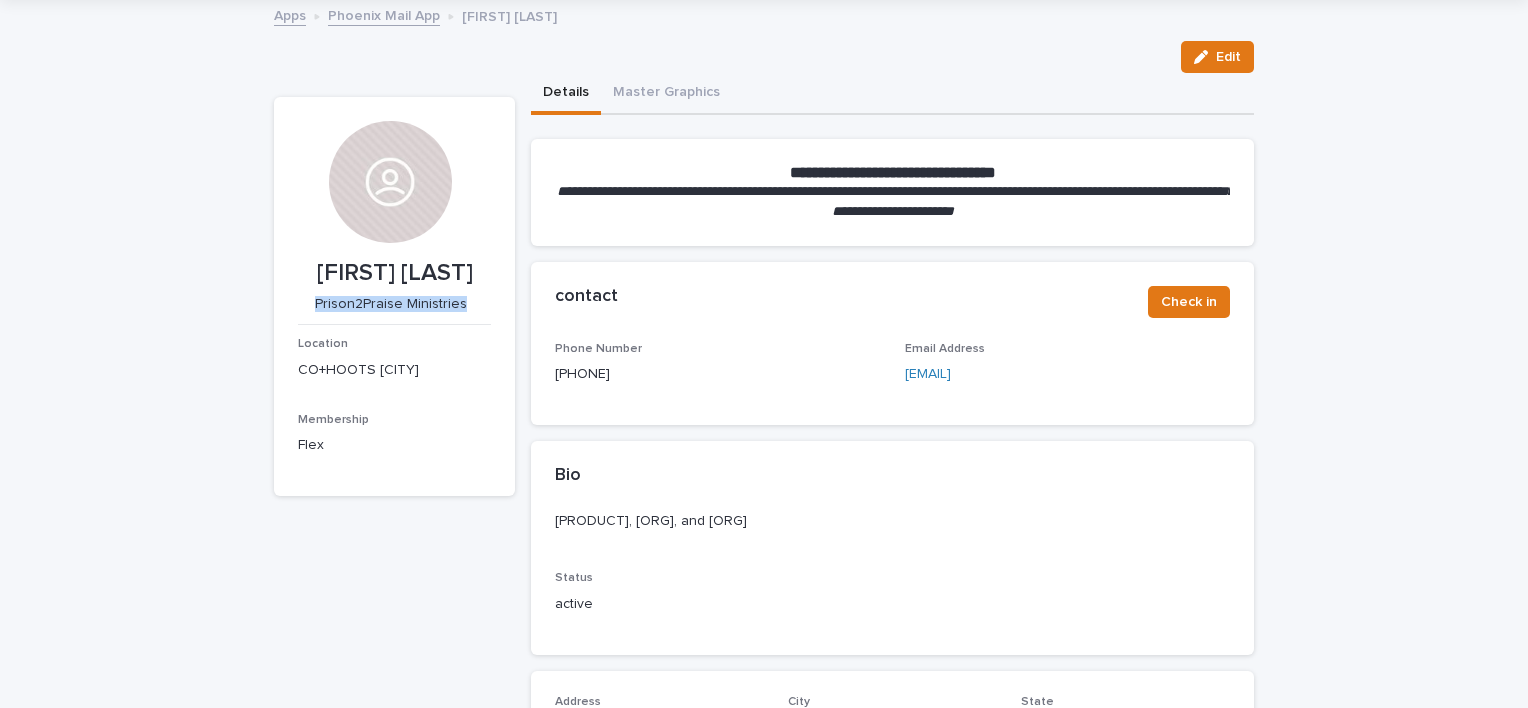 drag, startPoint x: 460, startPoint y: 302, endPoint x: 308, endPoint y: 300, distance: 152.01315 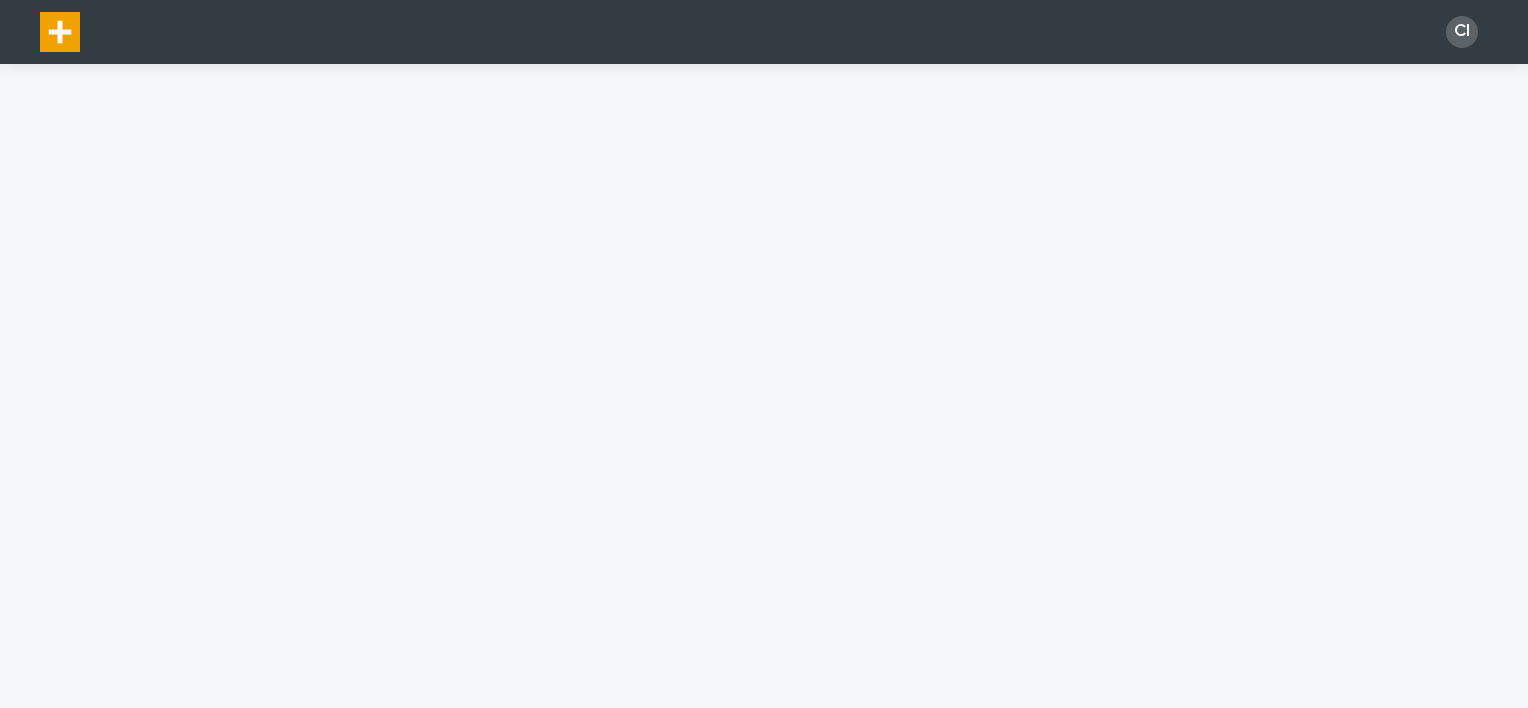 scroll, scrollTop: 0, scrollLeft: 0, axis: both 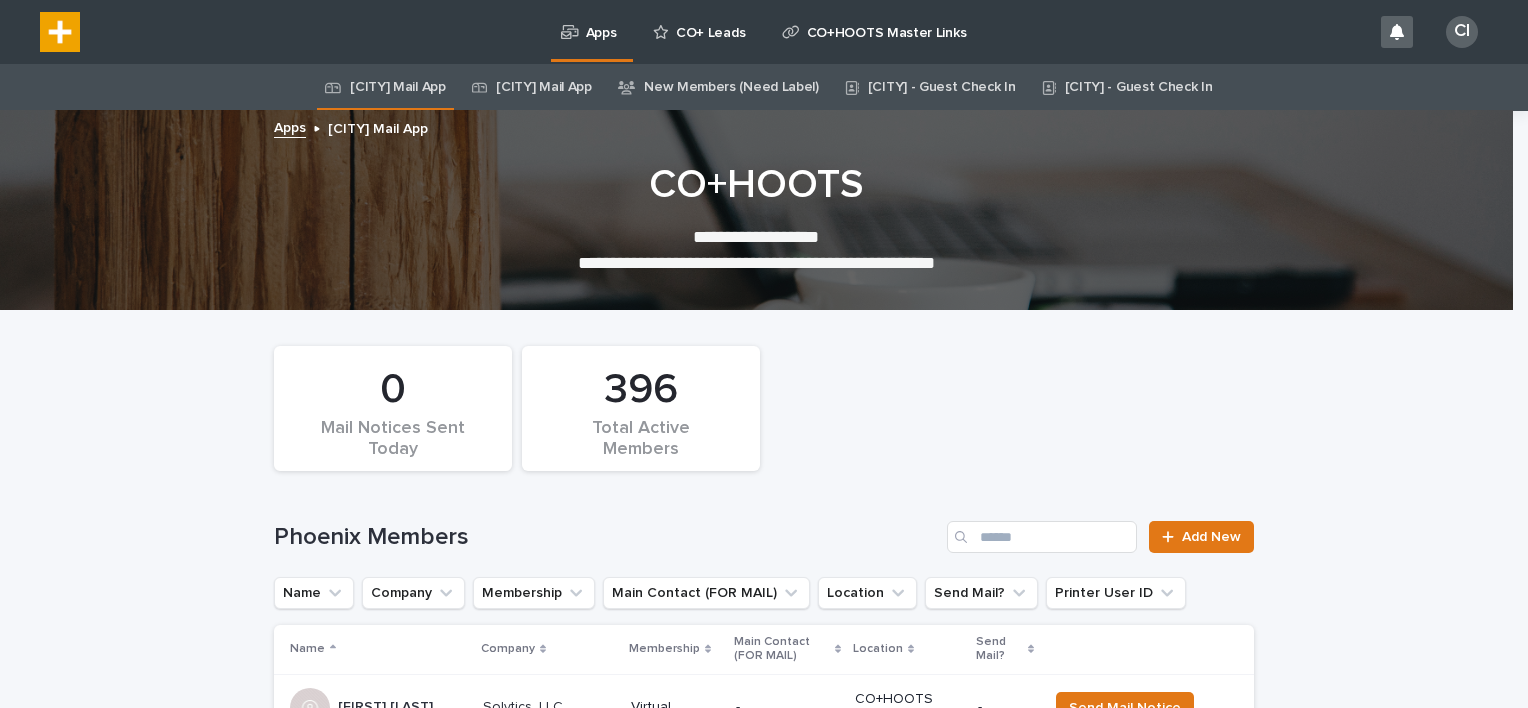 click on "CO+ Leads" at bounding box center [702, 31] 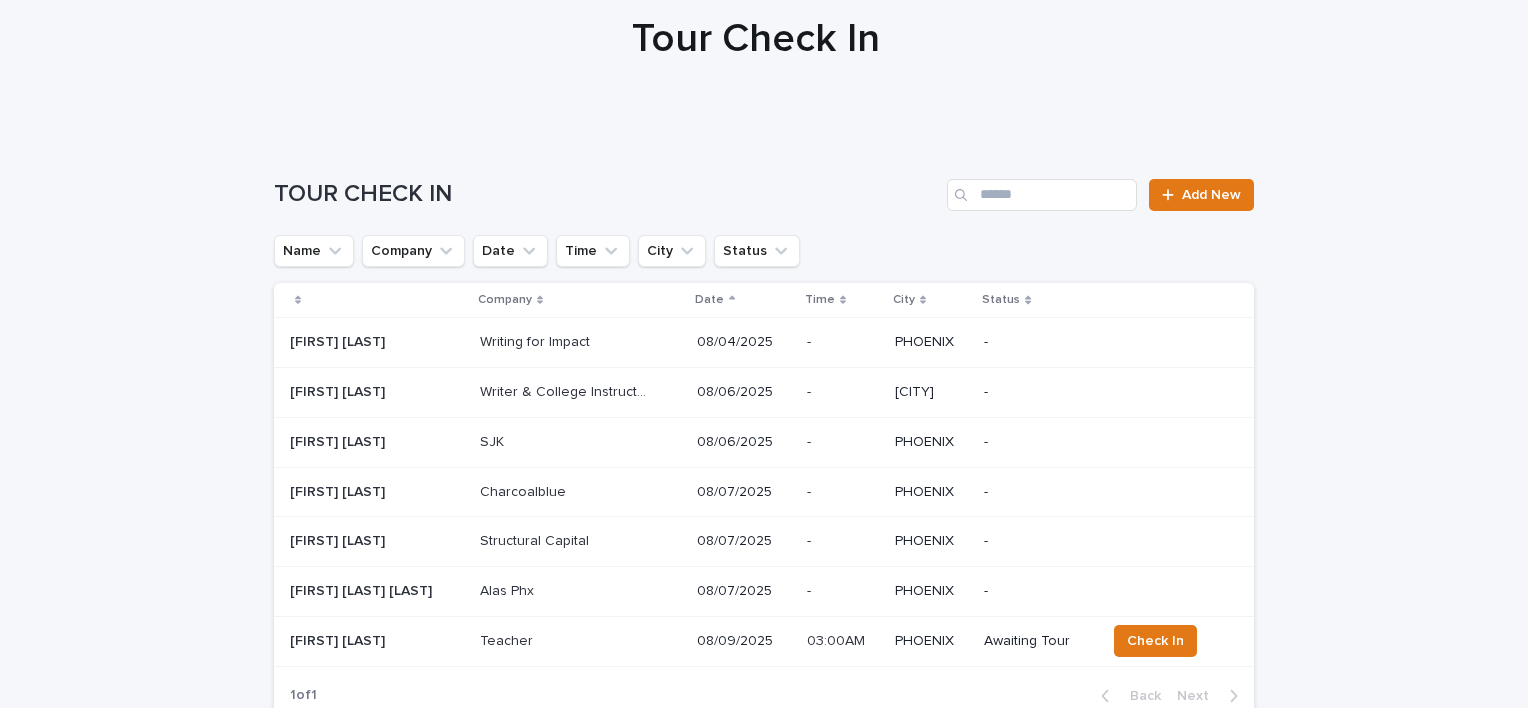 scroll, scrollTop: 172, scrollLeft: 0, axis: vertical 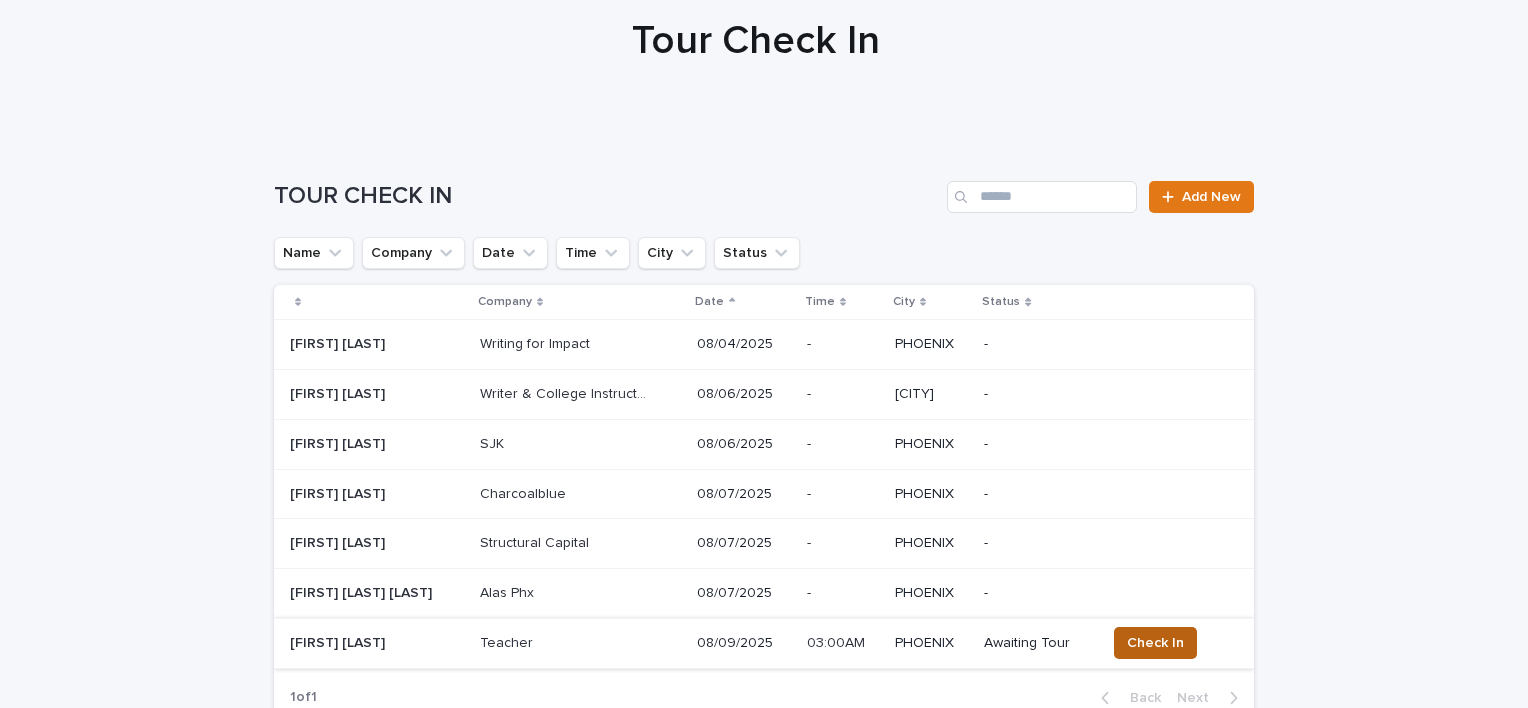 click on "Check In" at bounding box center (1155, 643) 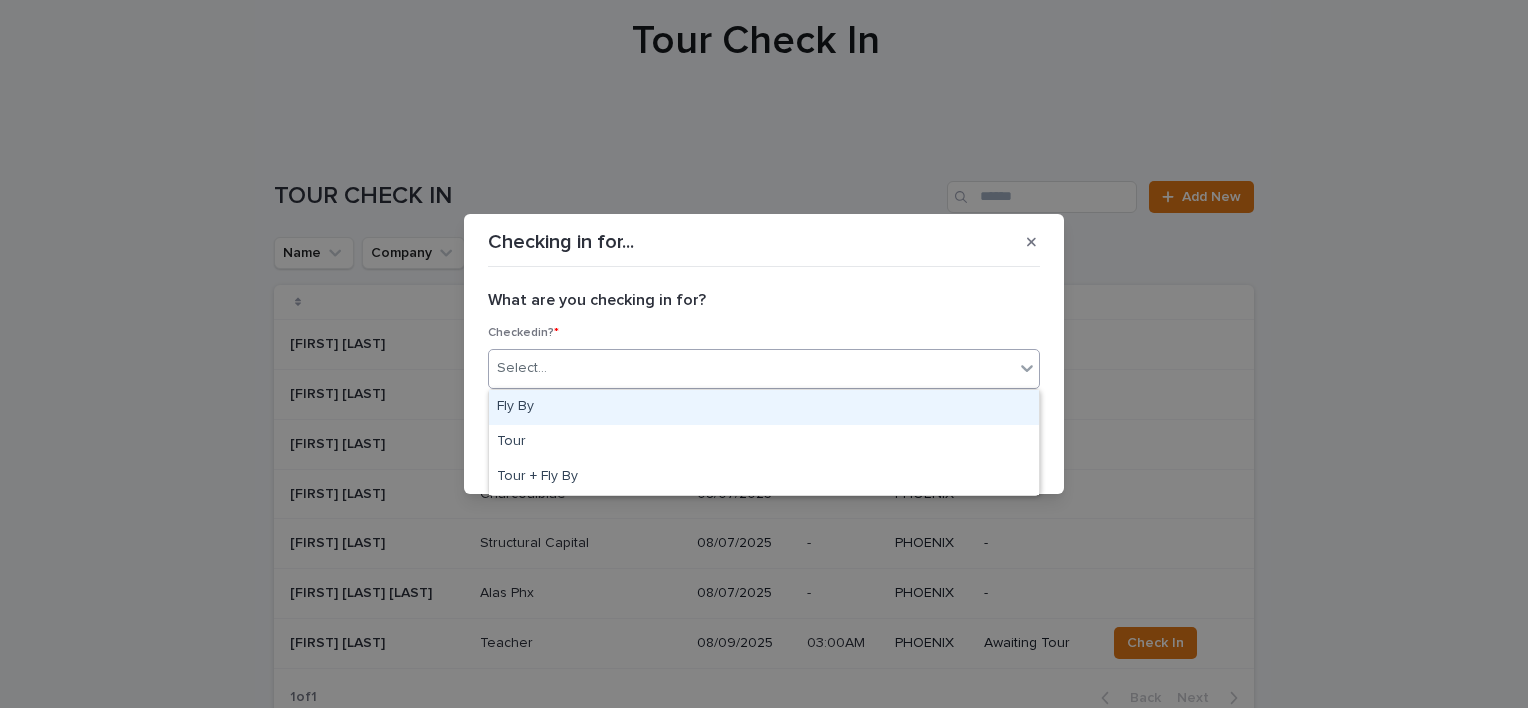 click on "Select..." at bounding box center [751, 368] 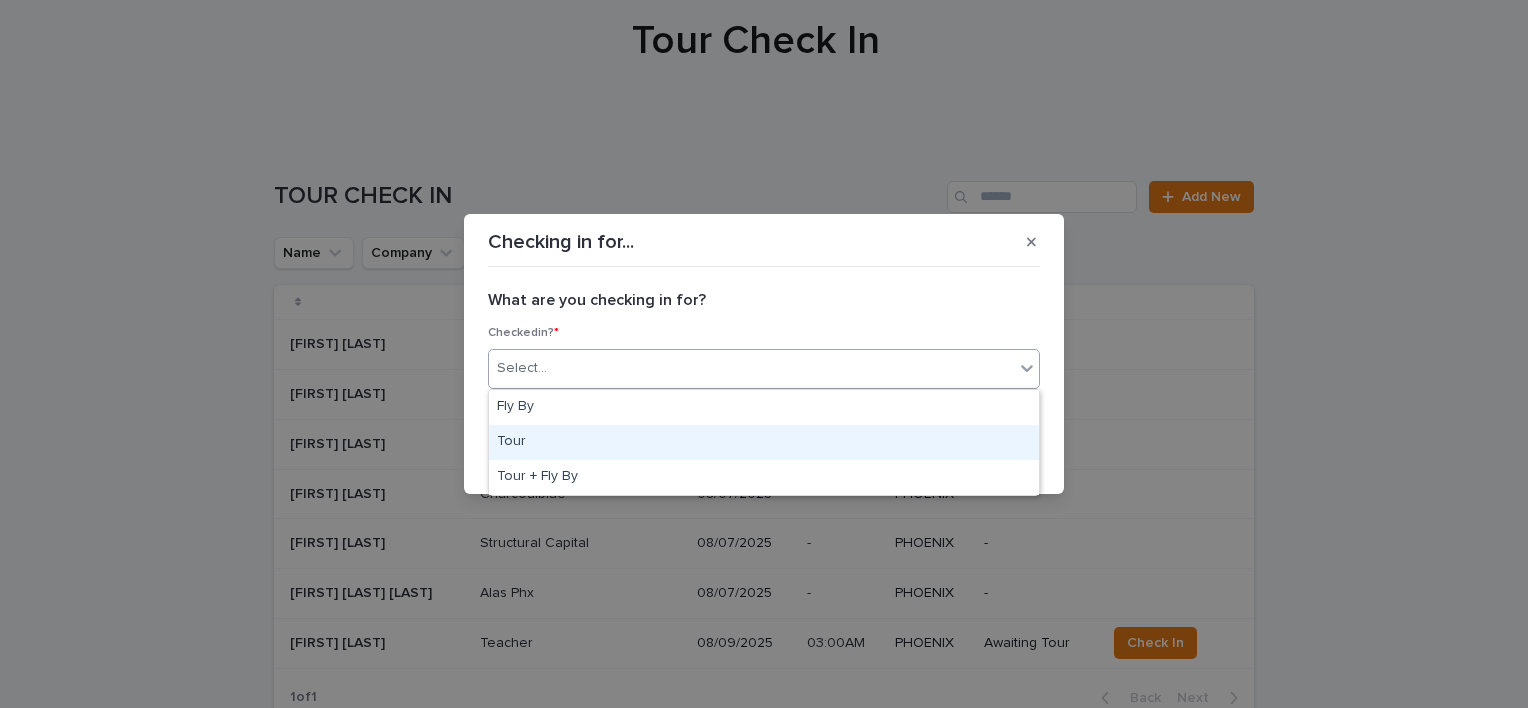 click on "Tour" at bounding box center [764, 442] 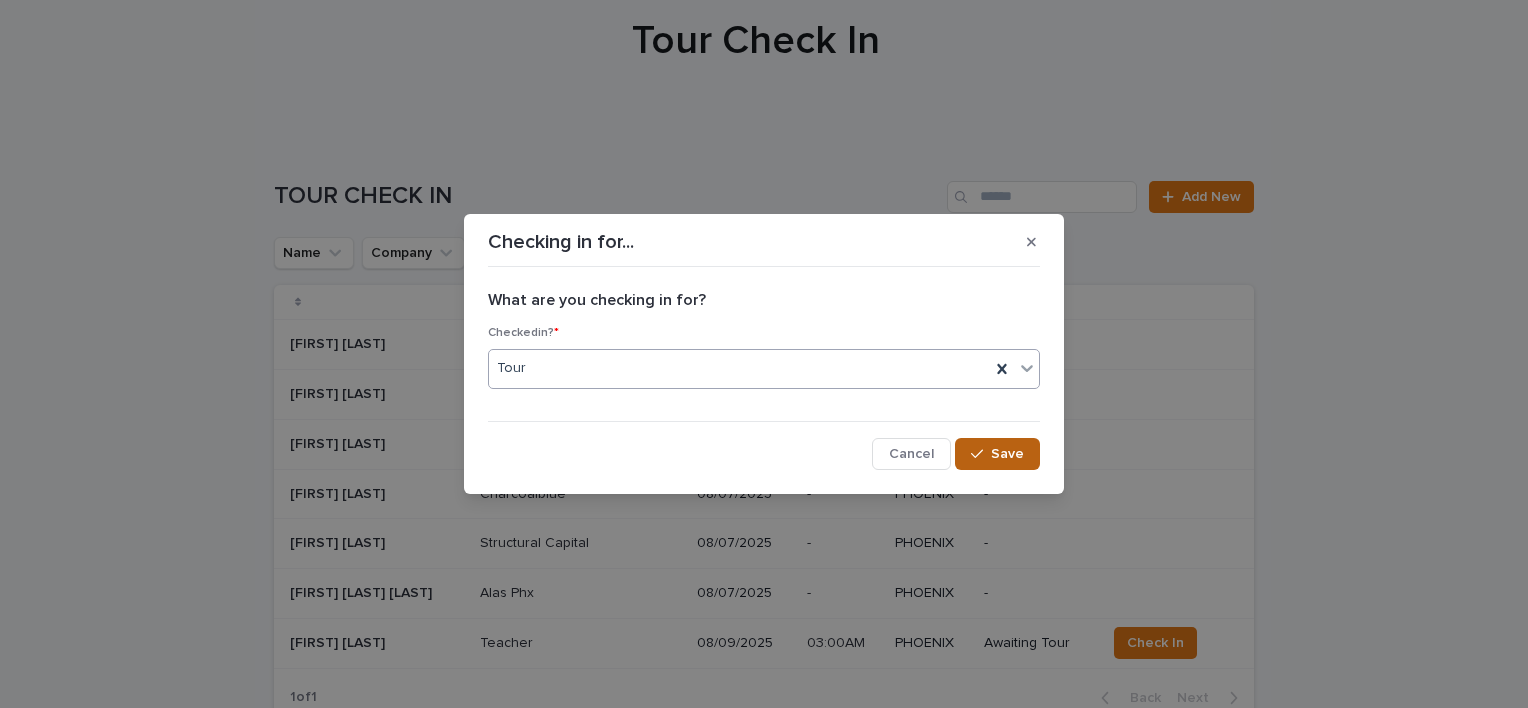 click on "Save" at bounding box center (1007, 454) 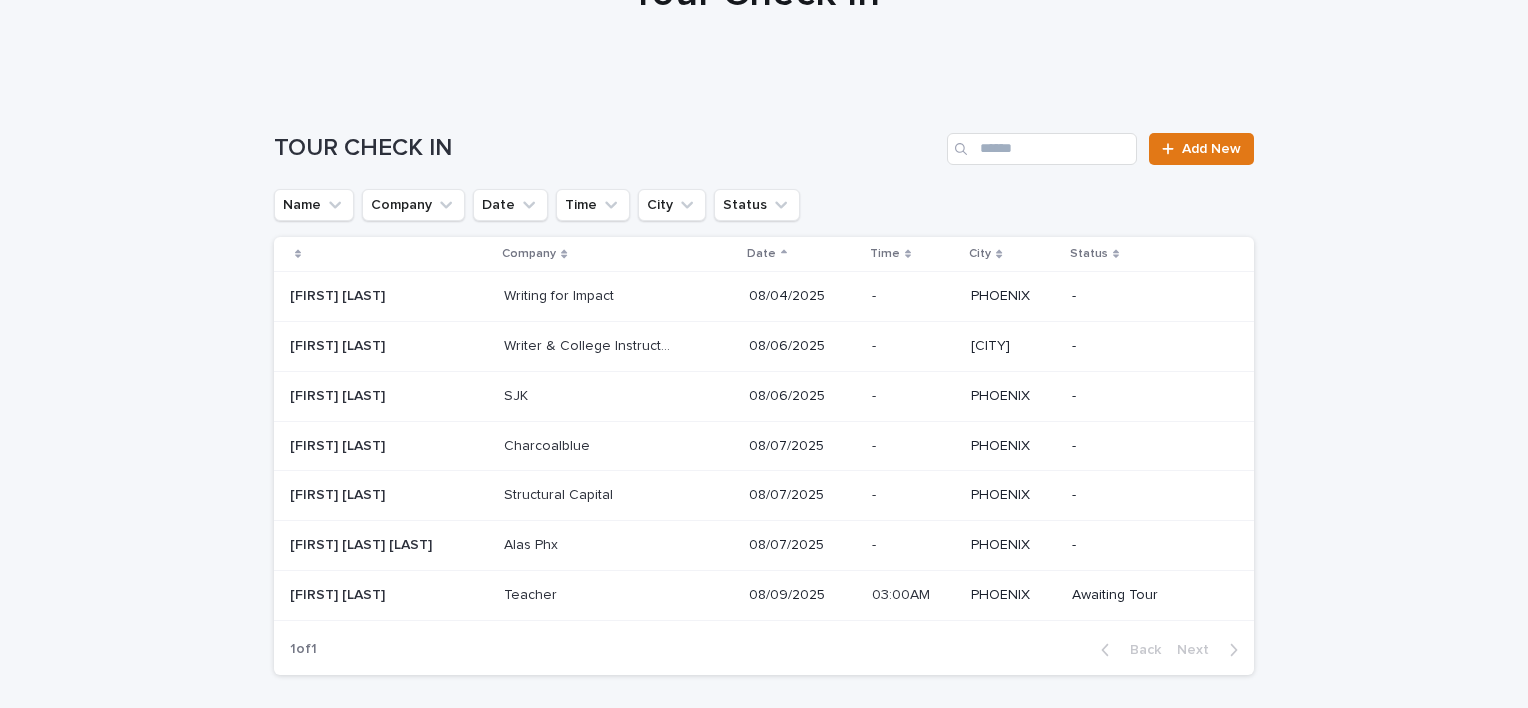 scroll, scrollTop: 300, scrollLeft: 0, axis: vertical 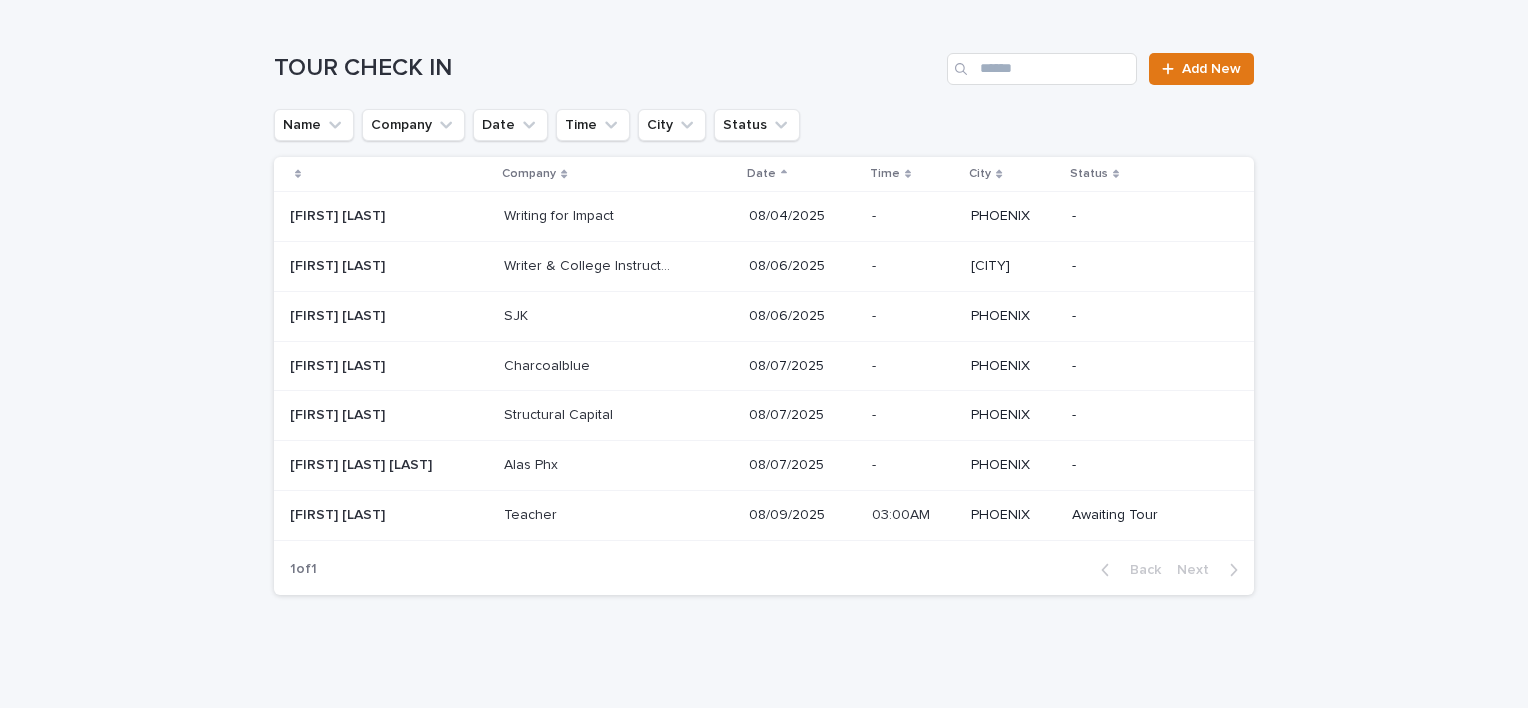 click on "Teacher" at bounding box center (532, 513) 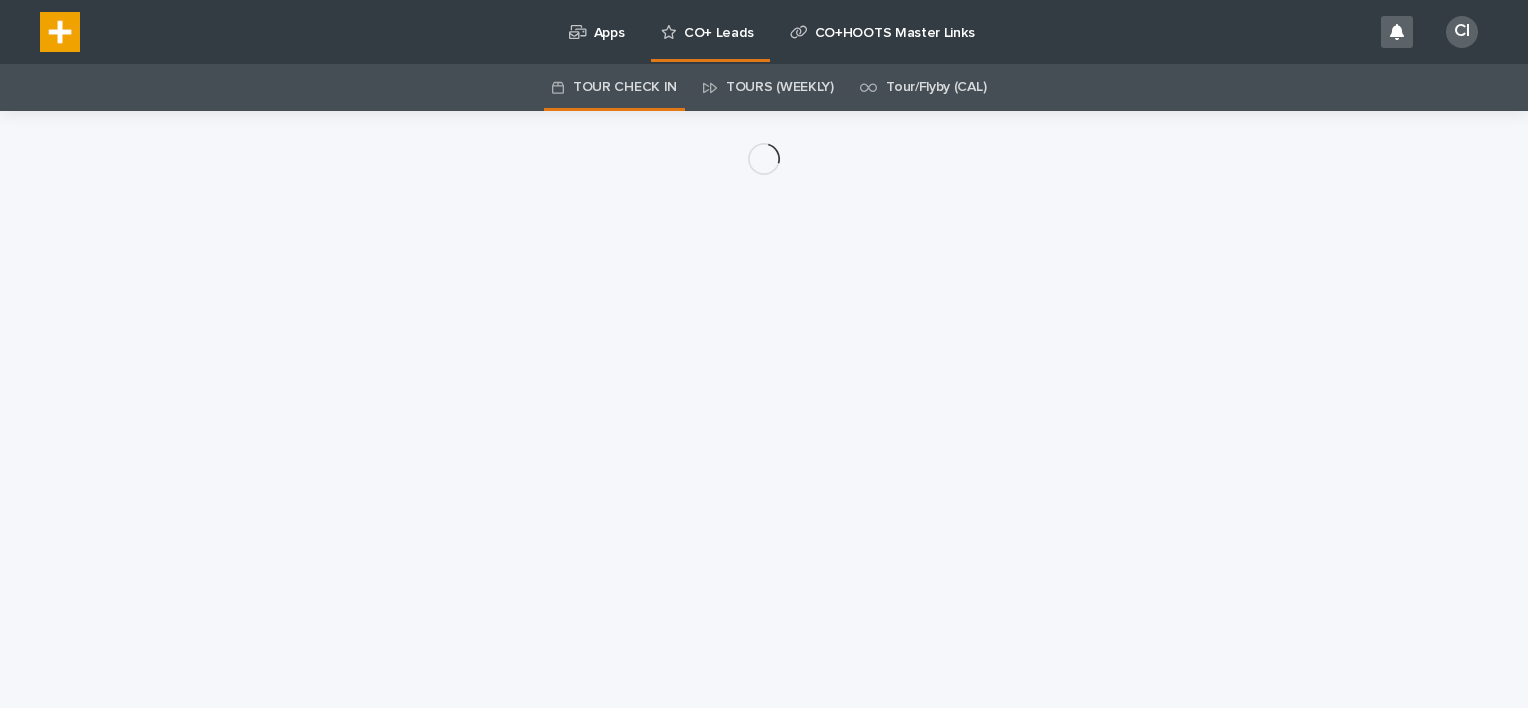 scroll, scrollTop: 0, scrollLeft: 0, axis: both 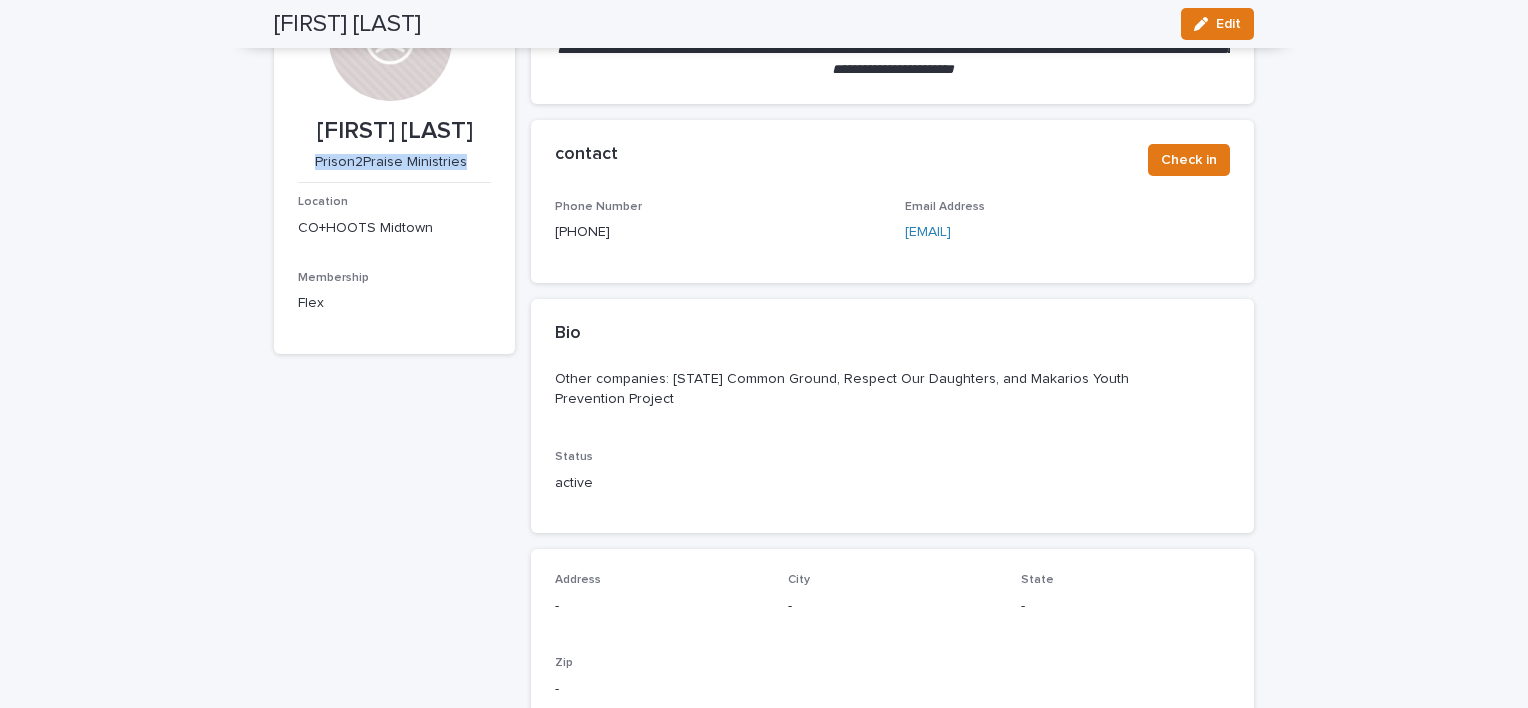 click on "Location CO+HOOTS Midtown" at bounding box center [394, 224] 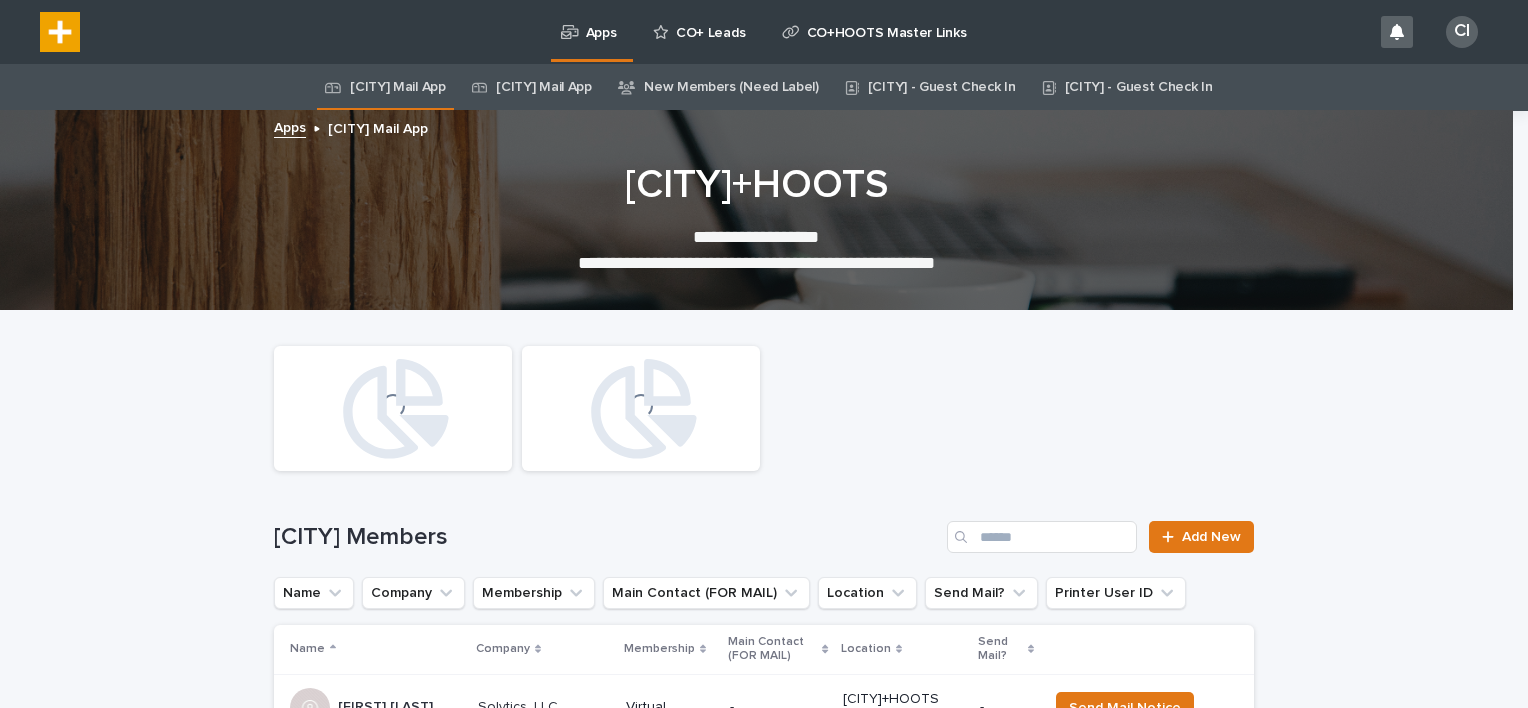 scroll, scrollTop: 0, scrollLeft: 0, axis: both 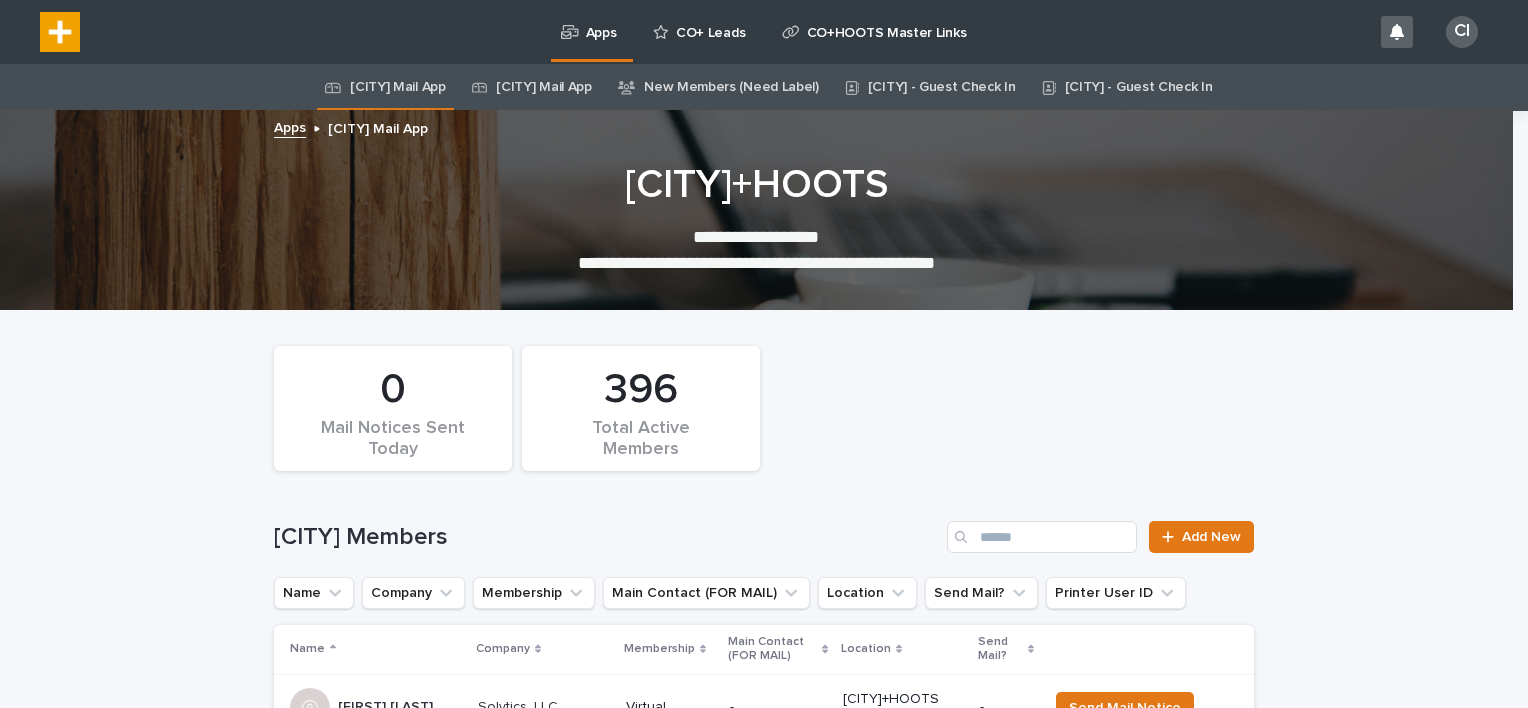 click on "CO+ Leads" at bounding box center (710, 21) 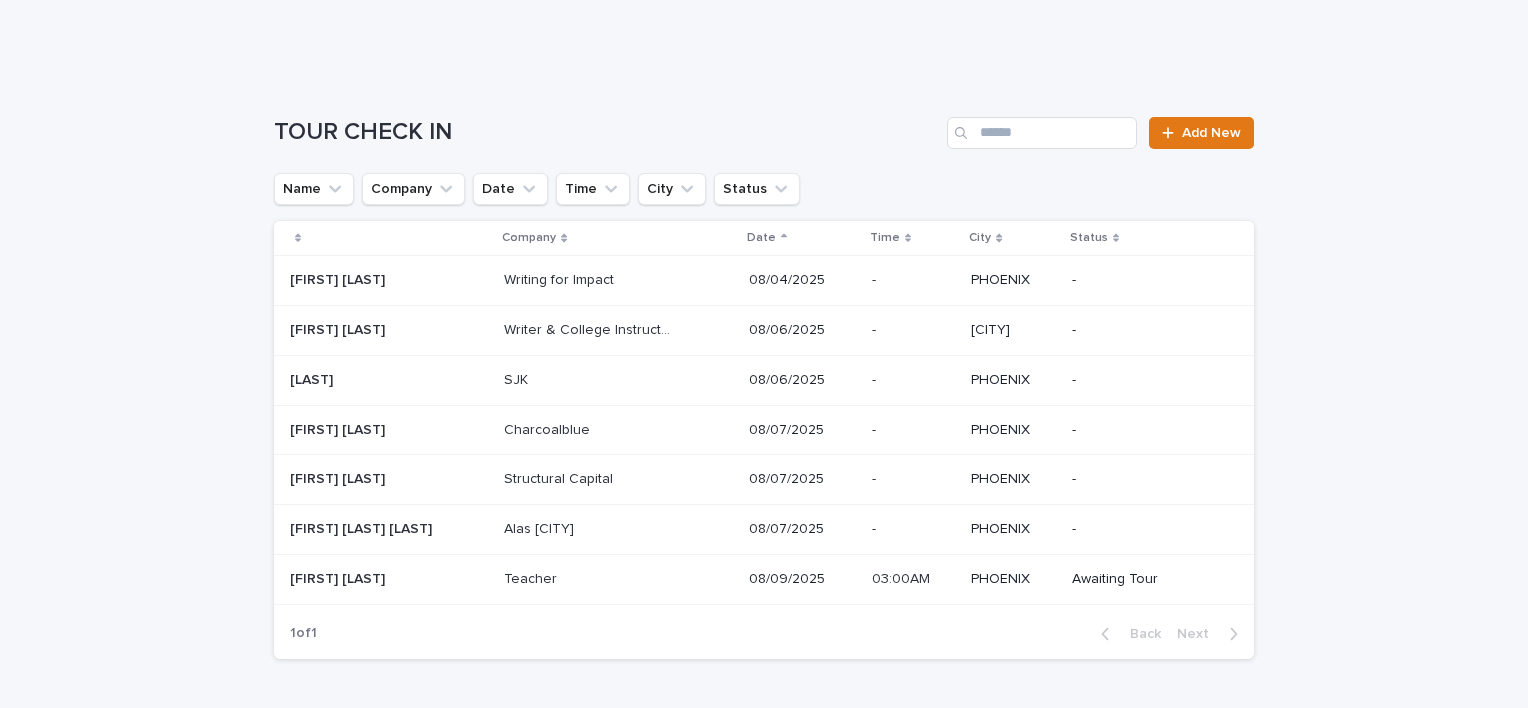 scroll, scrollTop: 236, scrollLeft: 0, axis: vertical 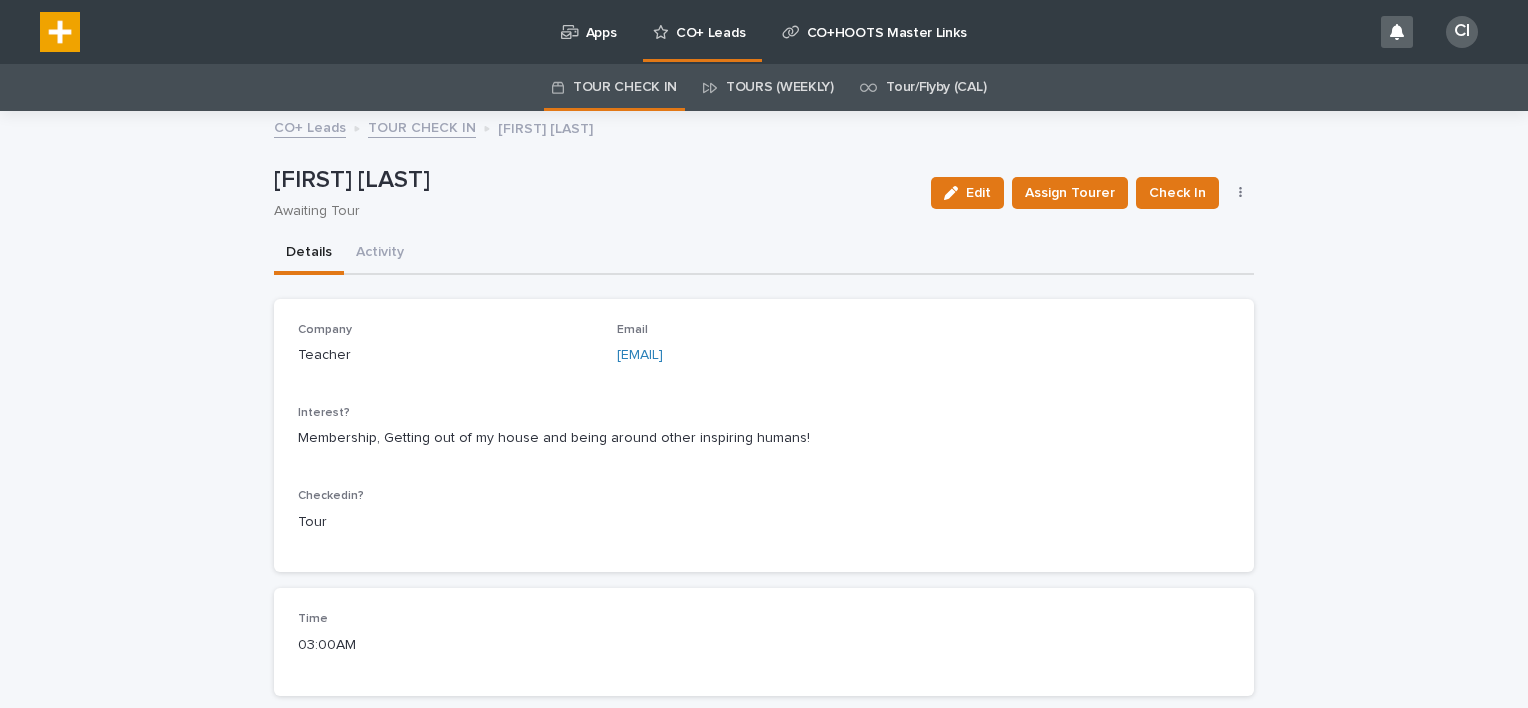 drag, startPoint x: 756, startPoint y: 352, endPoint x: 612, endPoint y: 357, distance: 144.08678 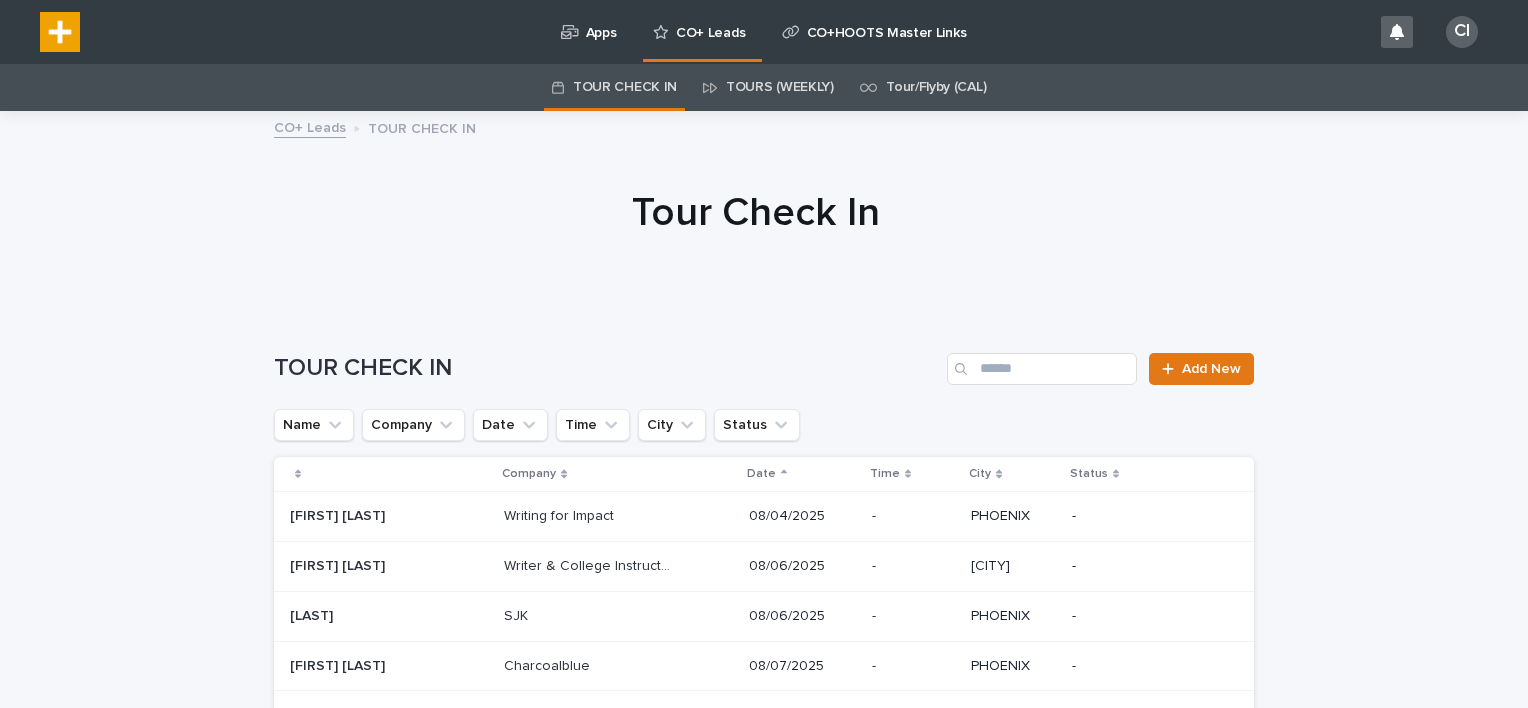 click on "Tour Check In" at bounding box center (756, 213) 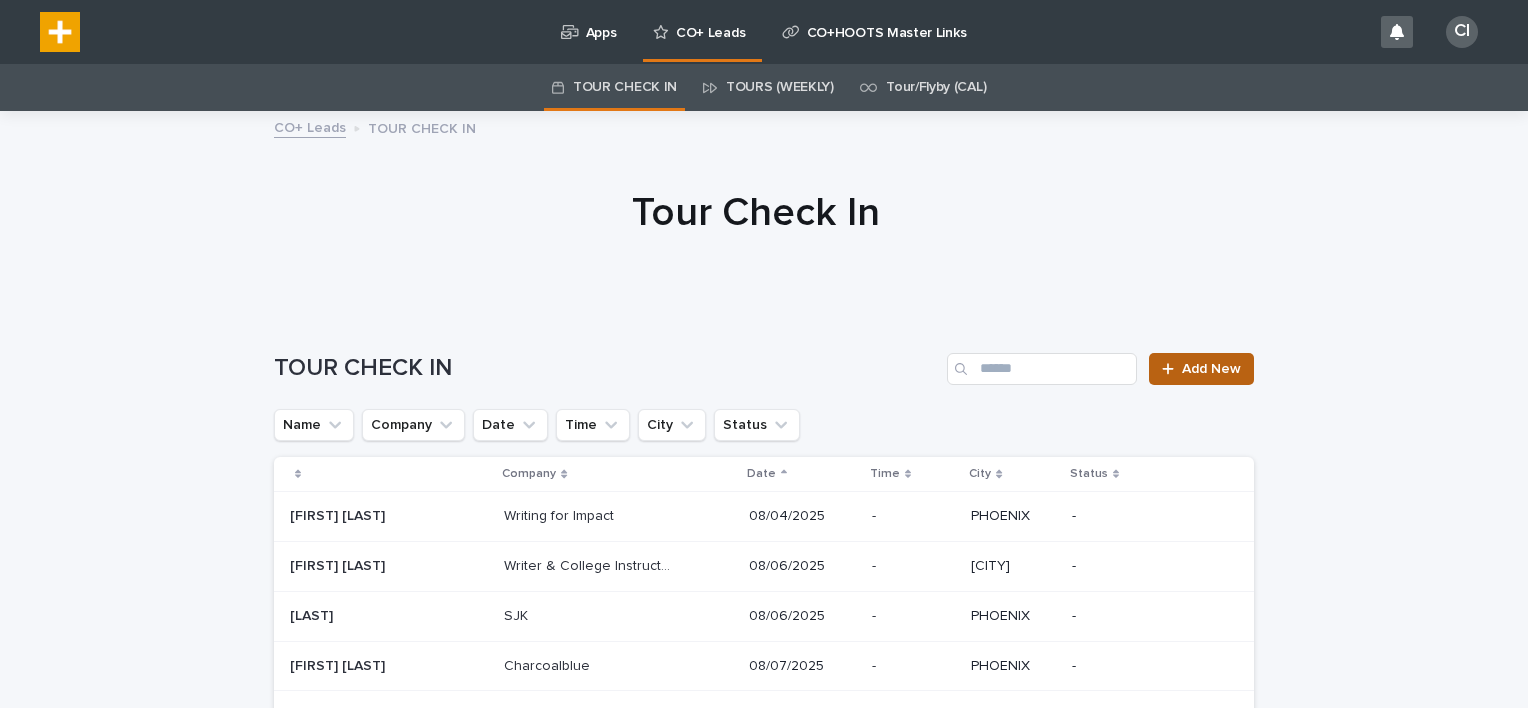 click on "Add New" at bounding box center [1201, 369] 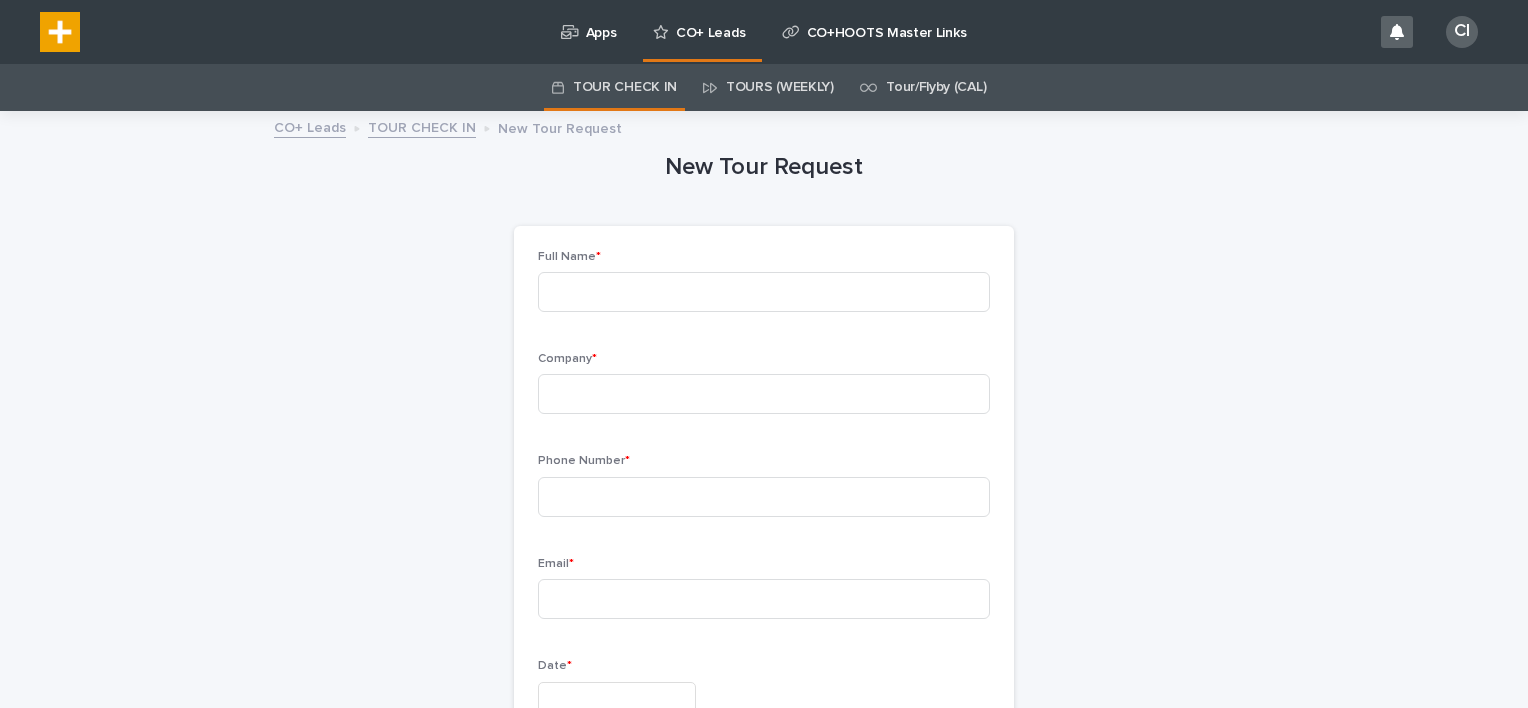 scroll, scrollTop: 64, scrollLeft: 0, axis: vertical 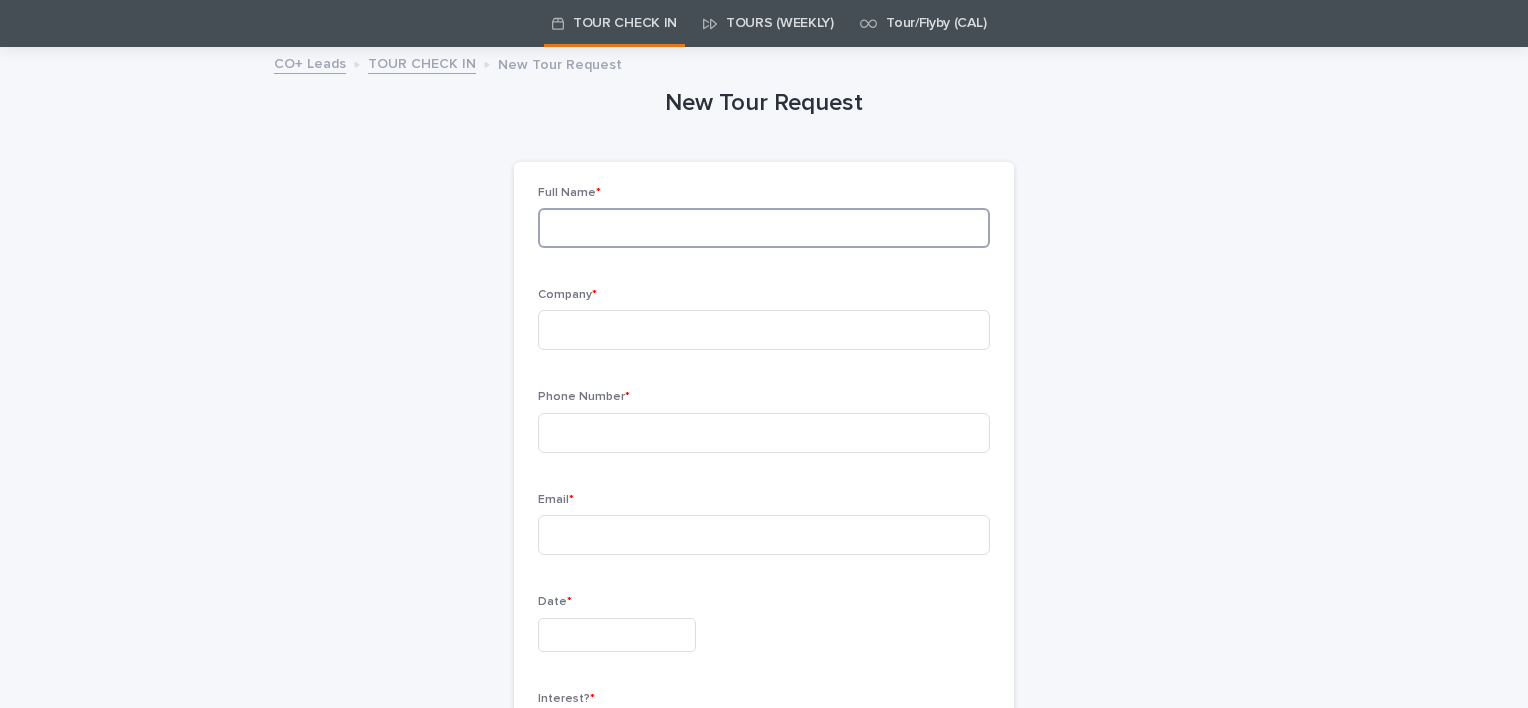 click at bounding box center [764, 228] 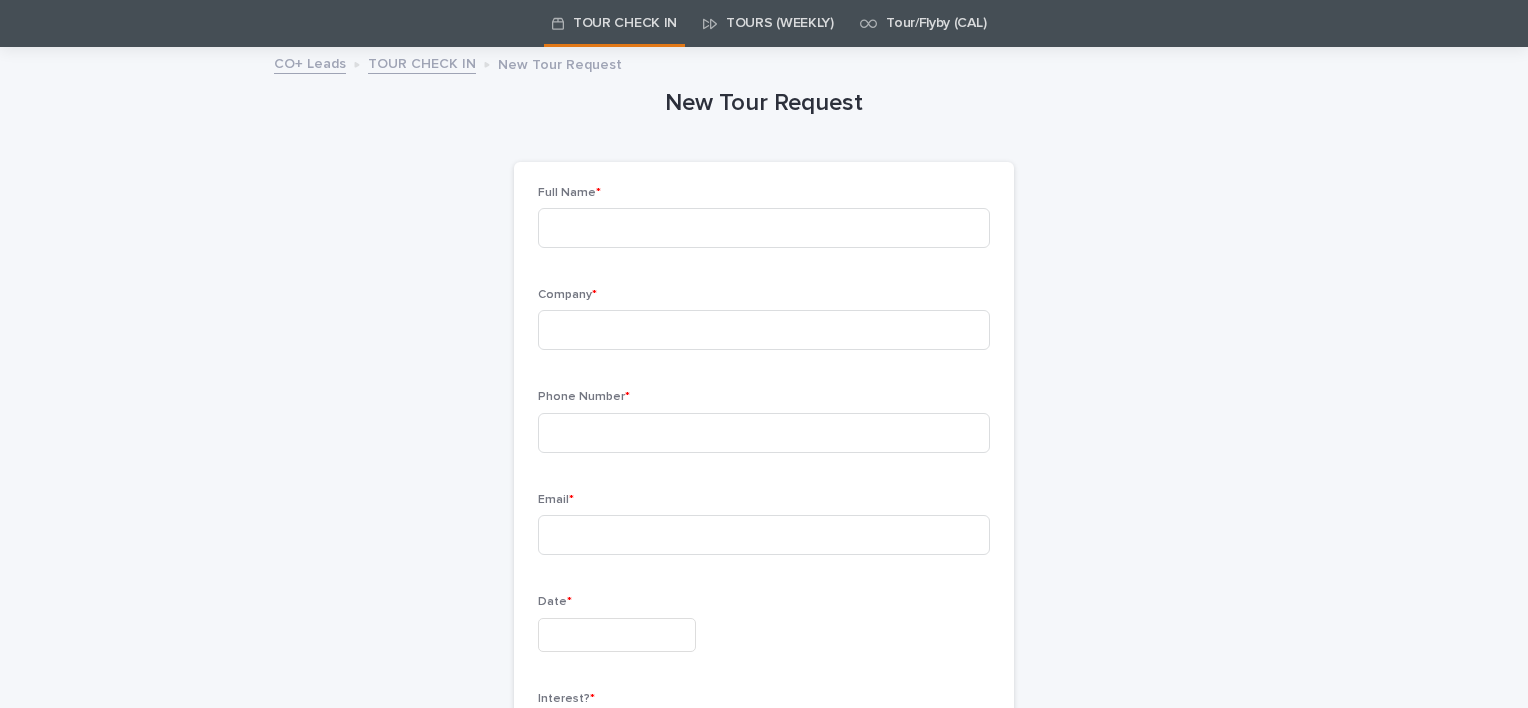 click on "New Tour Request Loading... Saving… Loading... Saving… Loading... Saving… Full Name * Company * Phone Number * Email * Date * Interest? * Checkedin? * Select... Location Select... Sorry, there was an error saving your record. Please try again. Please fill out the required fields above. Save" at bounding box center (764, 548) 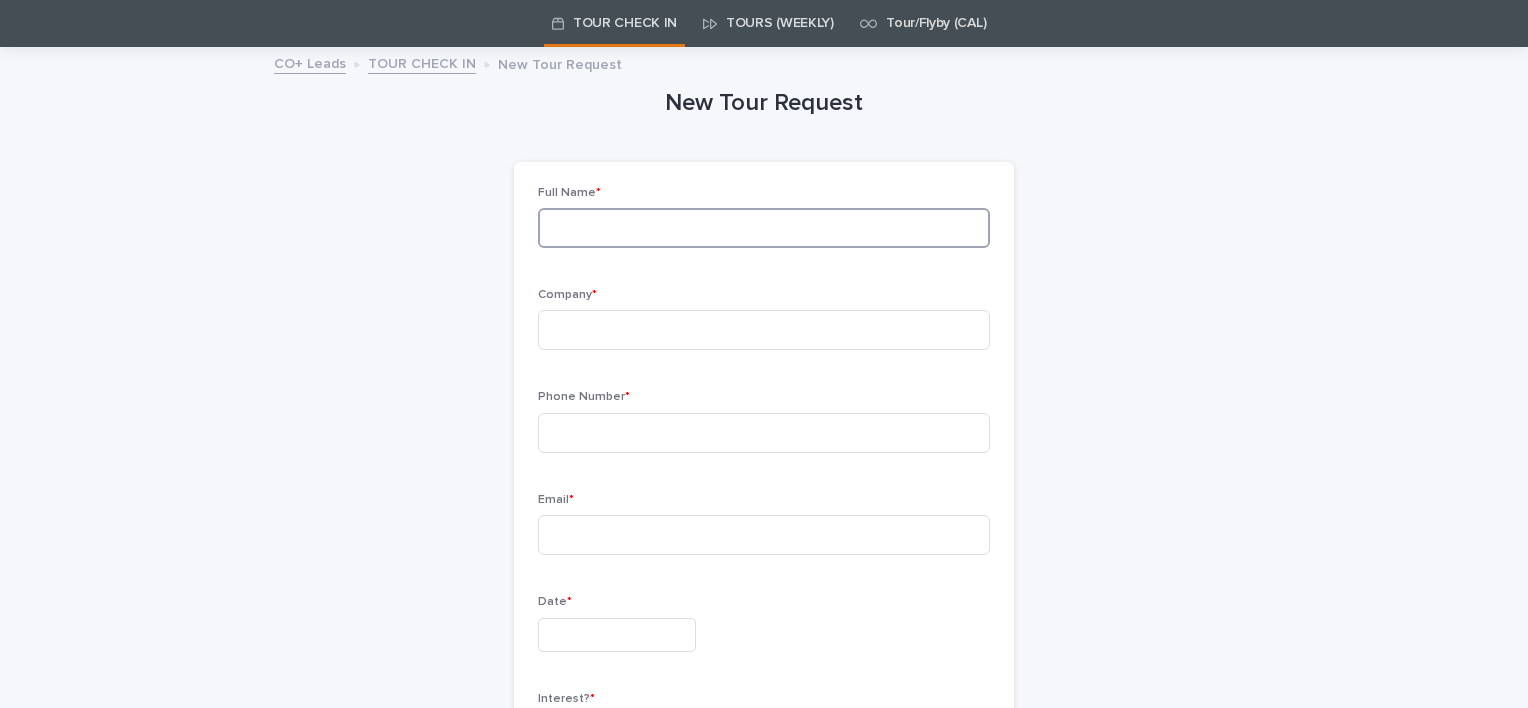 click at bounding box center (764, 228) 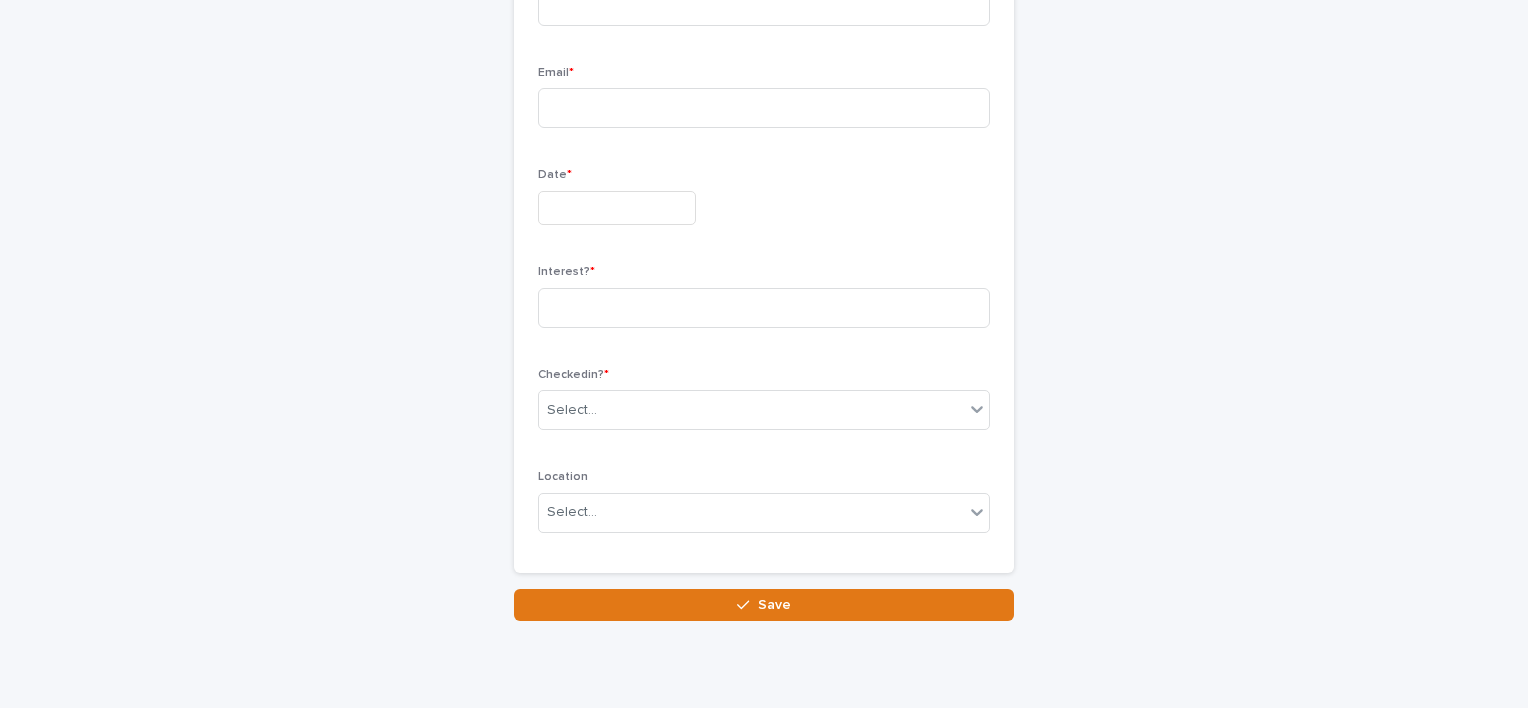 scroll, scrollTop: 502, scrollLeft: 0, axis: vertical 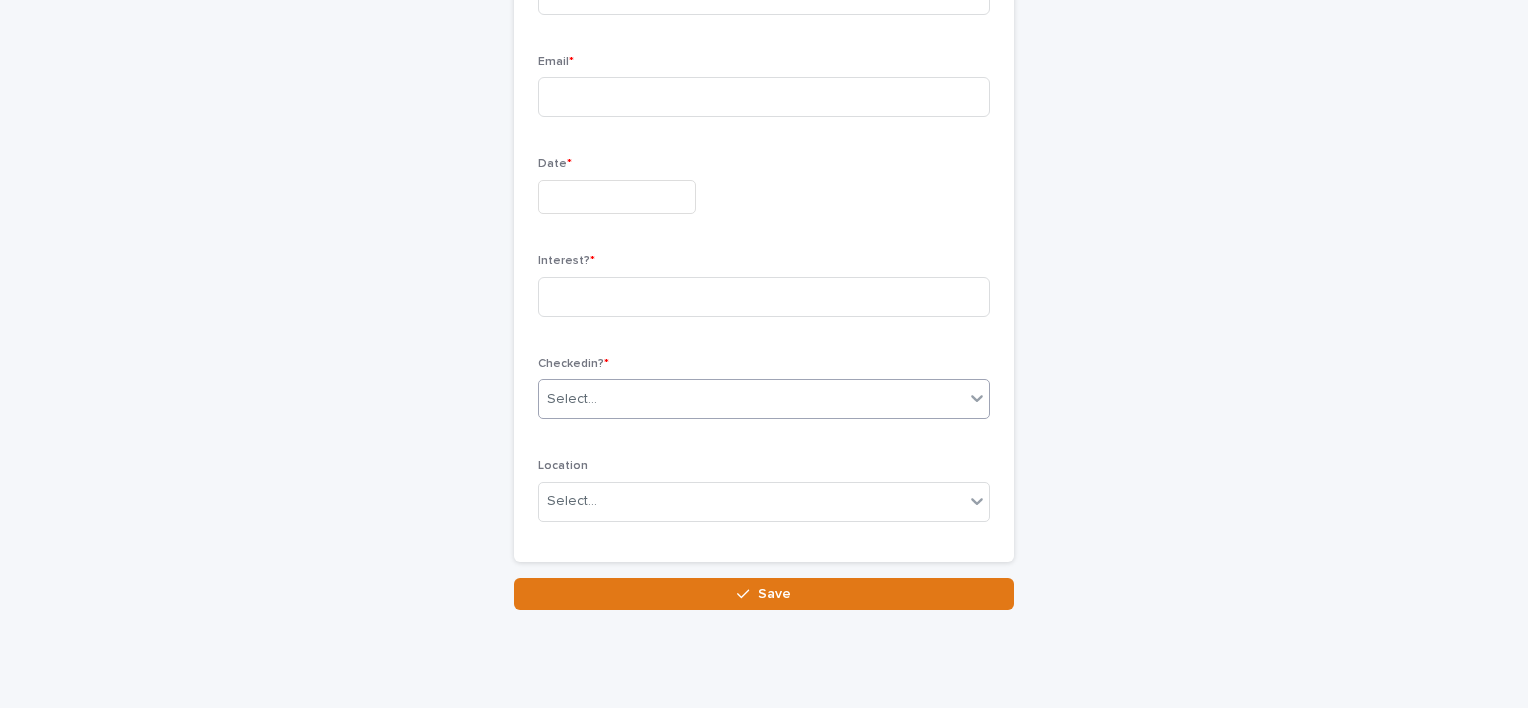 click 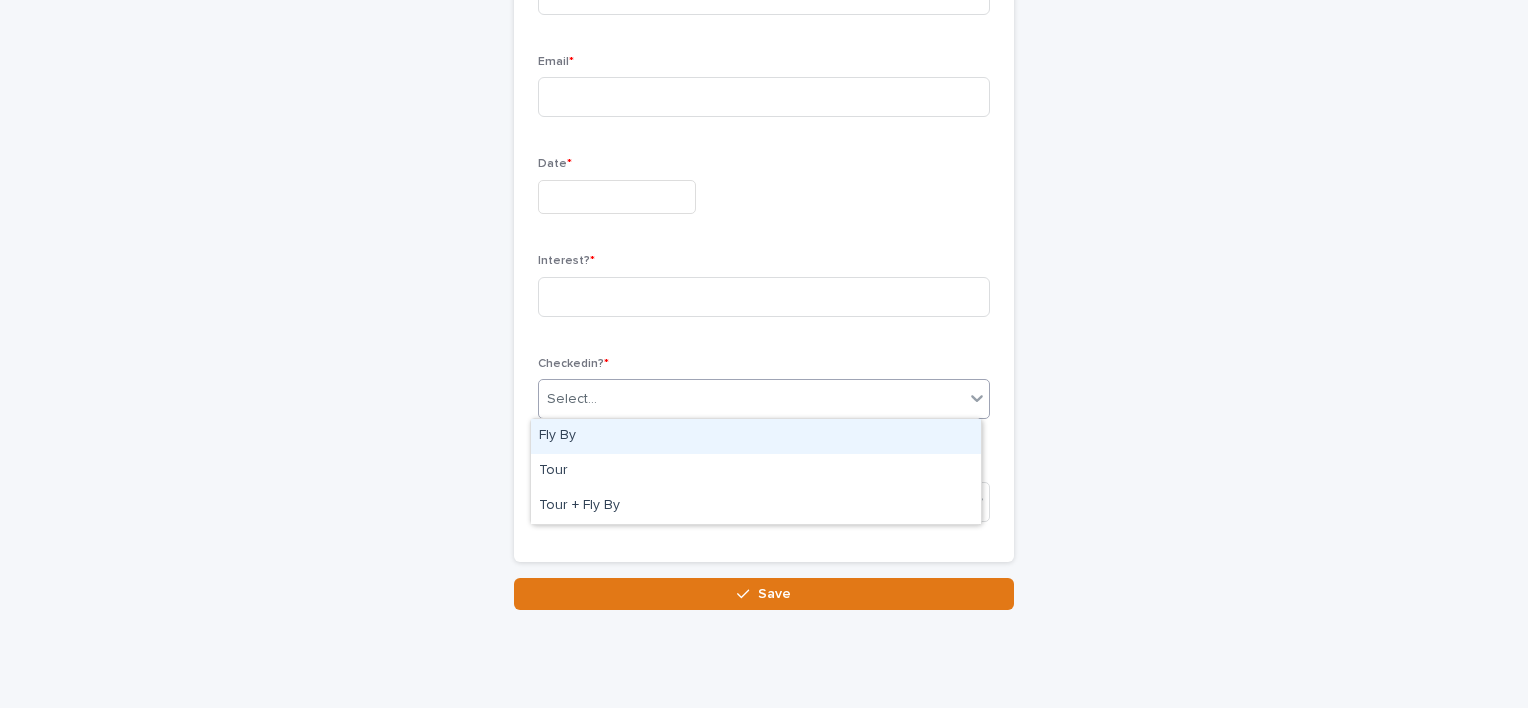 click on "Fly By" at bounding box center (756, 436) 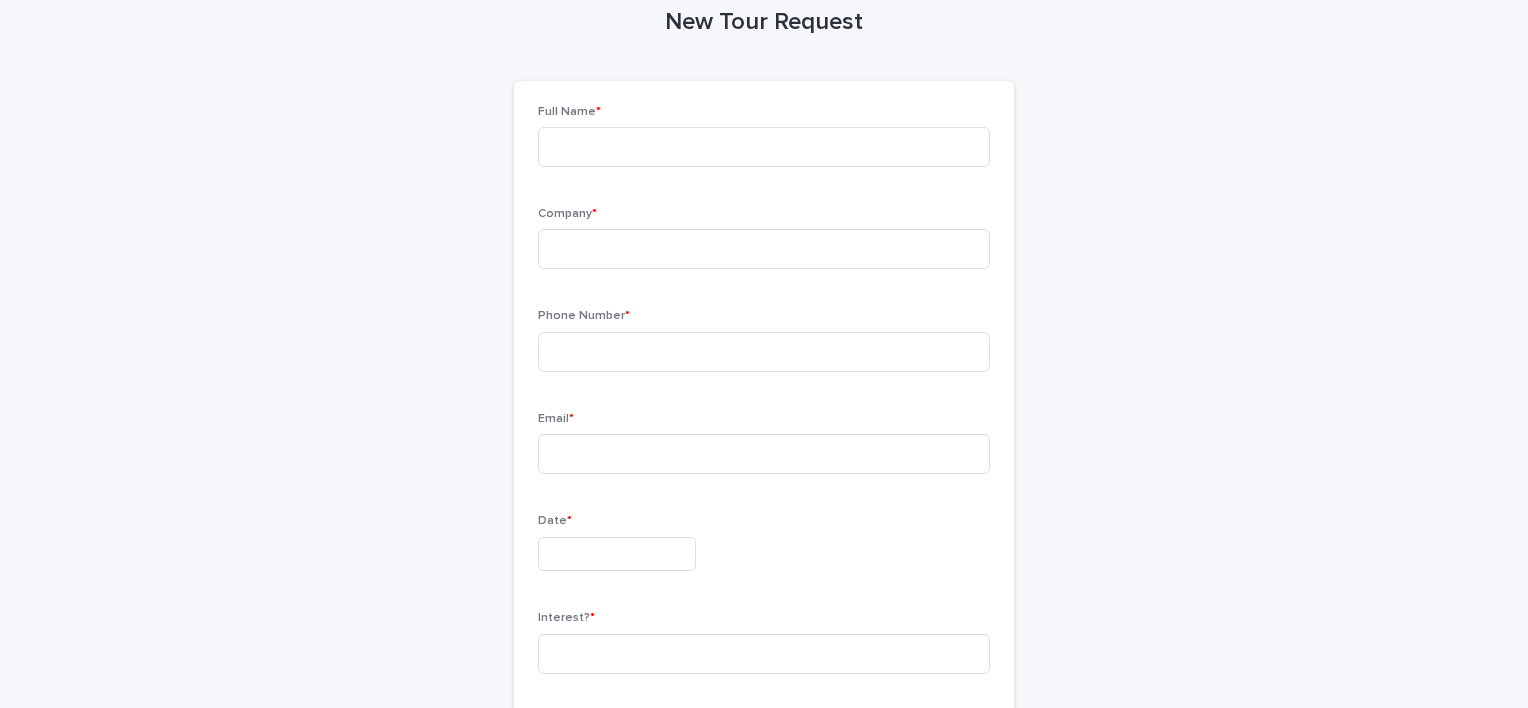 scroll, scrollTop: 140, scrollLeft: 0, axis: vertical 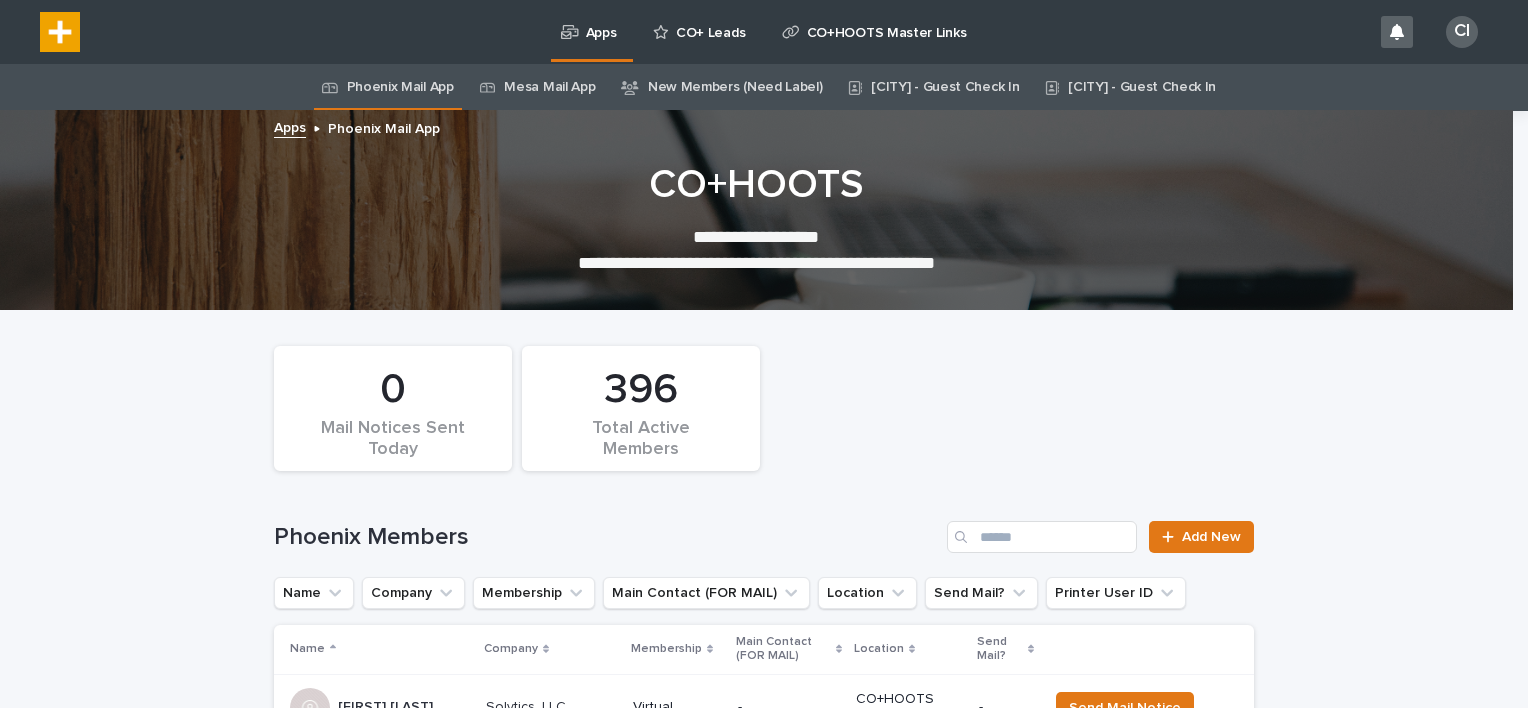 click on "CO+ Leads" at bounding box center (702, 31) 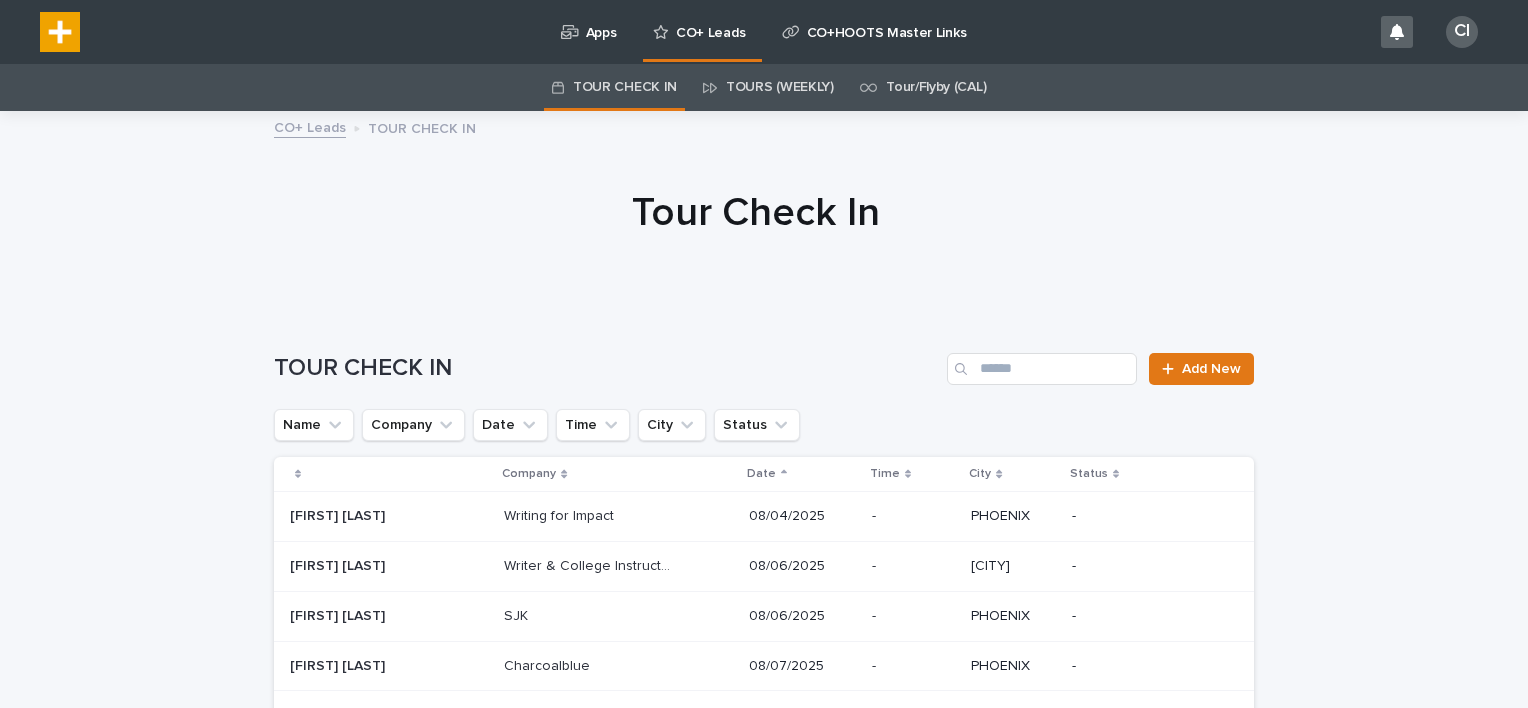 click on "Tour/Flyby (CAL)" at bounding box center [936, 87] 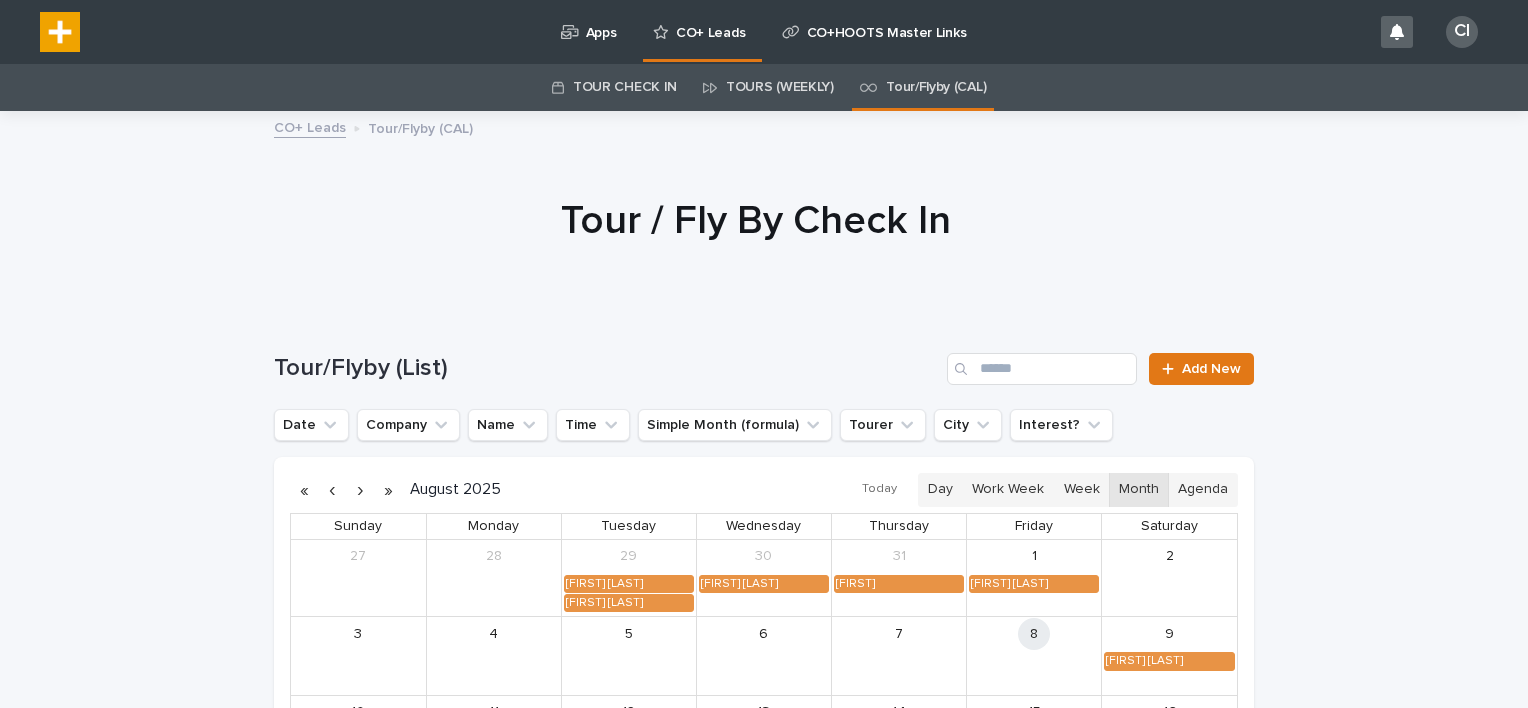 click on "TOUR CHECK IN" at bounding box center [625, 87] 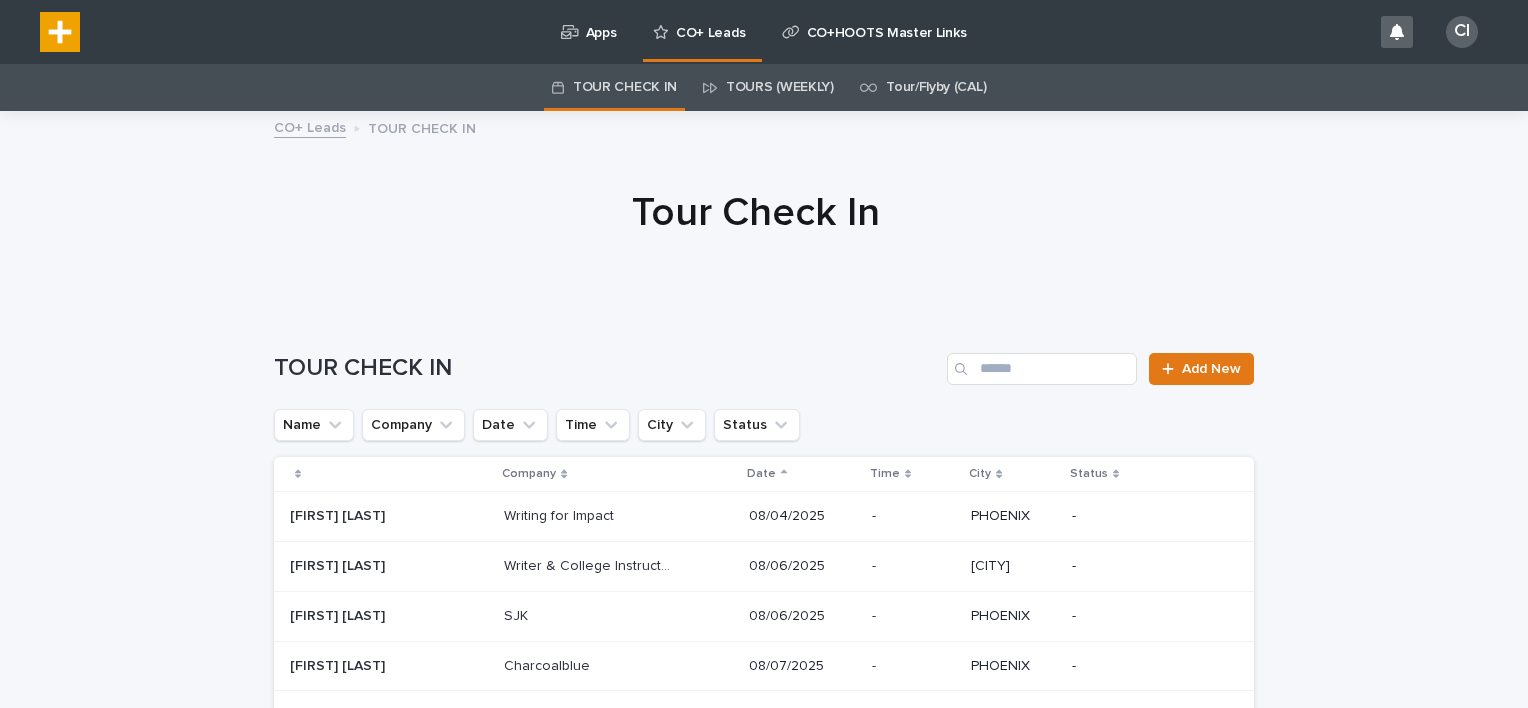 click on "CO+ Leads" at bounding box center [702, 29] 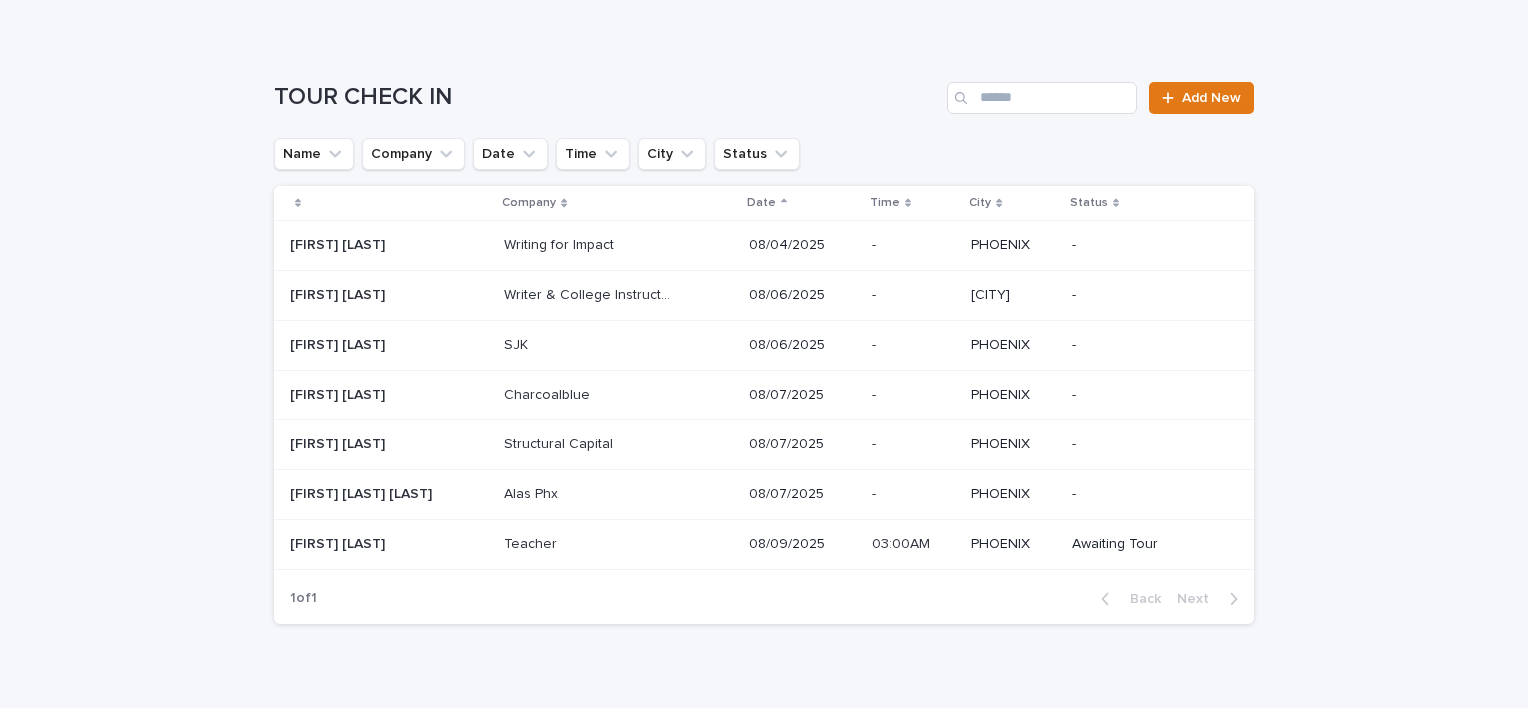 scroll, scrollTop: 211, scrollLeft: 0, axis: vertical 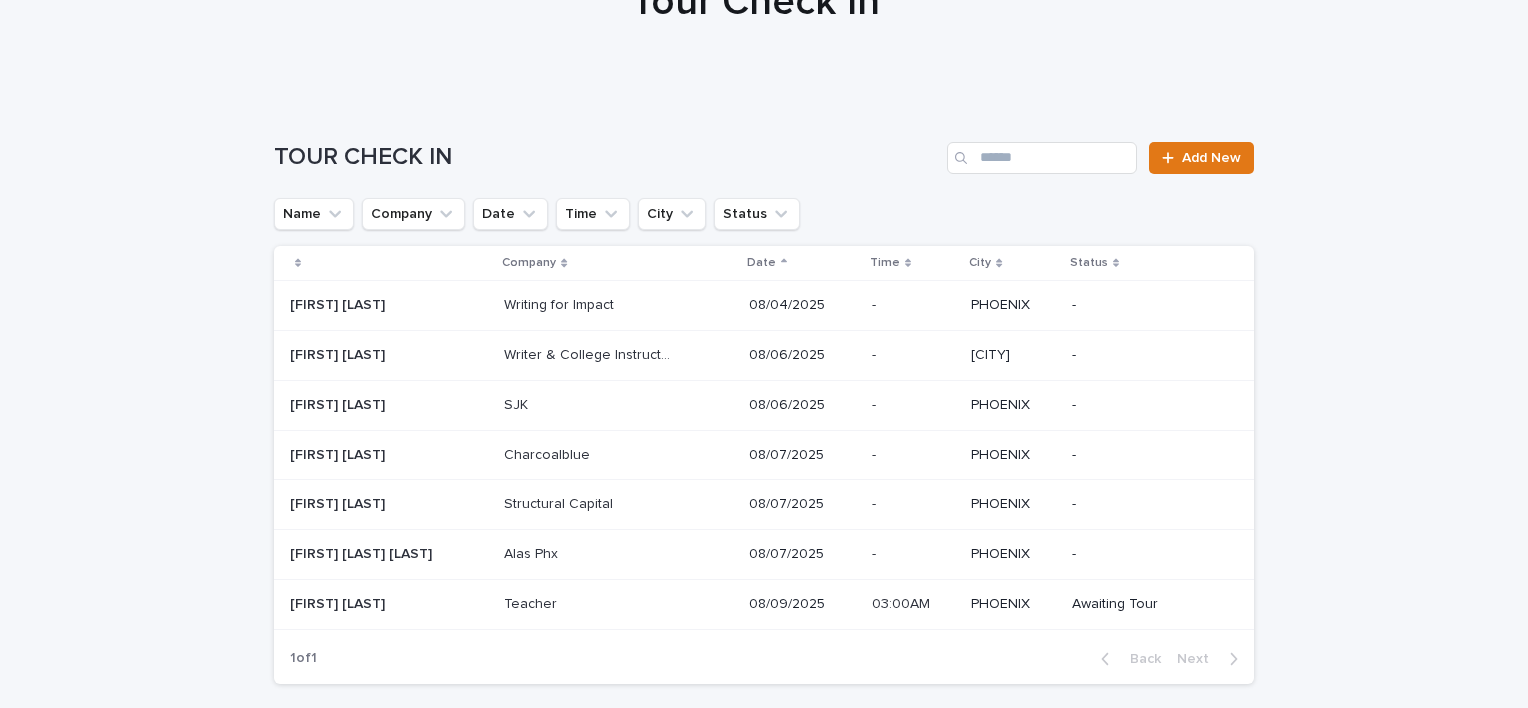 click at bounding box center [587, 604] 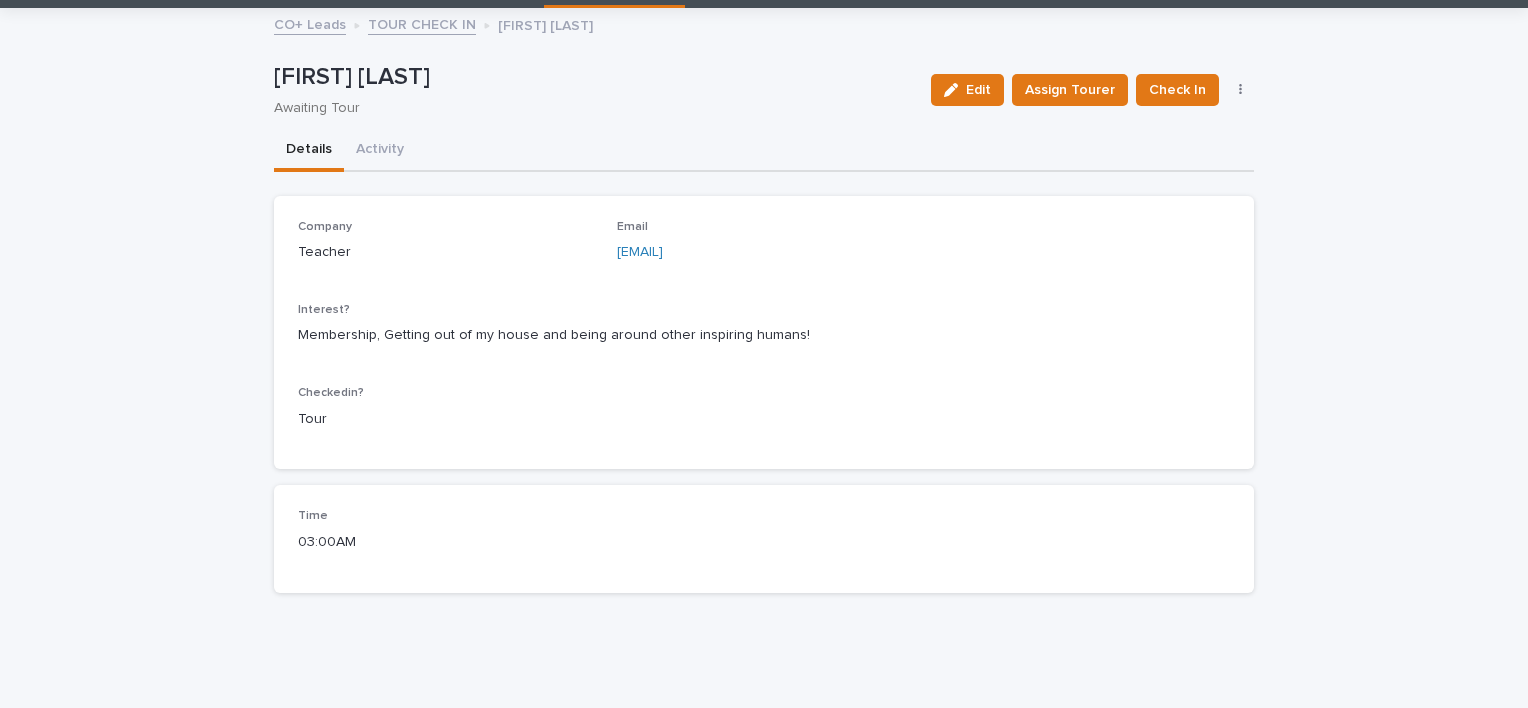 scroll, scrollTop: 0, scrollLeft: 0, axis: both 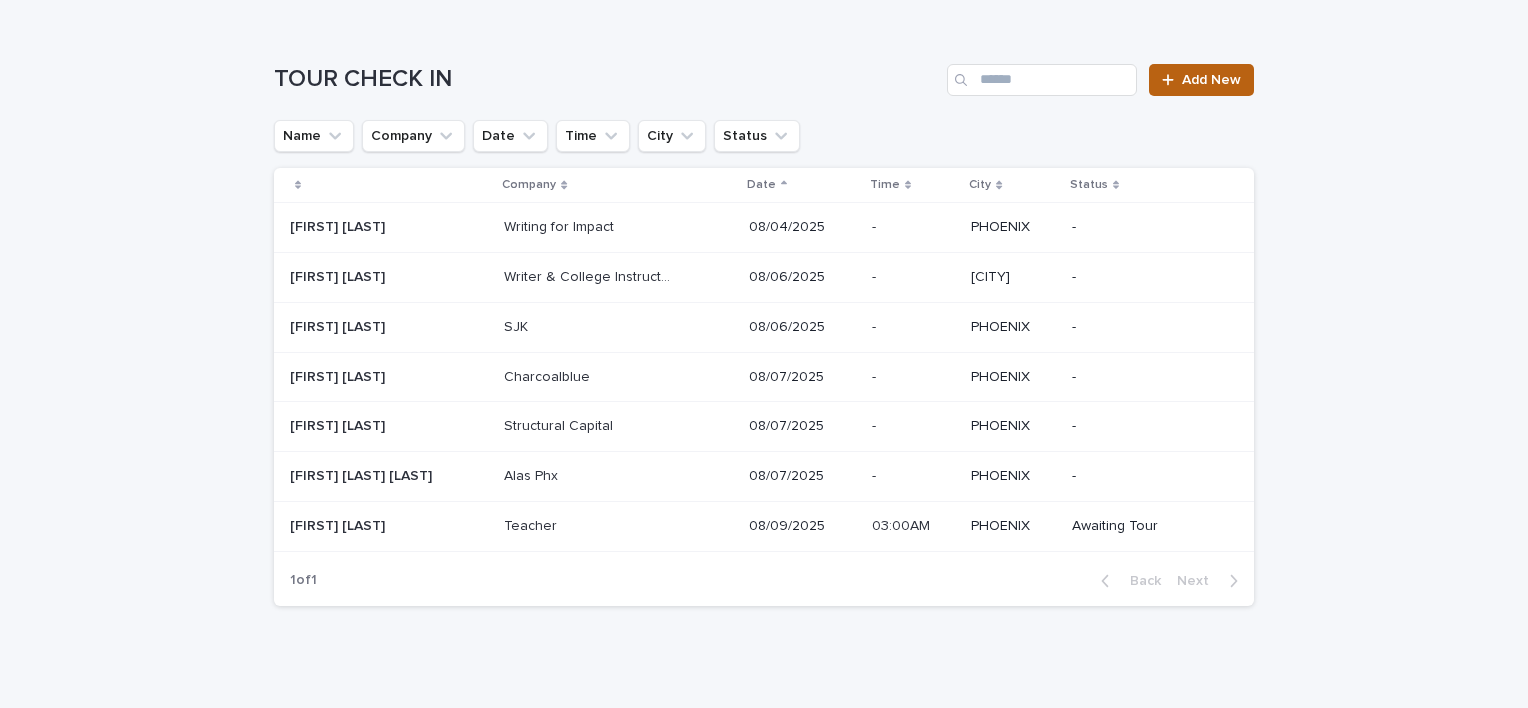 click on "Add New" at bounding box center [1211, 80] 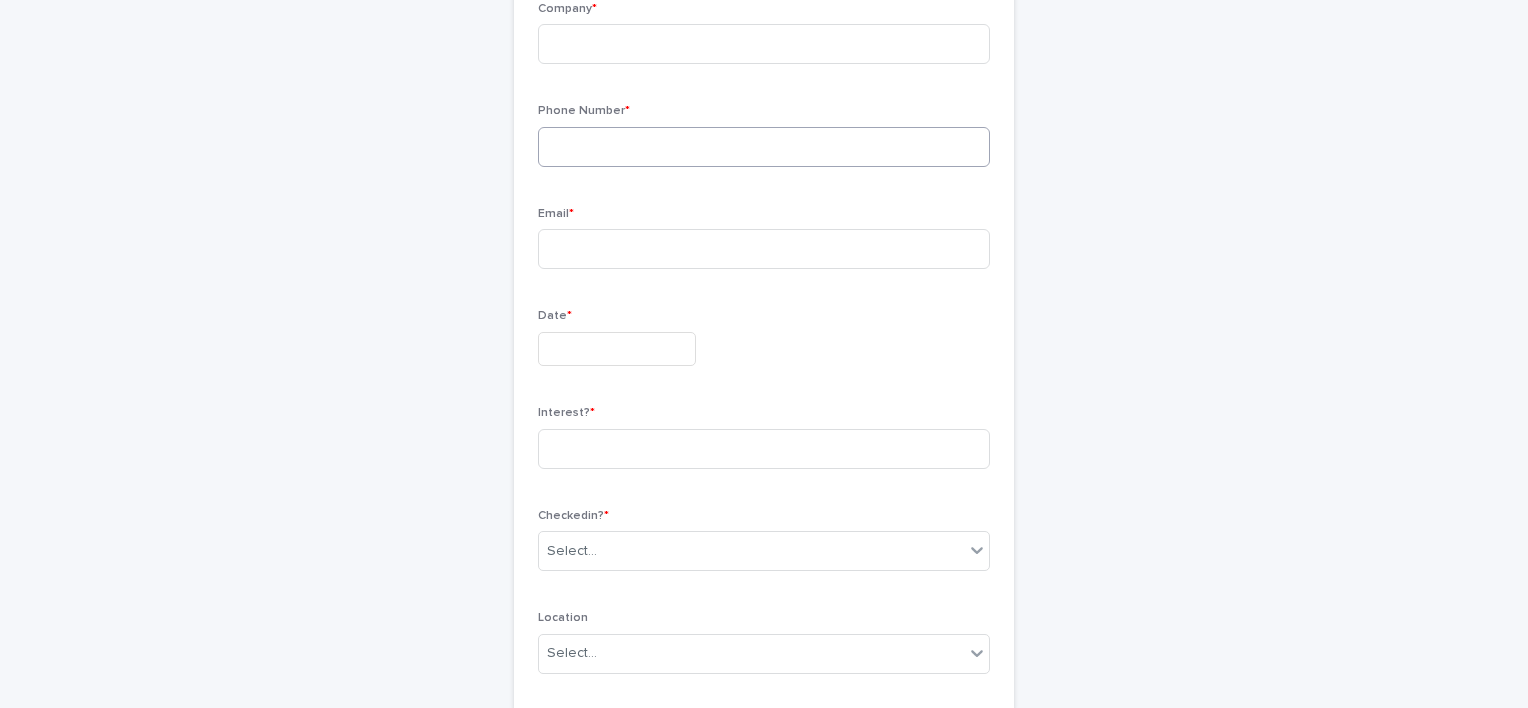 scroll, scrollTop: 502, scrollLeft: 0, axis: vertical 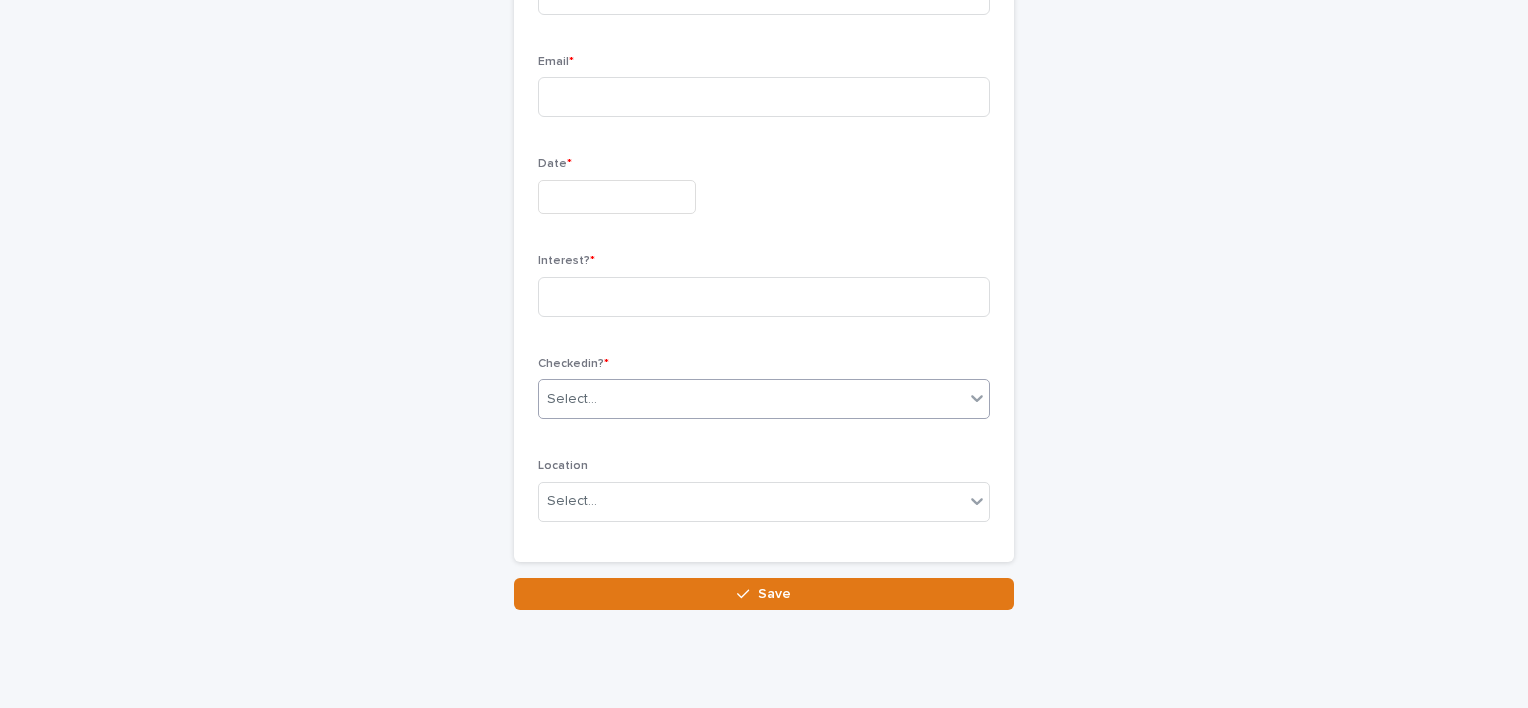 click on "Select..." at bounding box center (751, 399) 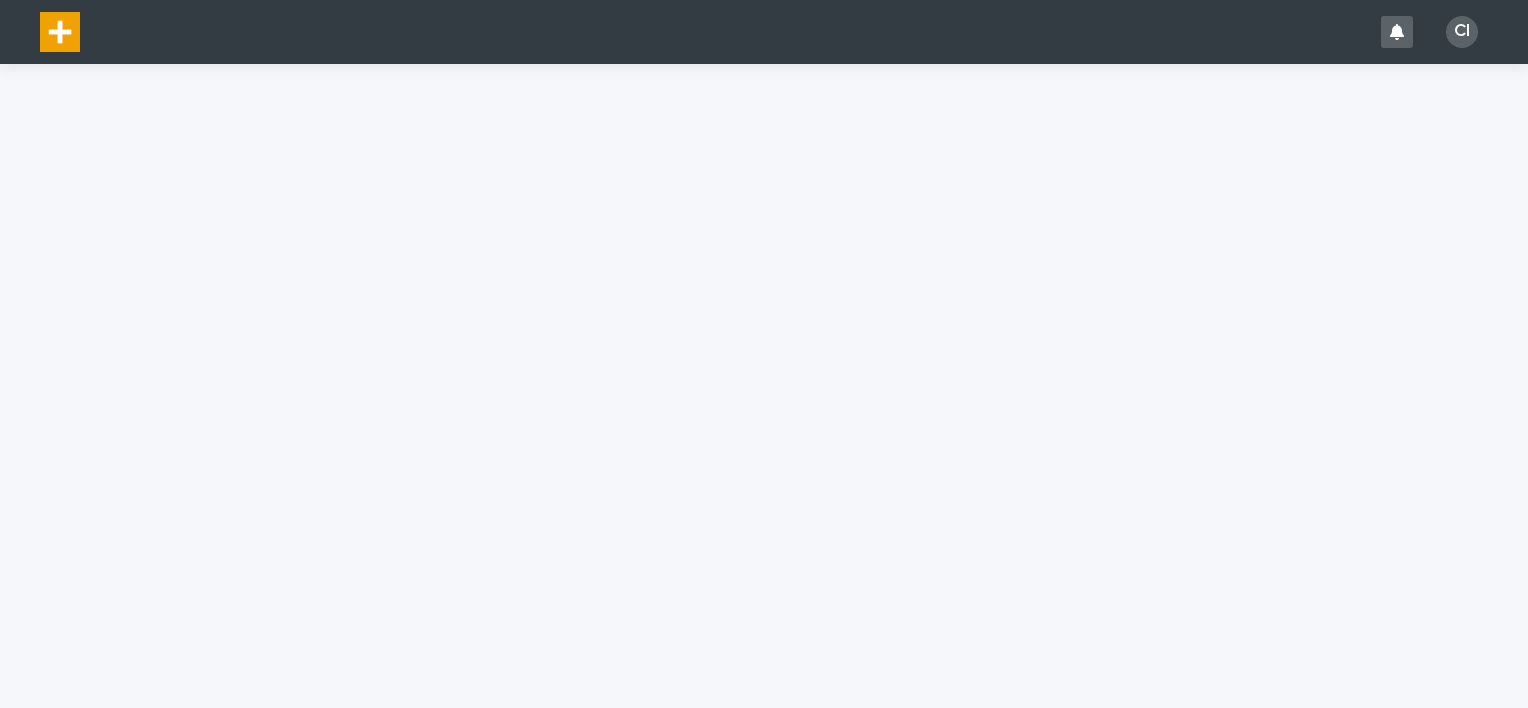 scroll, scrollTop: 0, scrollLeft: 0, axis: both 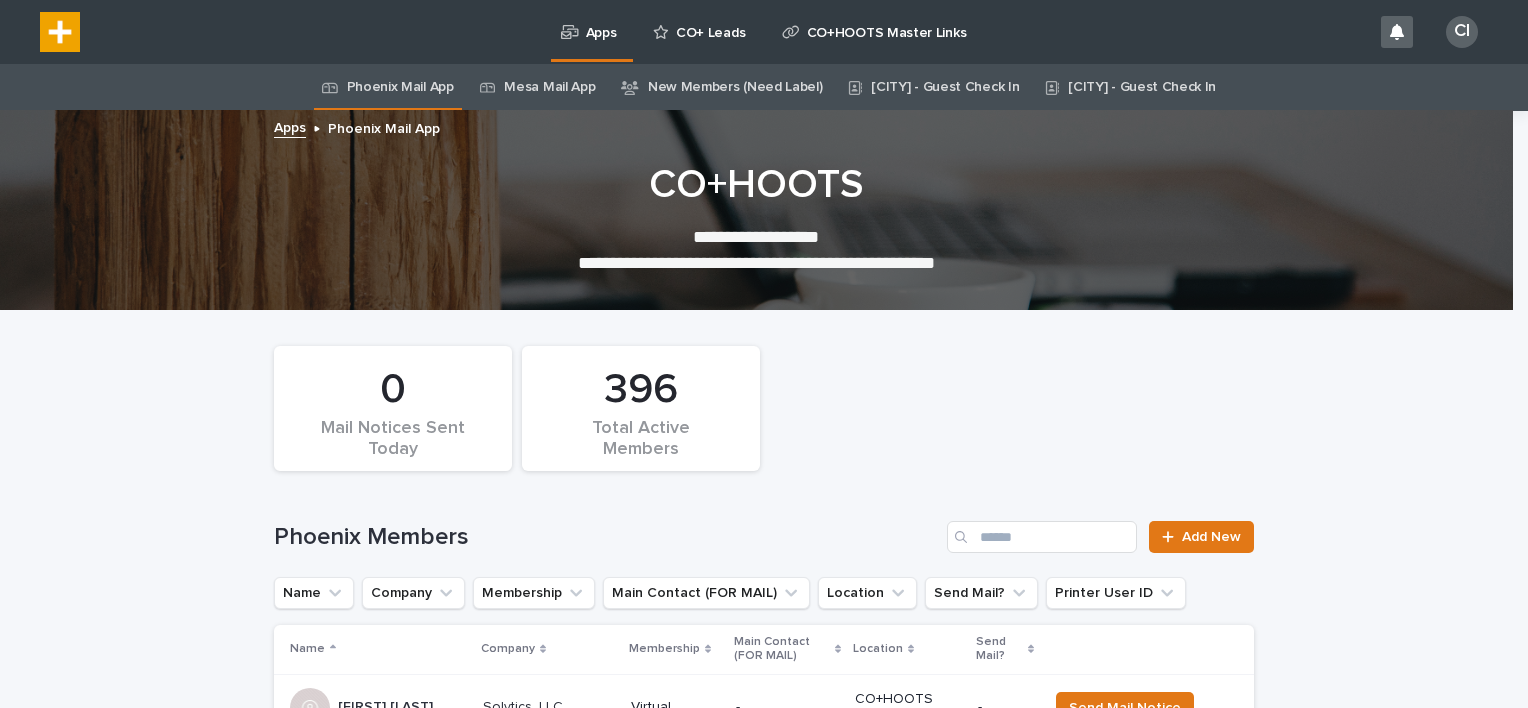 click on "CO+ Leads" at bounding box center [710, 21] 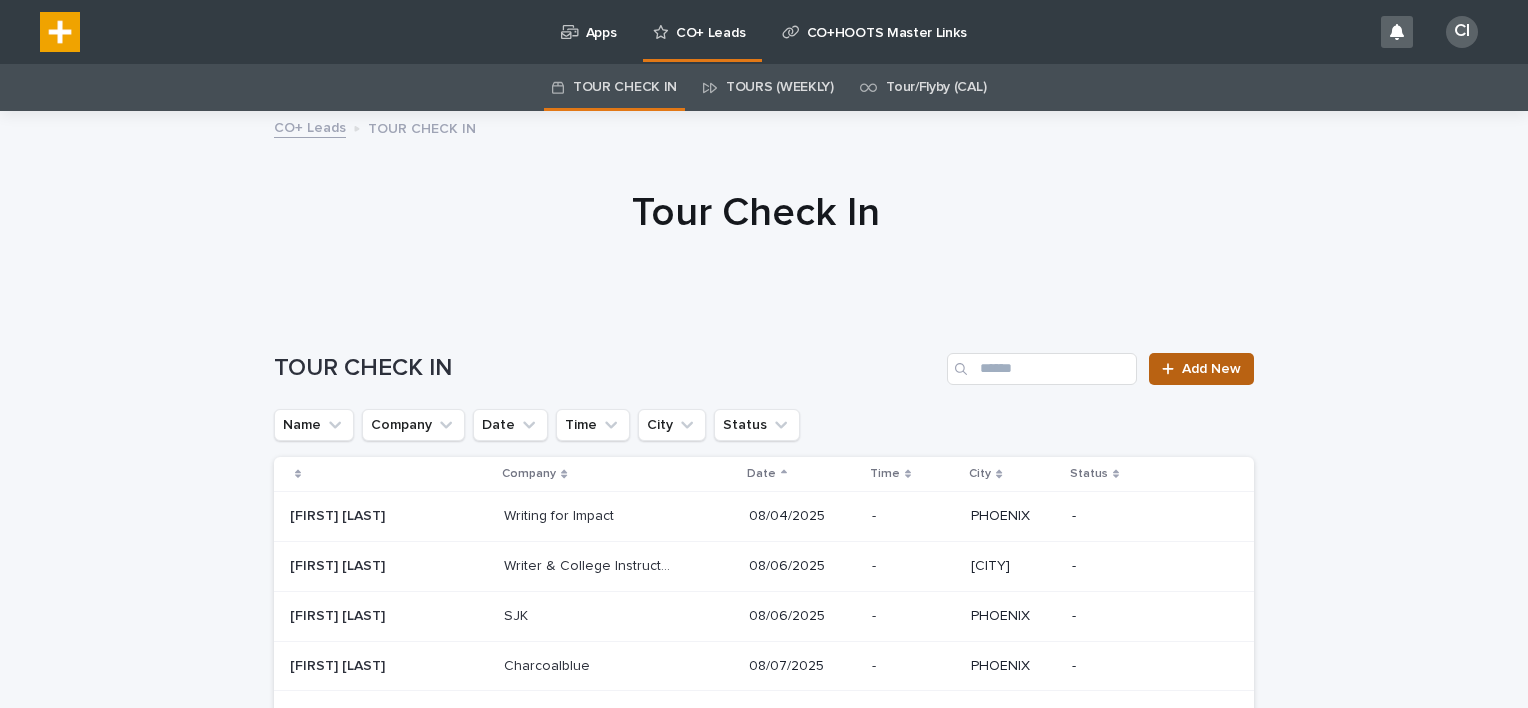 click on "Add New" at bounding box center (1211, 369) 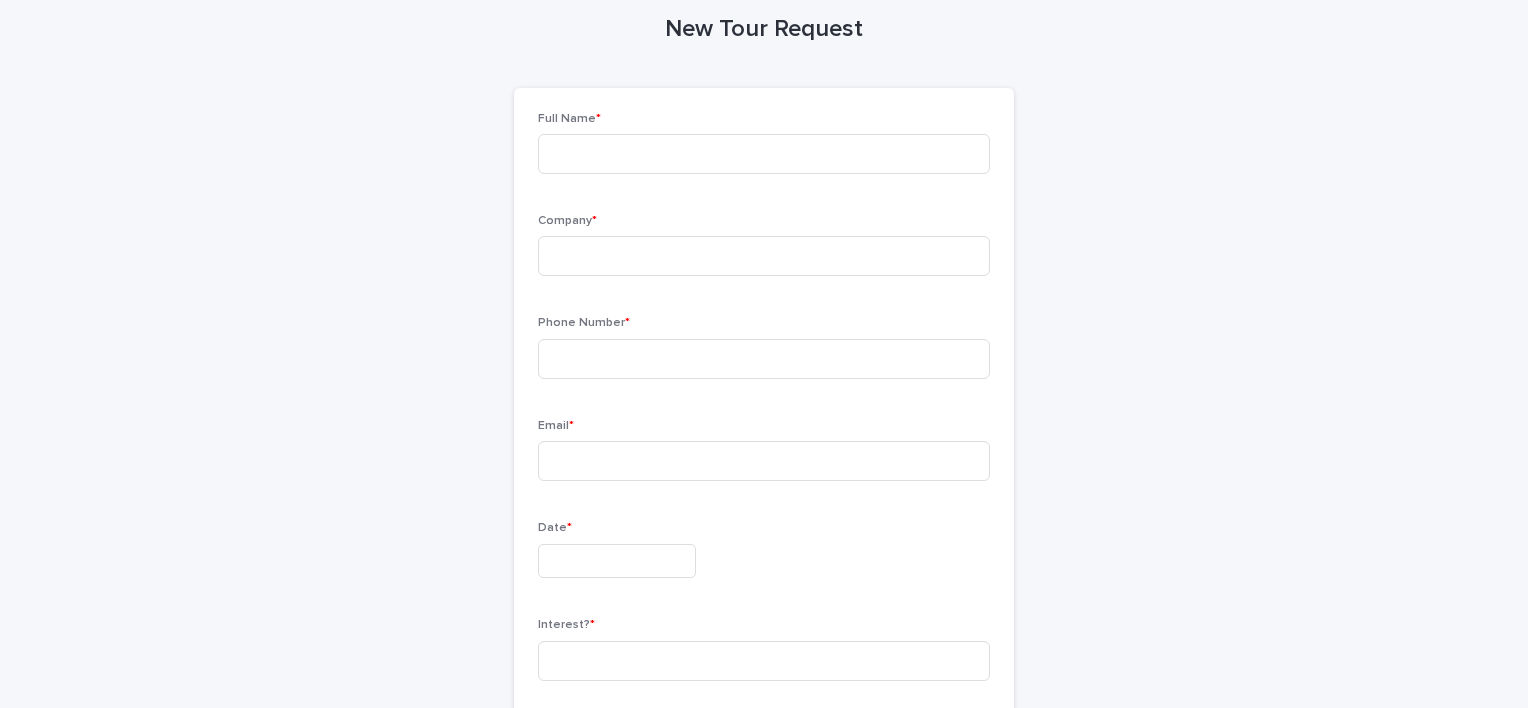scroll, scrollTop: 111, scrollLeft: 0, axis: vertical 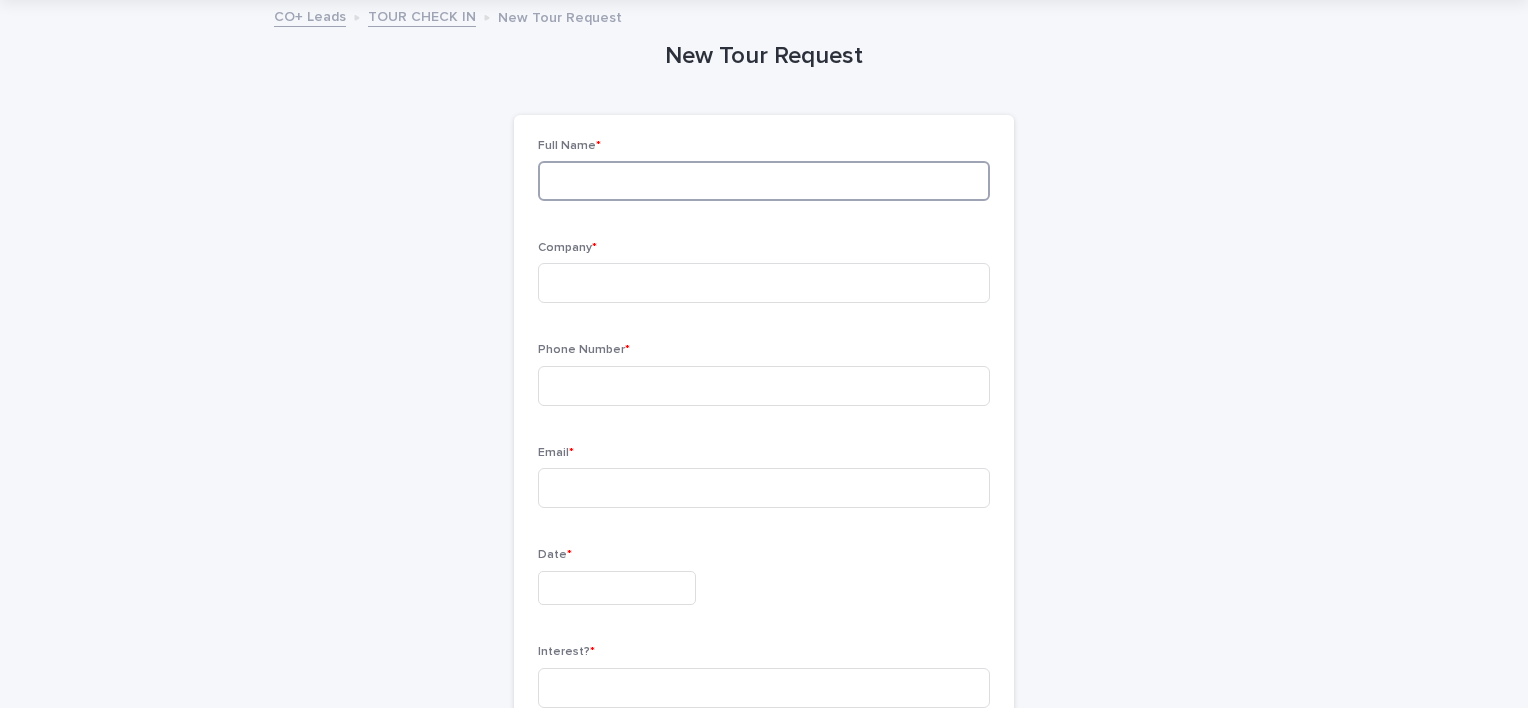 click at bounding box center (764, 181) 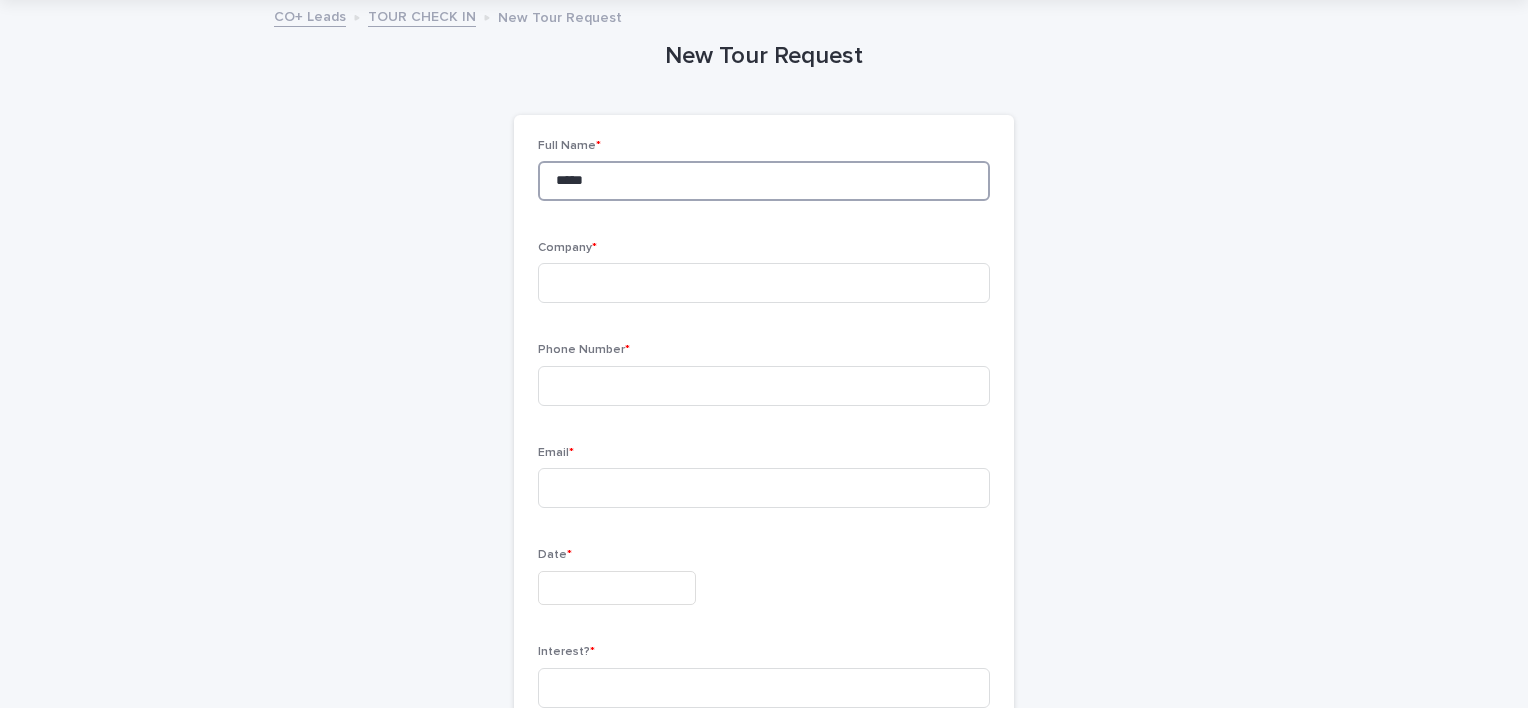 type on "*****" 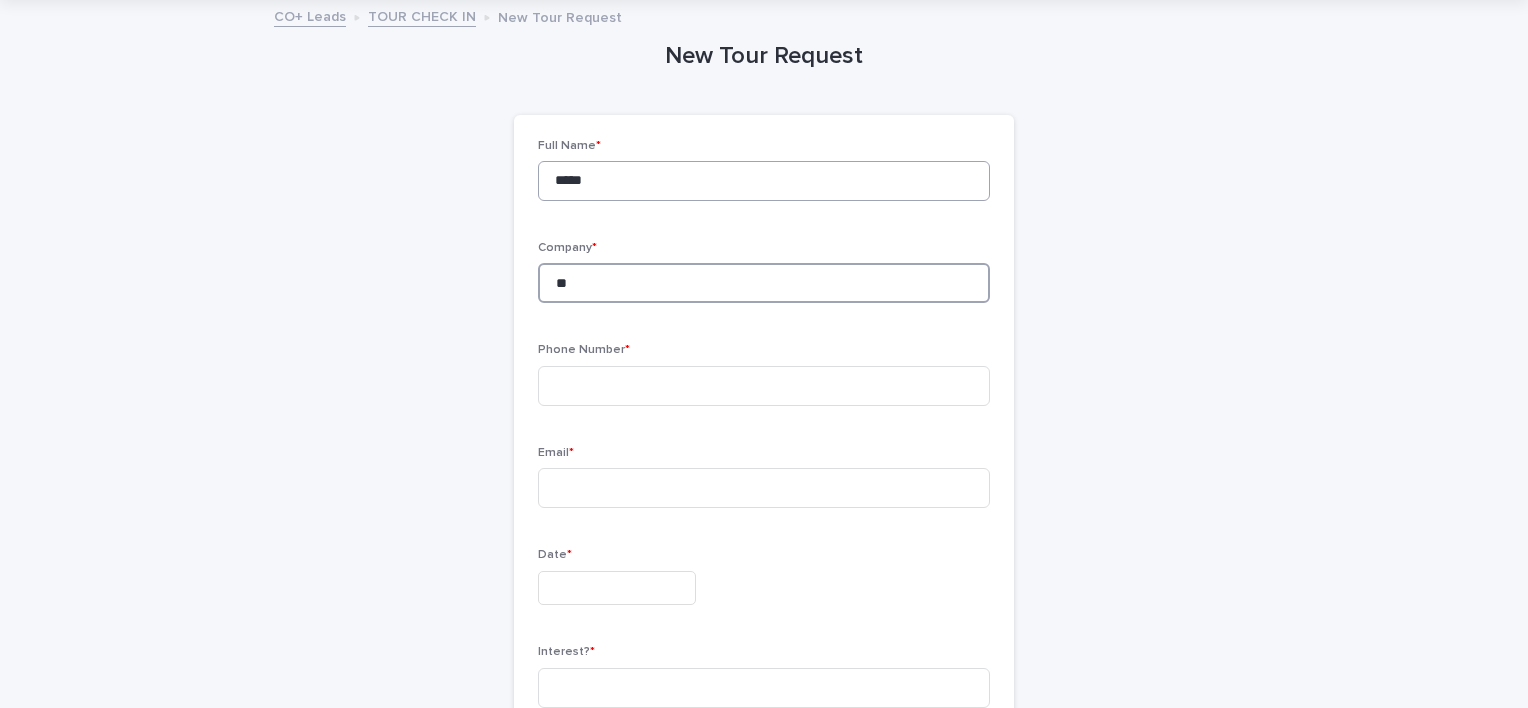type on "*" 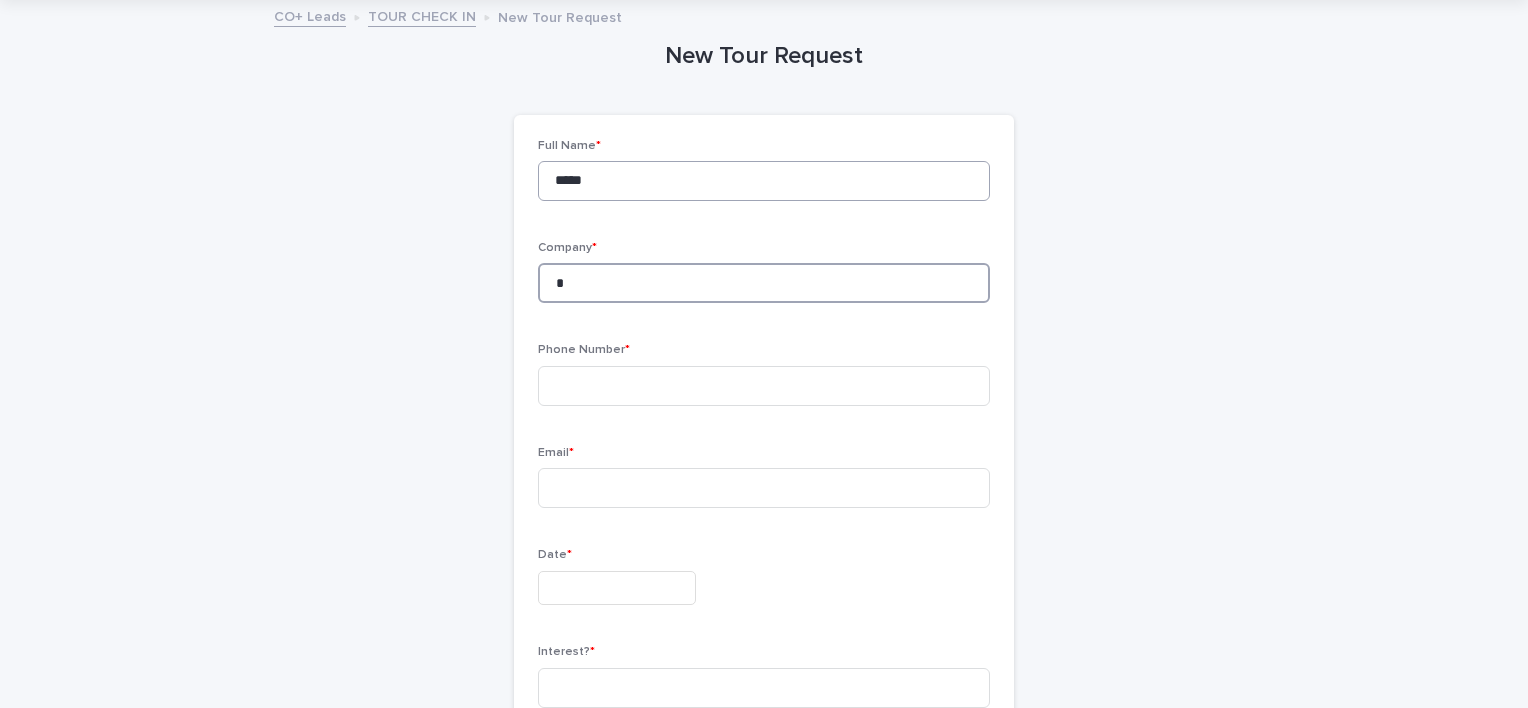 type 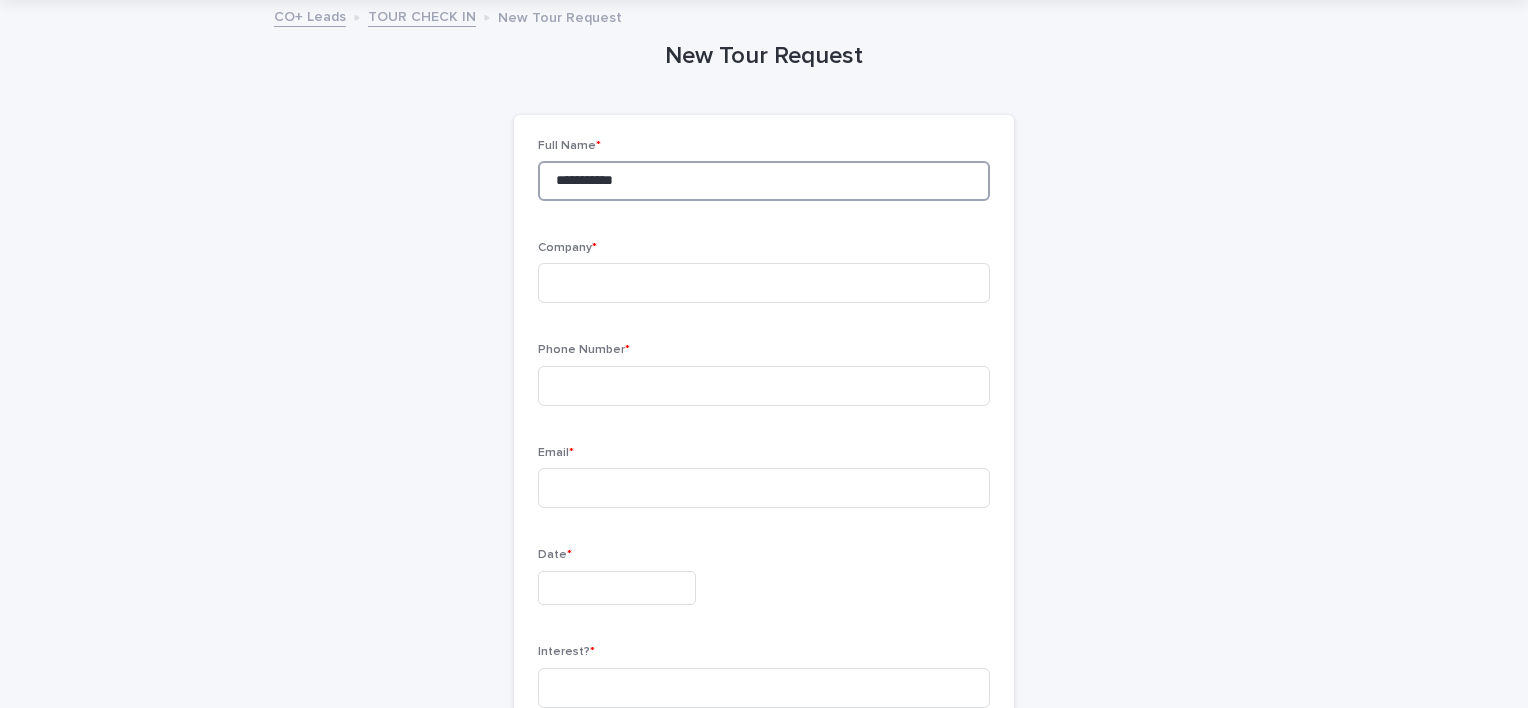 type on "**********" 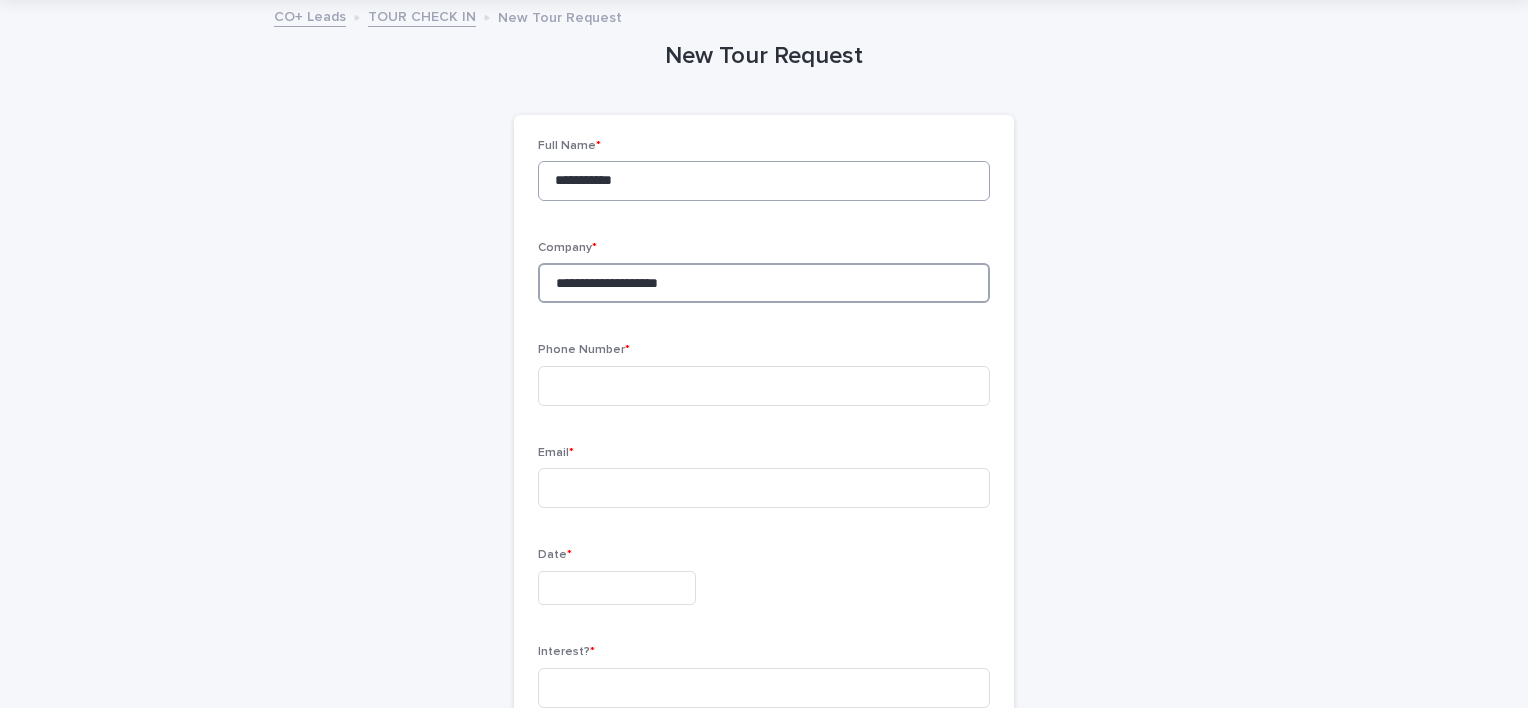 type on "**********" 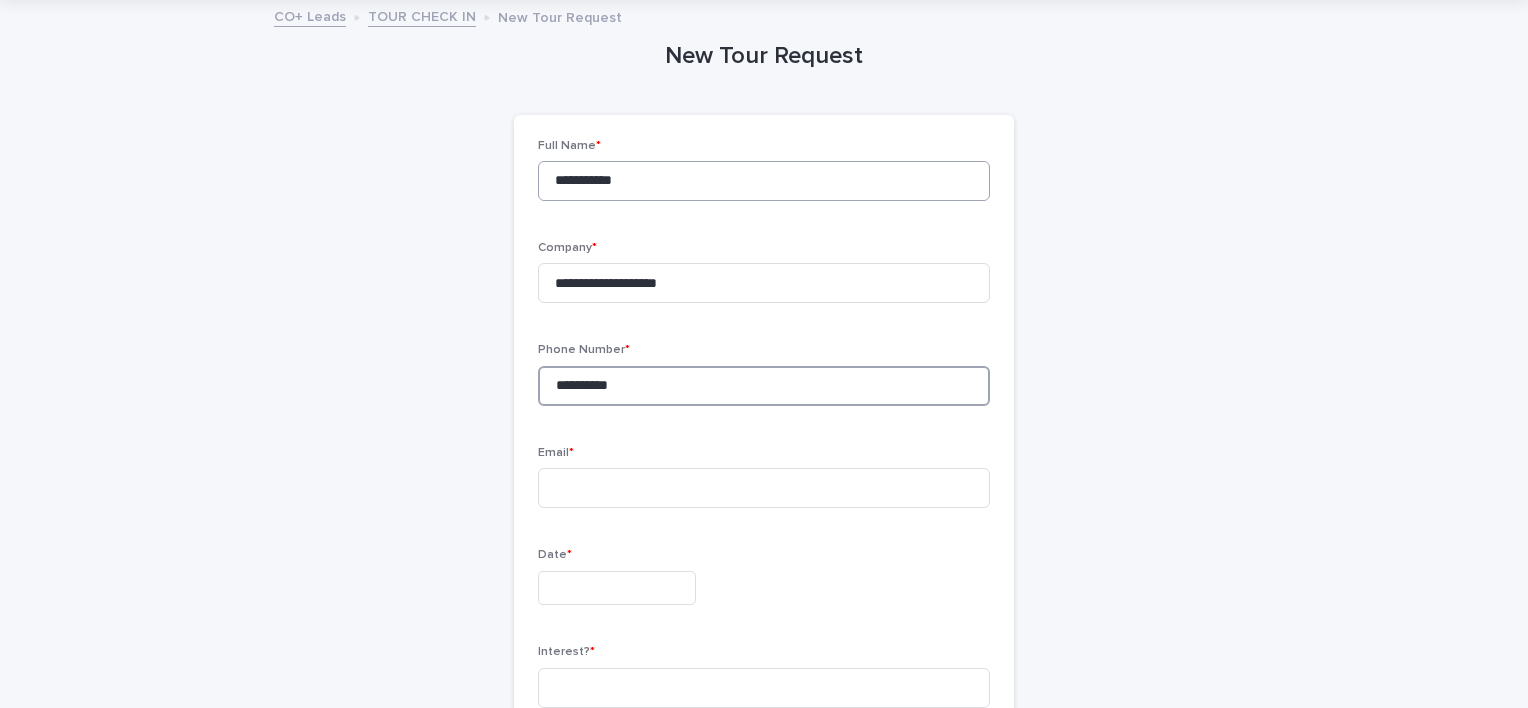 type on "**********" 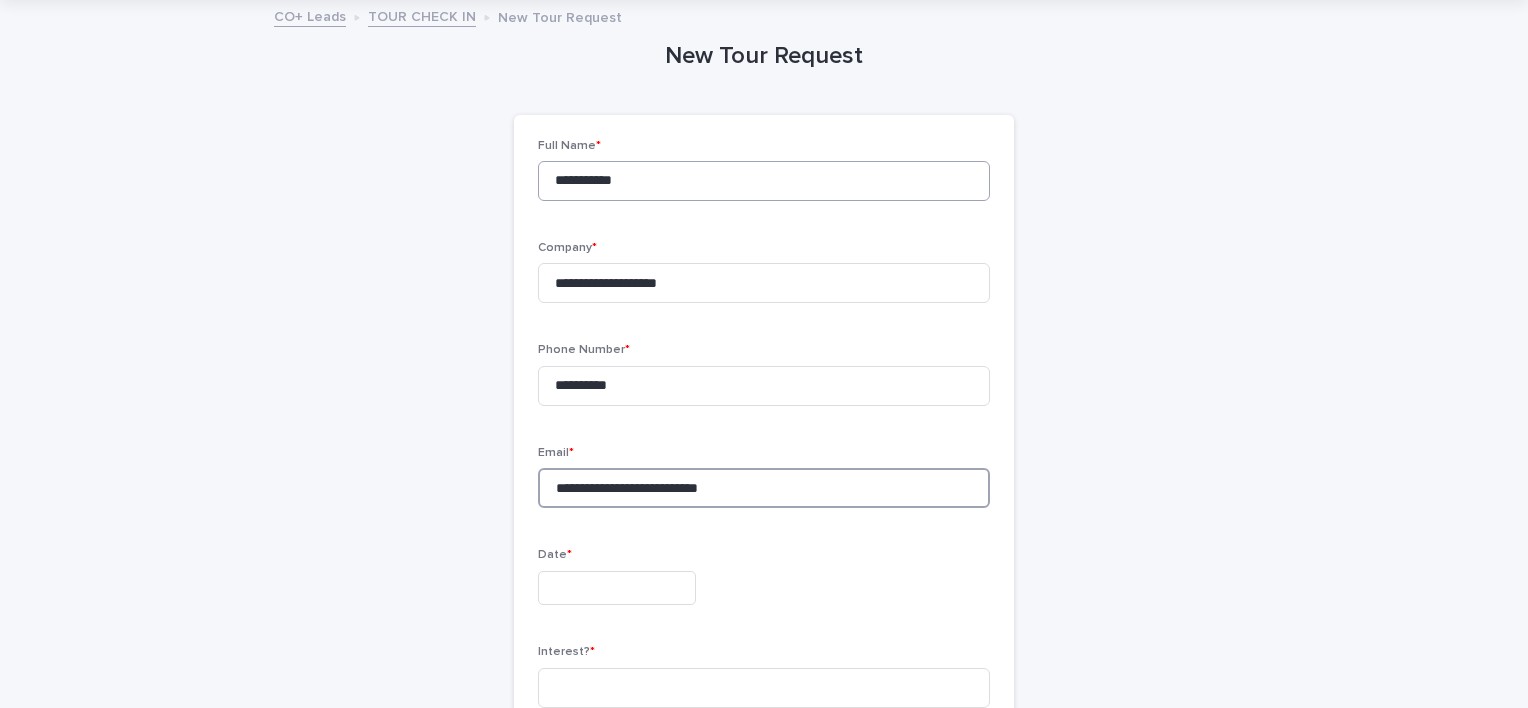 type on "**********" 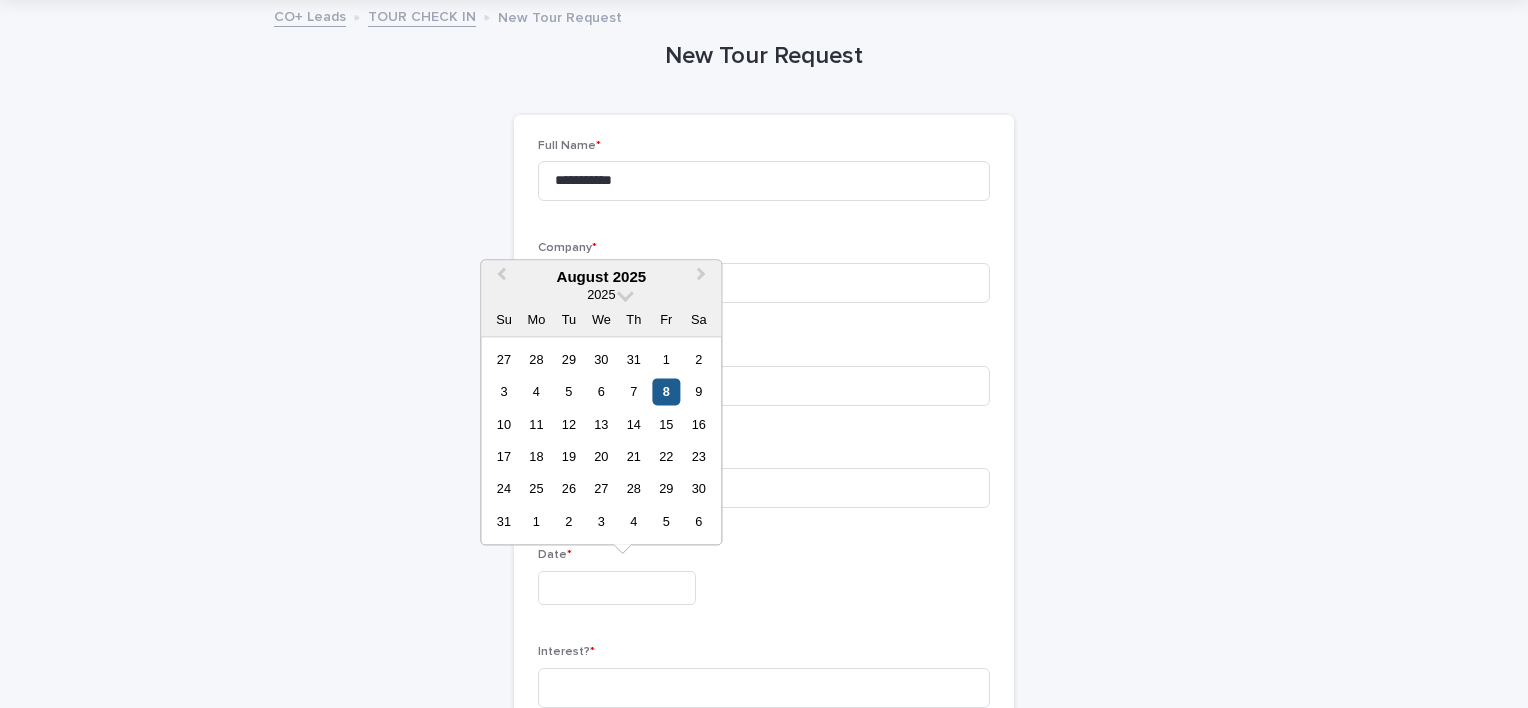 click on "8" at bounding box center [666, 391] 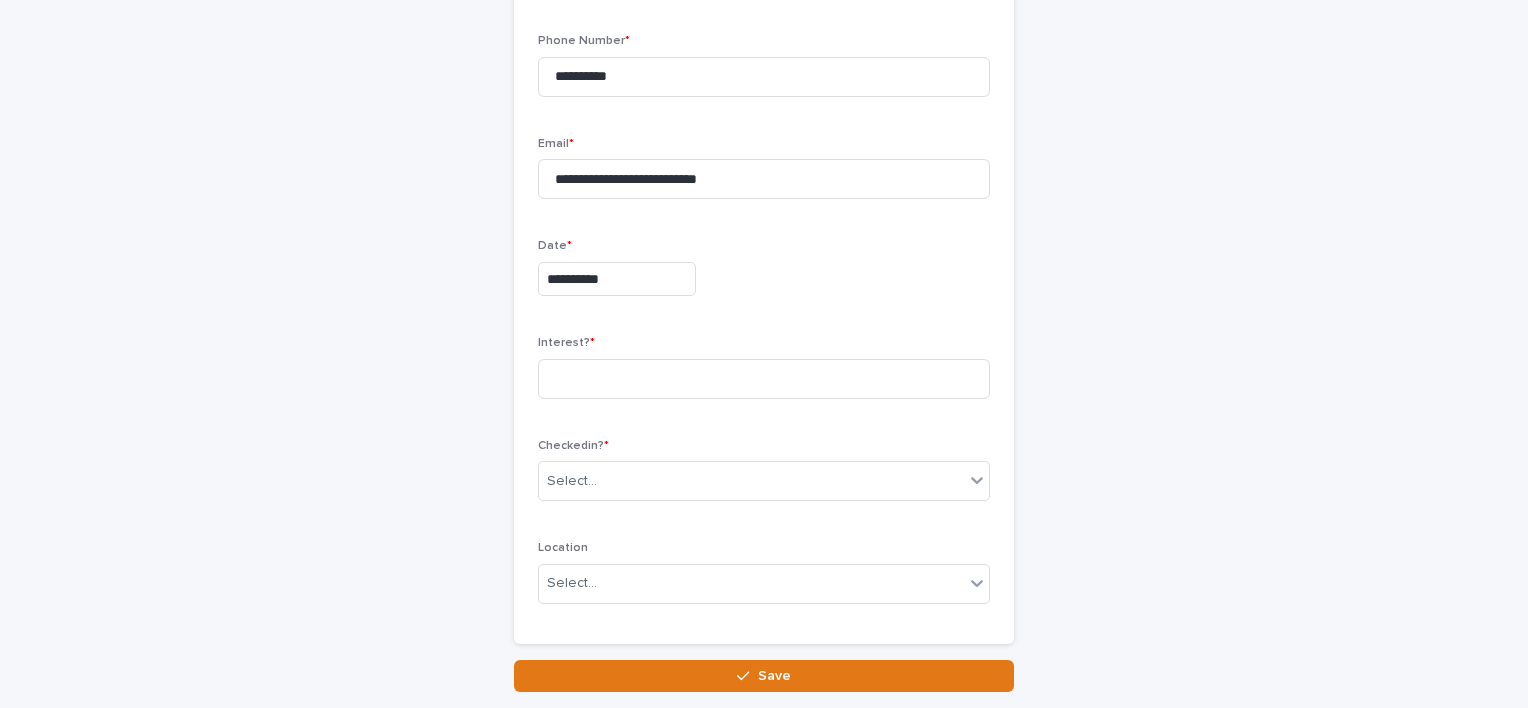 scroll, scrollTop: 429, scrollLeft: 0, axis: vertical 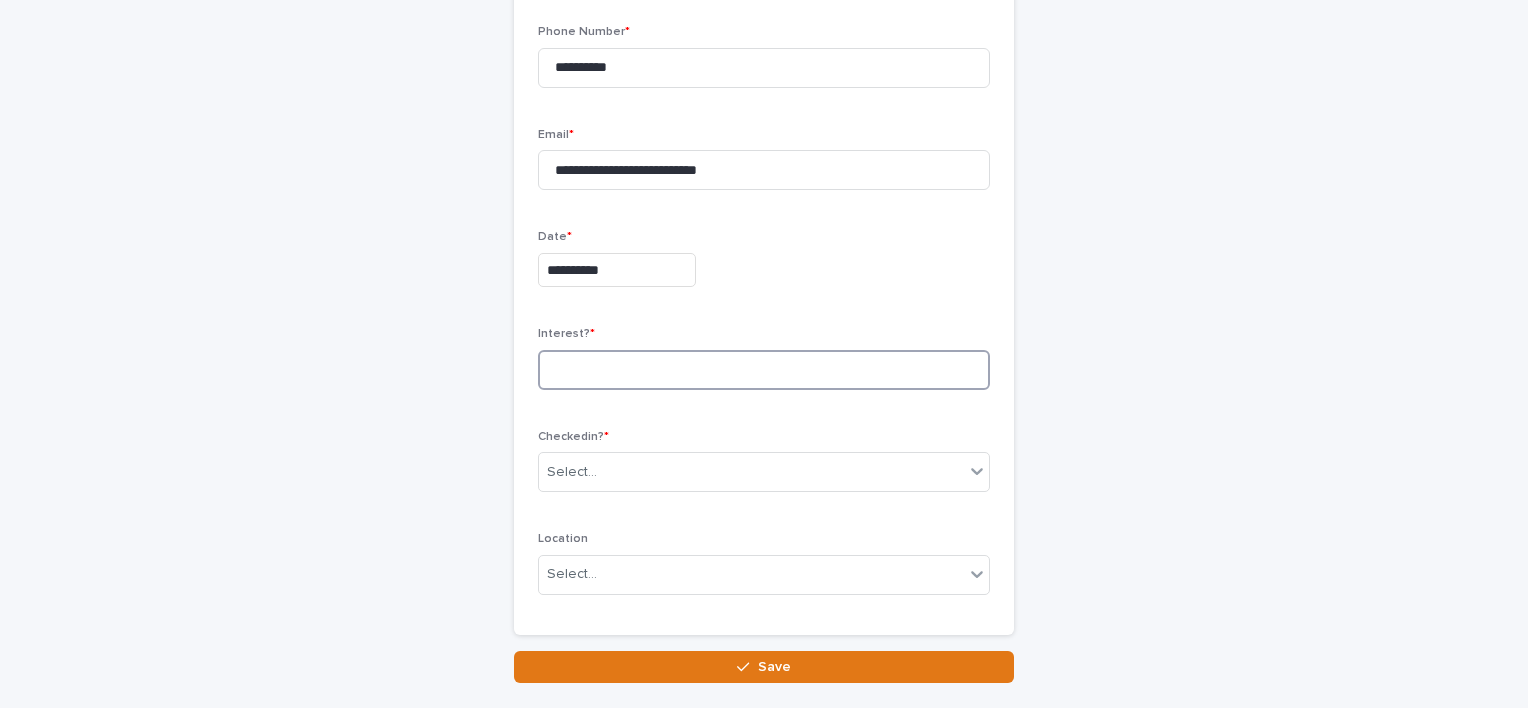 click at bounding box center (764, 370) 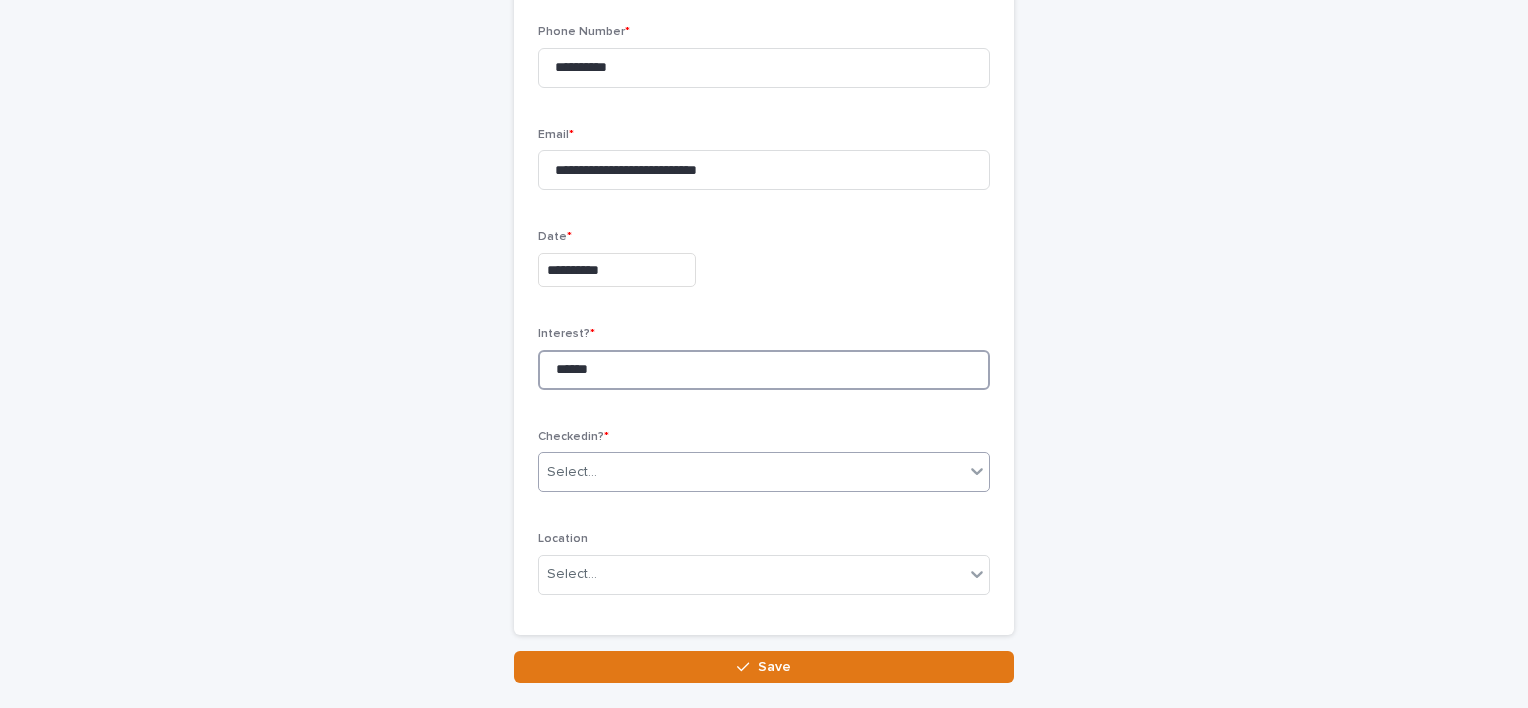 type on "******" 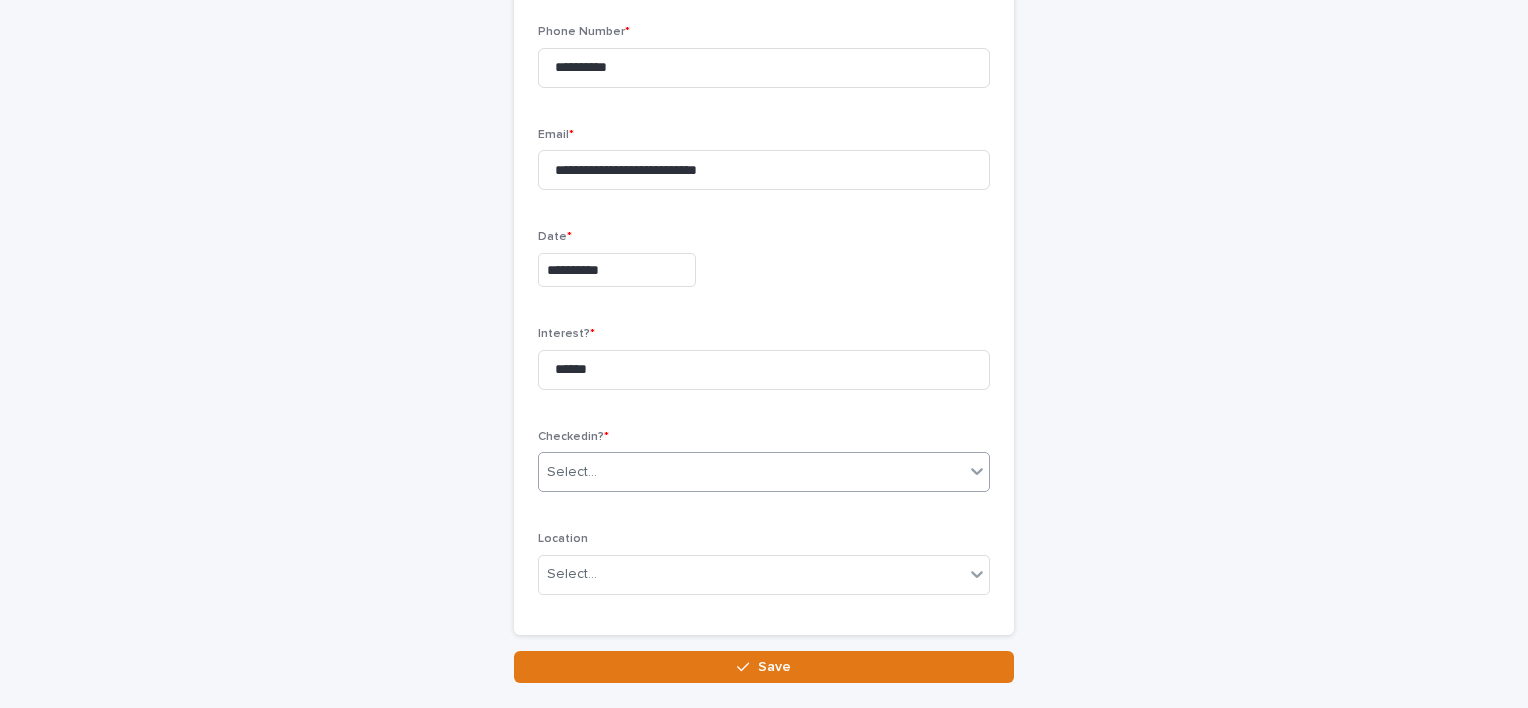 click on "Select..." at bounding box center [751, 472] 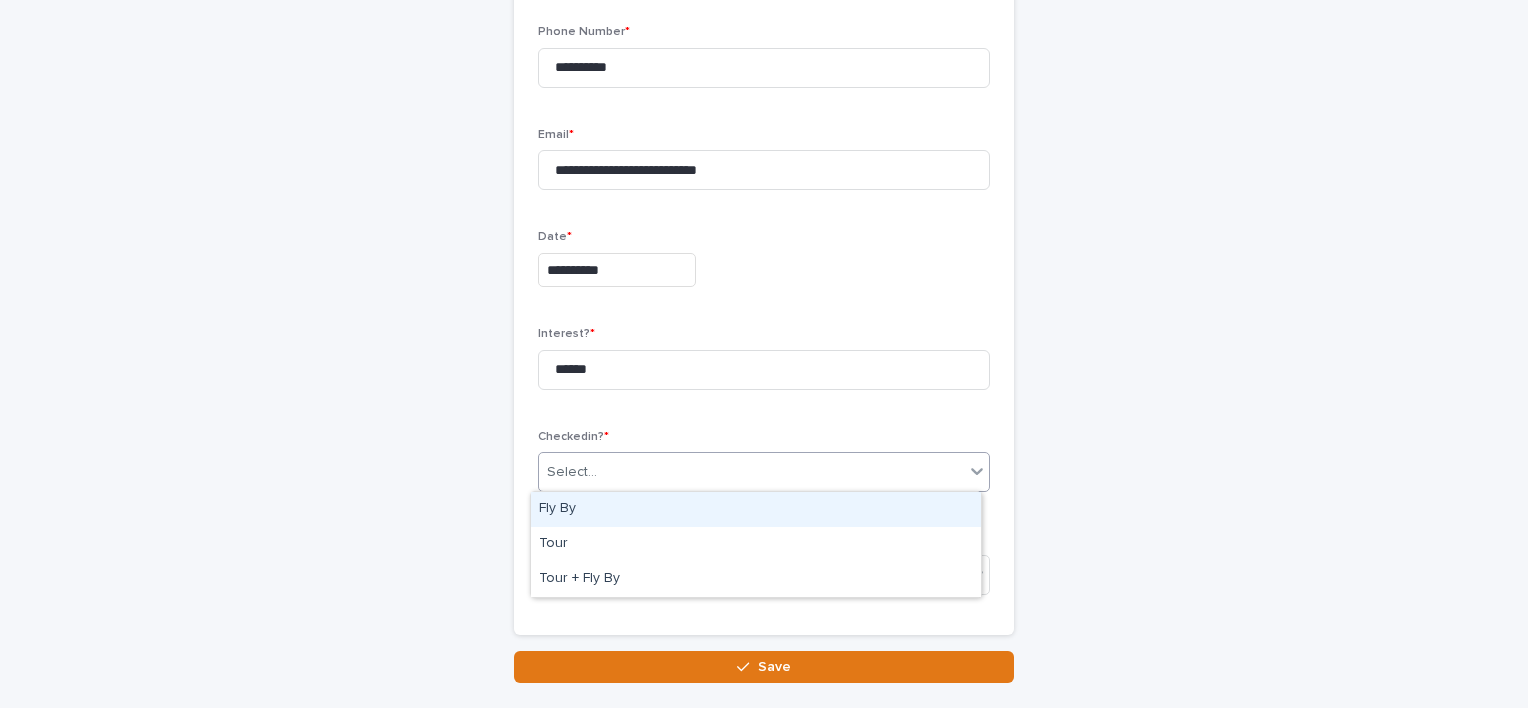 click on "Fly By" at bounding box center (756, 509) 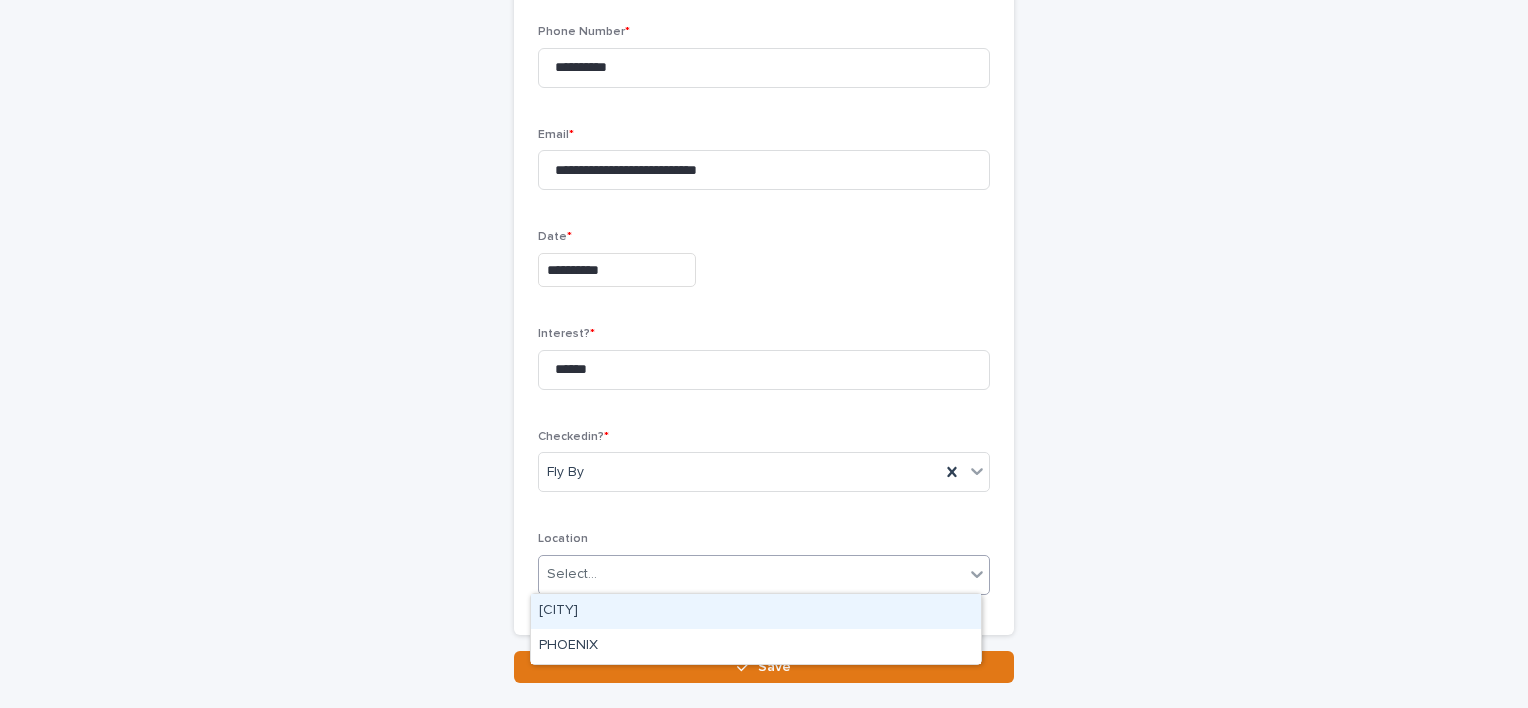 click on "Select..." at bounding box center [572, 574] 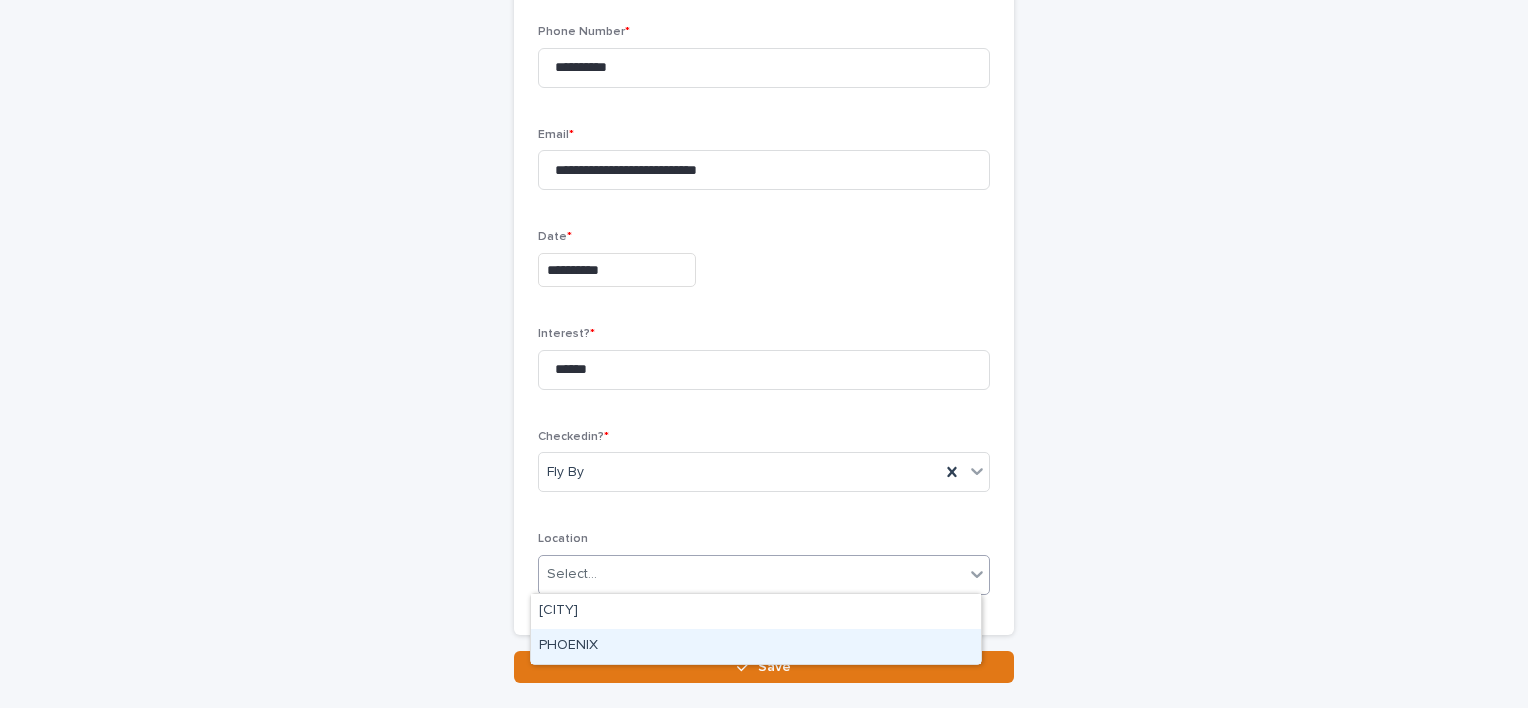 click on "PHOENIX" at bounding box center [756, 646] 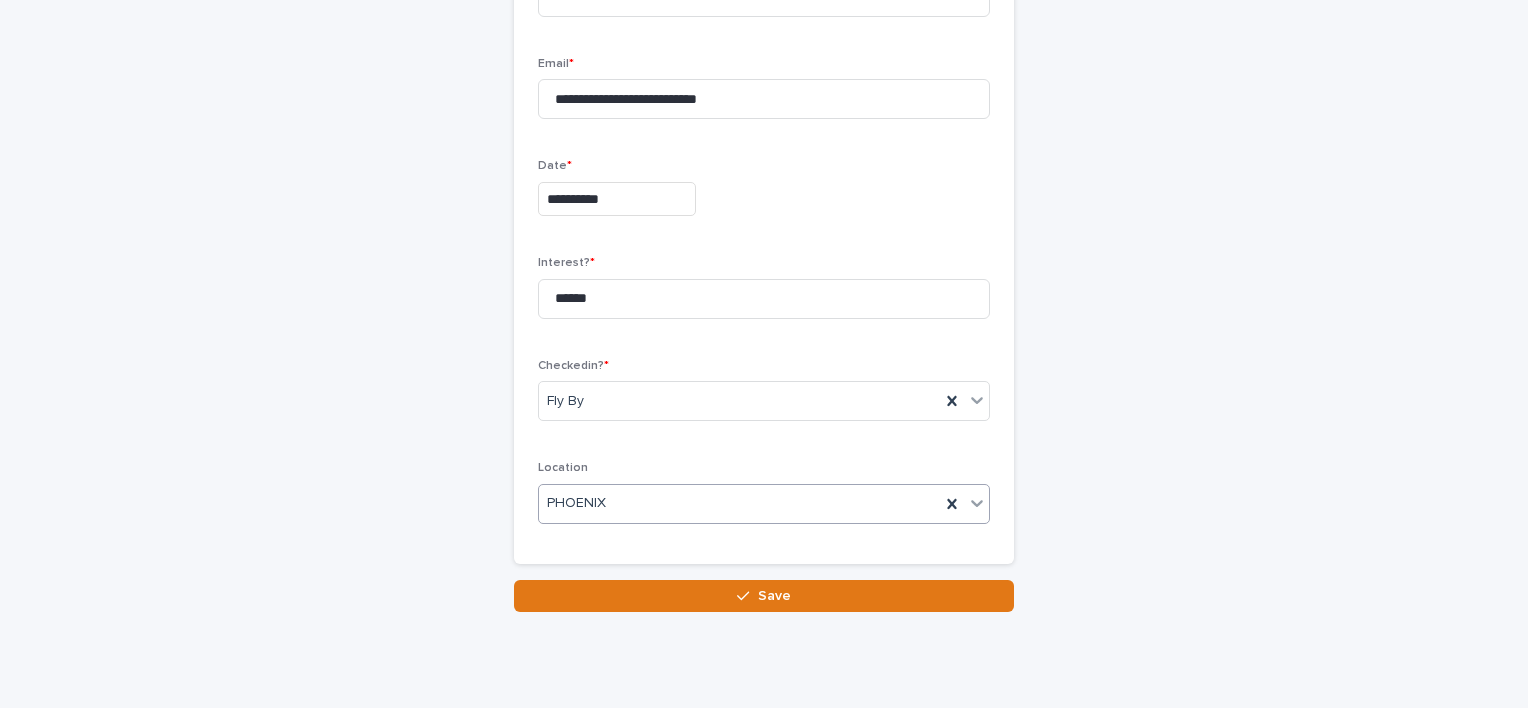 scroll, scrollTop: 500, scrollLeft: 0, axis: vertical 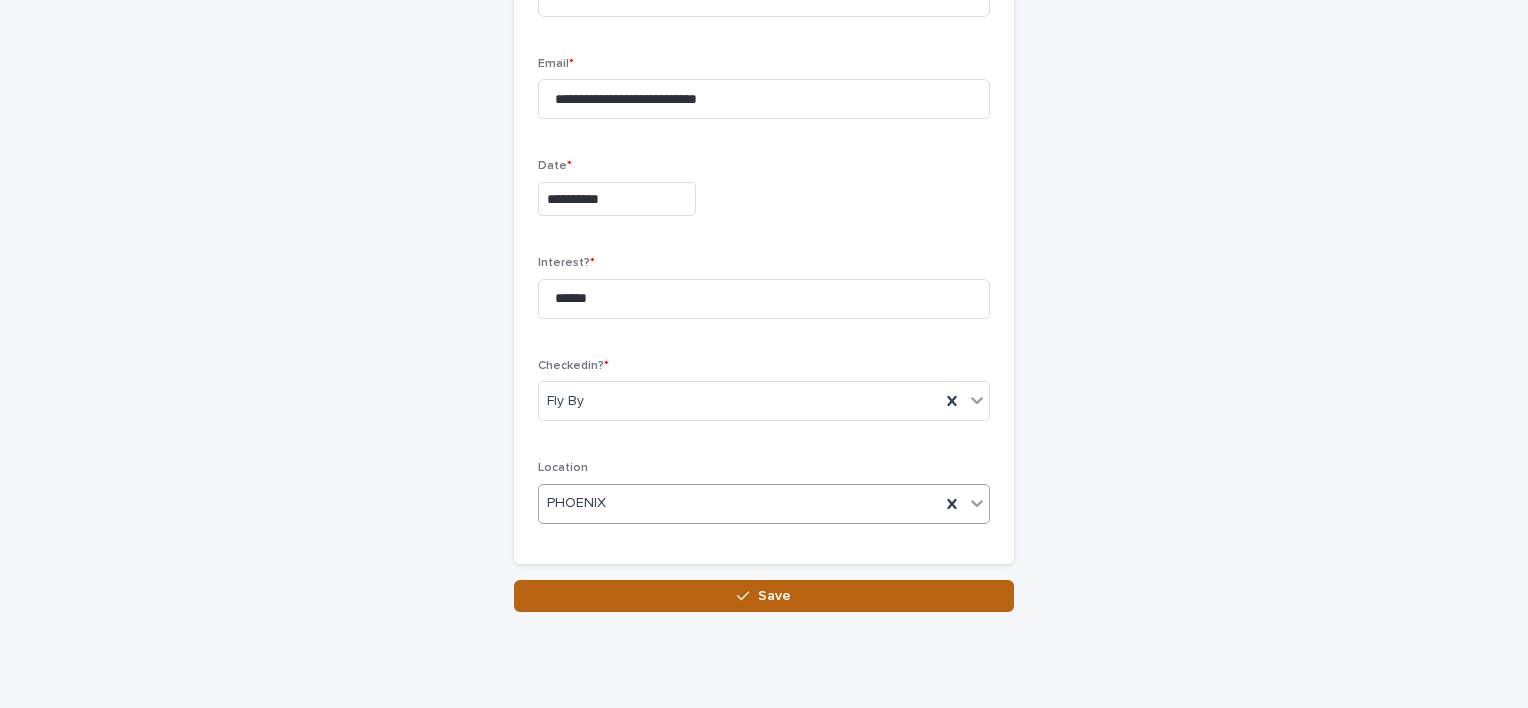 click on "Save" at bounding box center (764, 596) 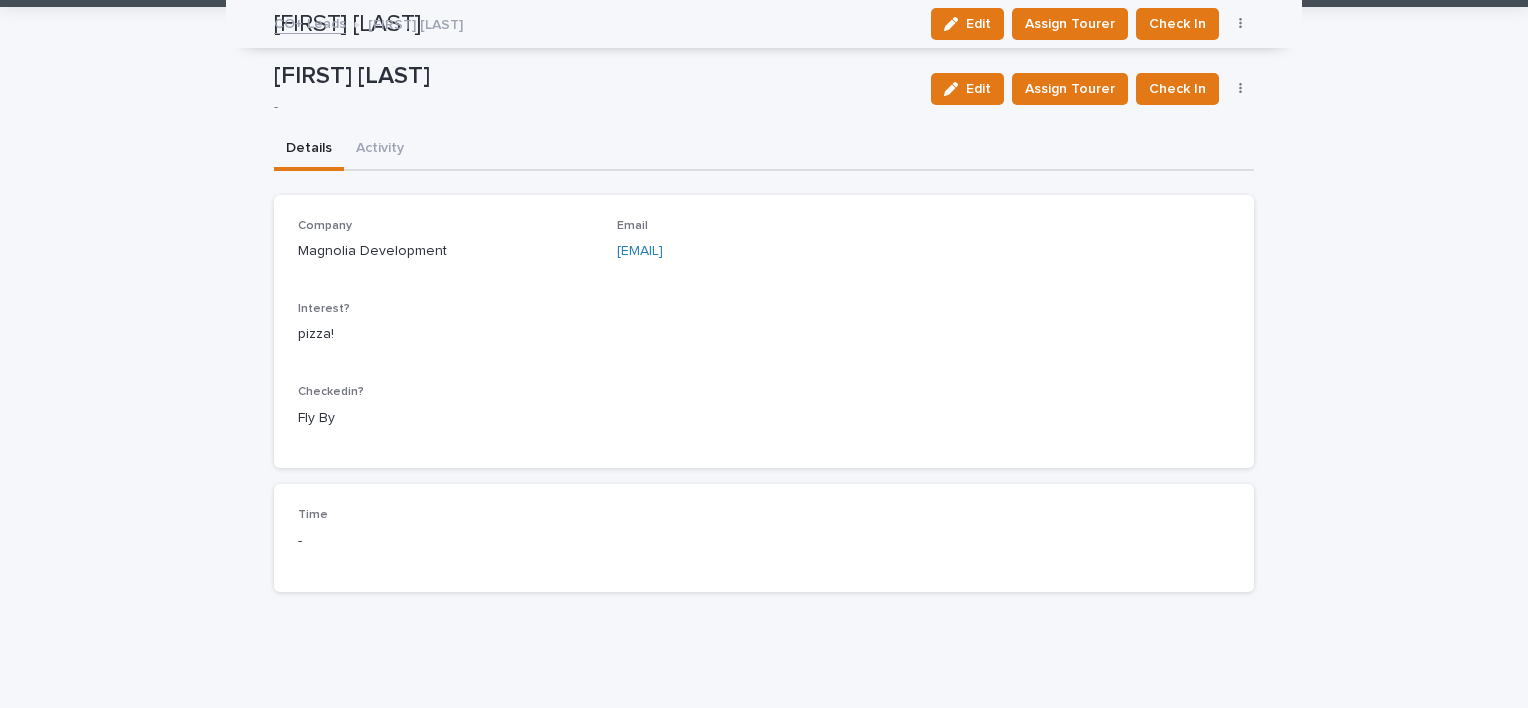 scroll, scrollTop: 0, scrollLeft: 0, axis: both 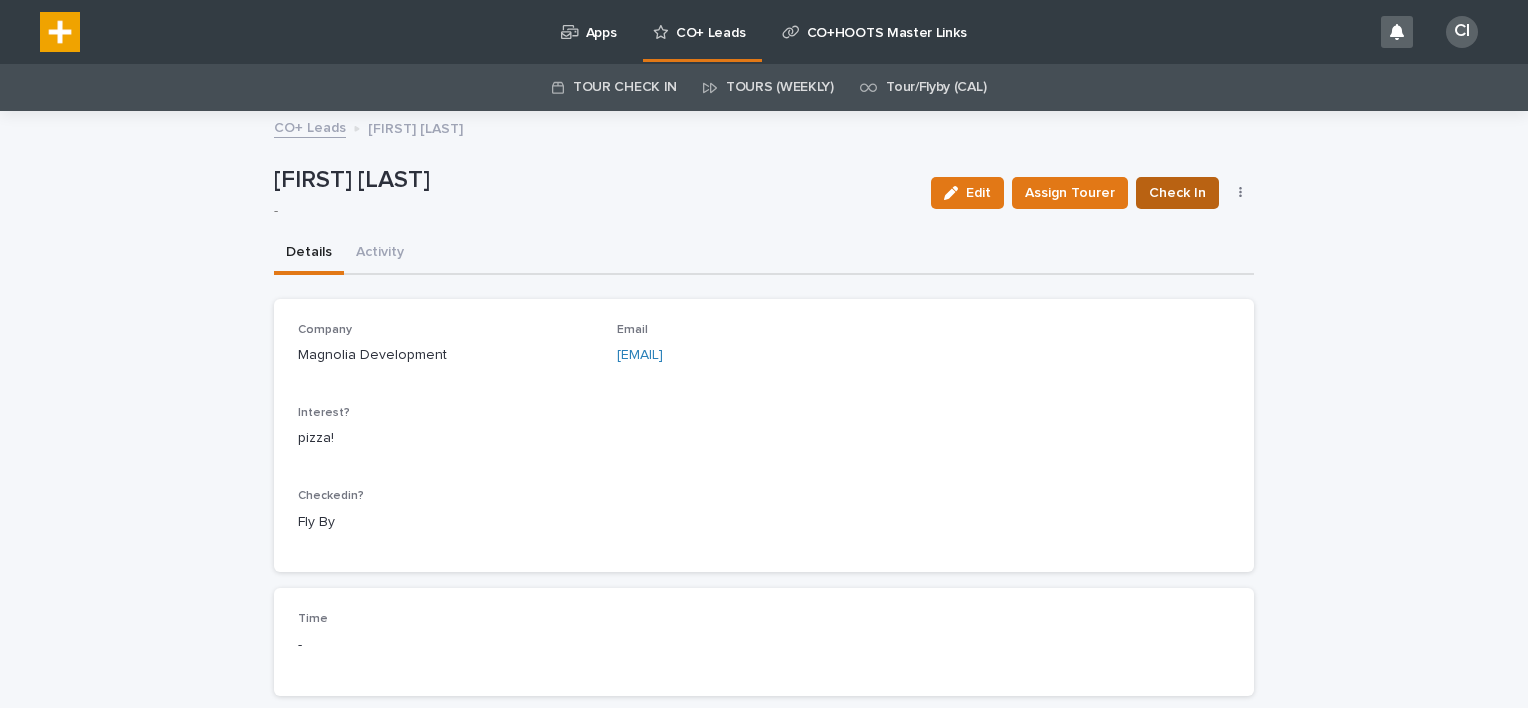 click on "Check In" at bounding box center [1177, 193] 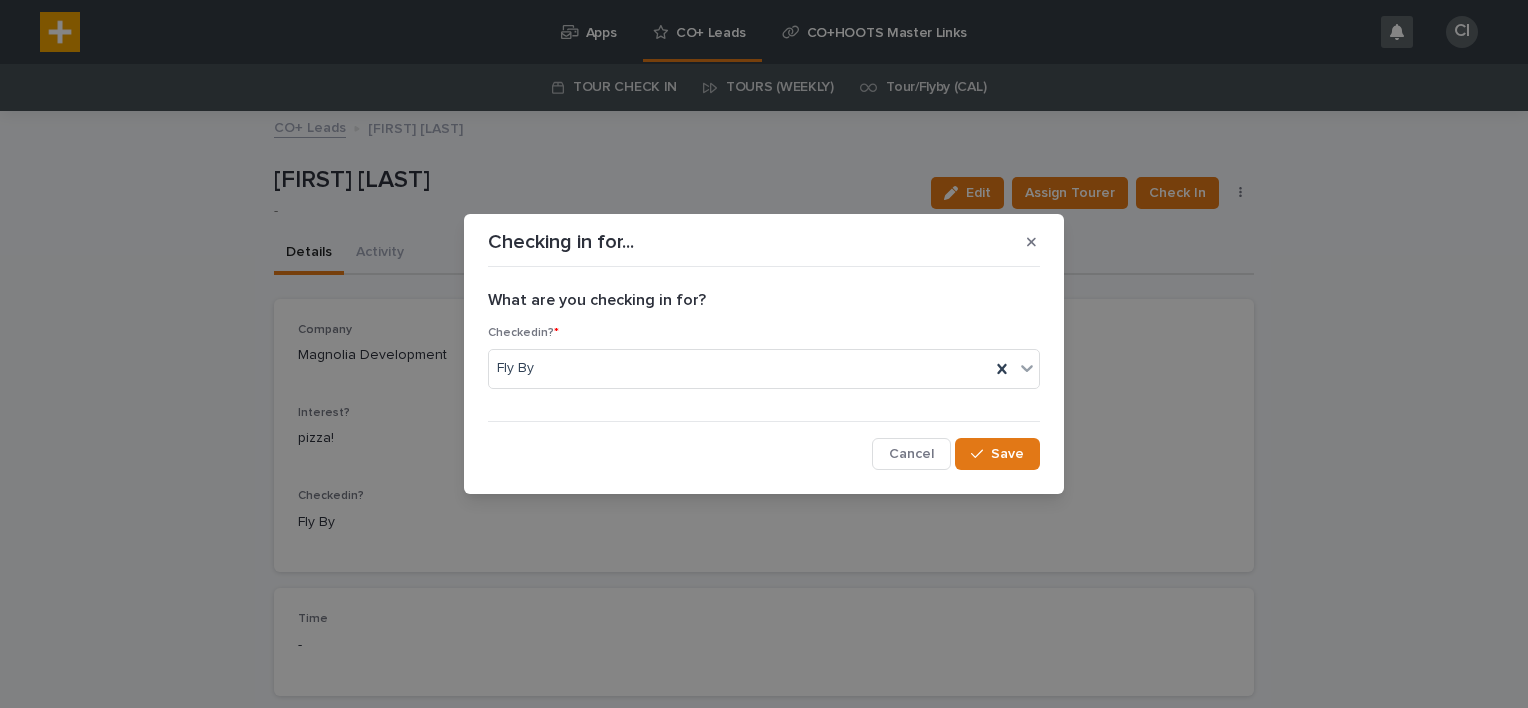 click on "Checking in for... What are you checking in for? Checkedin? * Fly By Cancel Save" at bounding box center (764, 354) 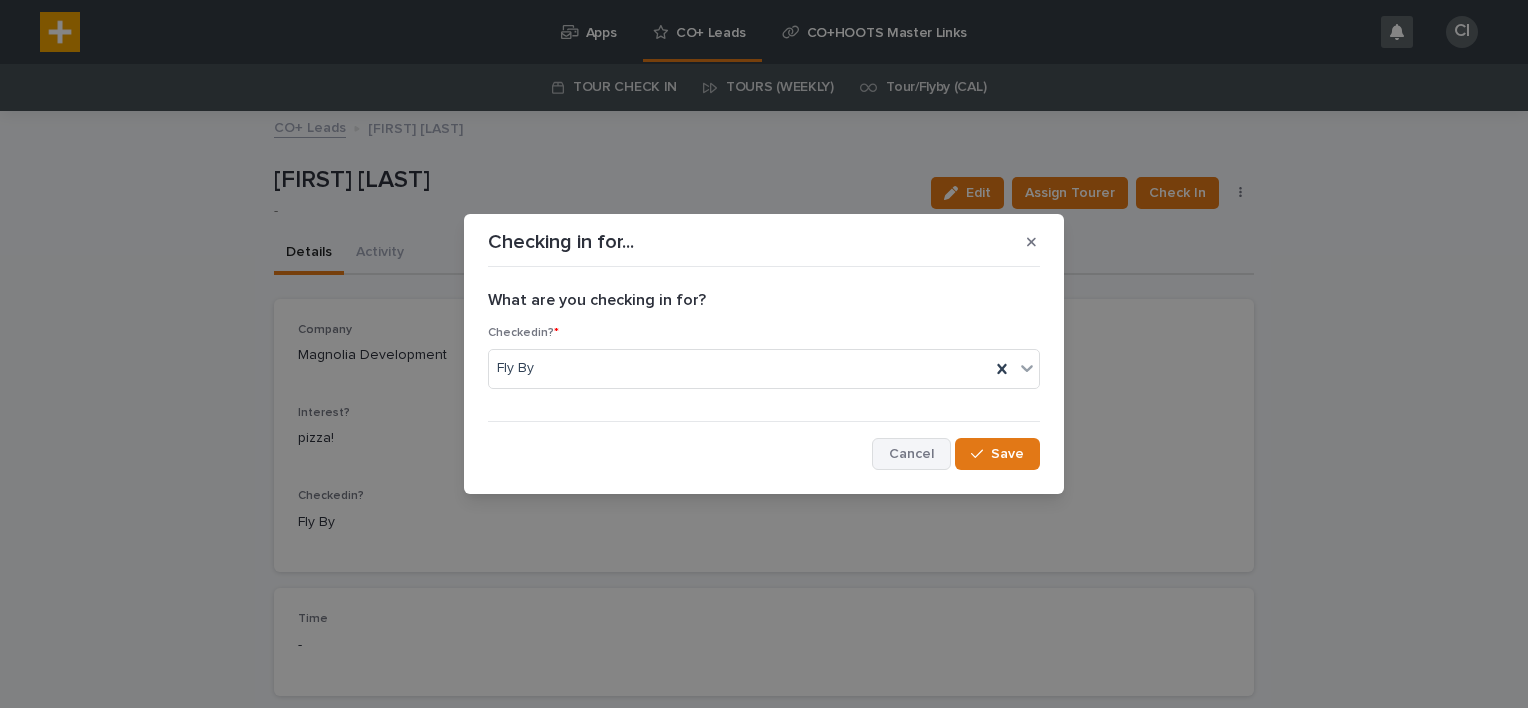 click on "Cancel" at bounding box center (911, 454) 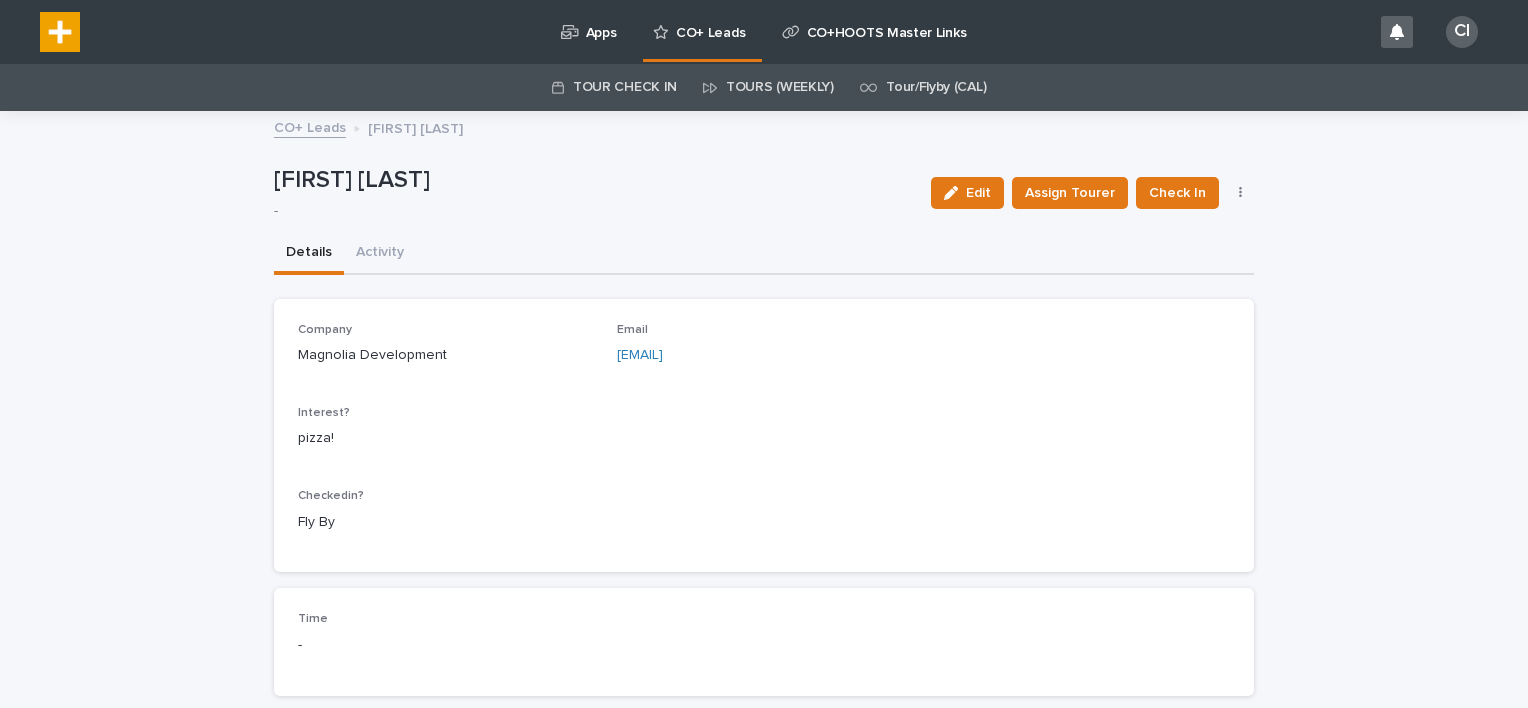 click on "CO+ Leads" at bounding box center (710, 21) 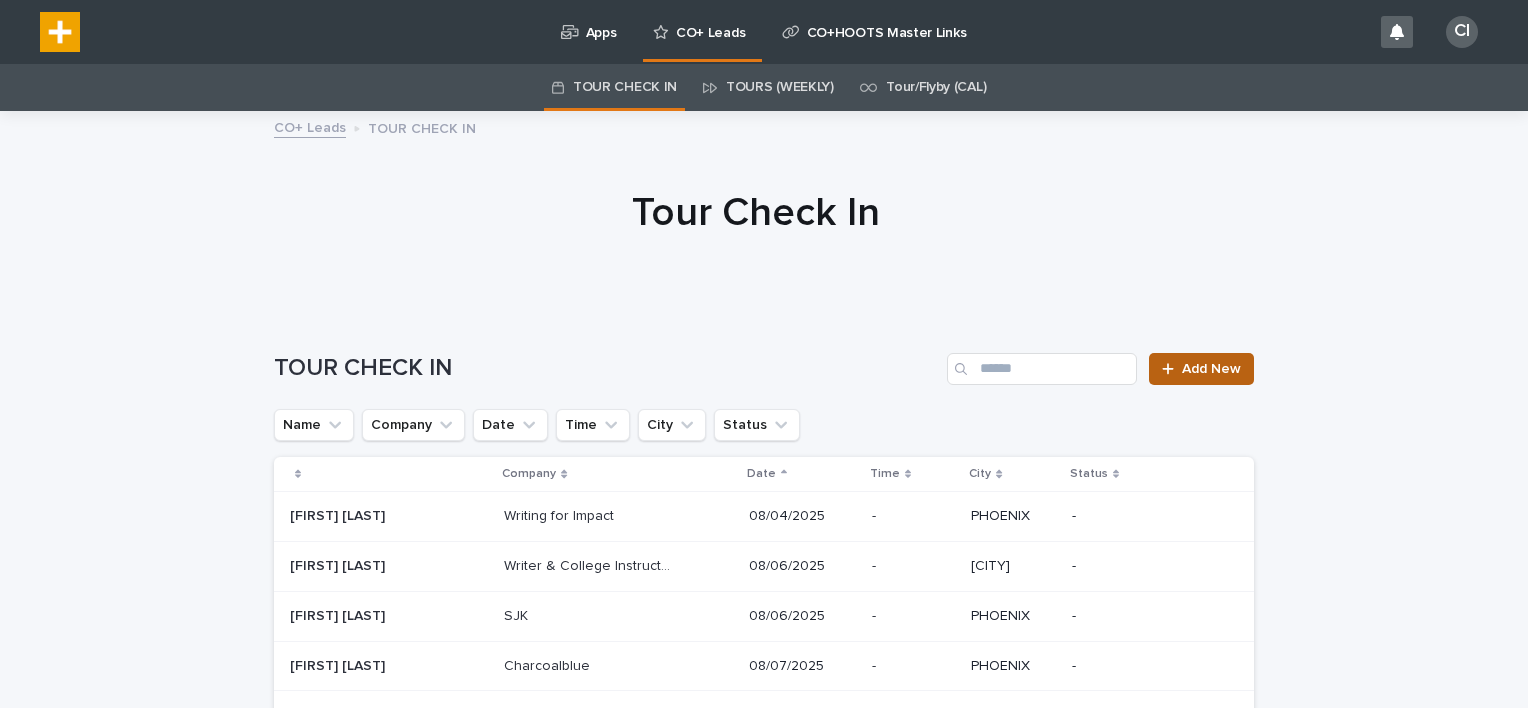 click on "Add New" at bounding box center [1211, 369] 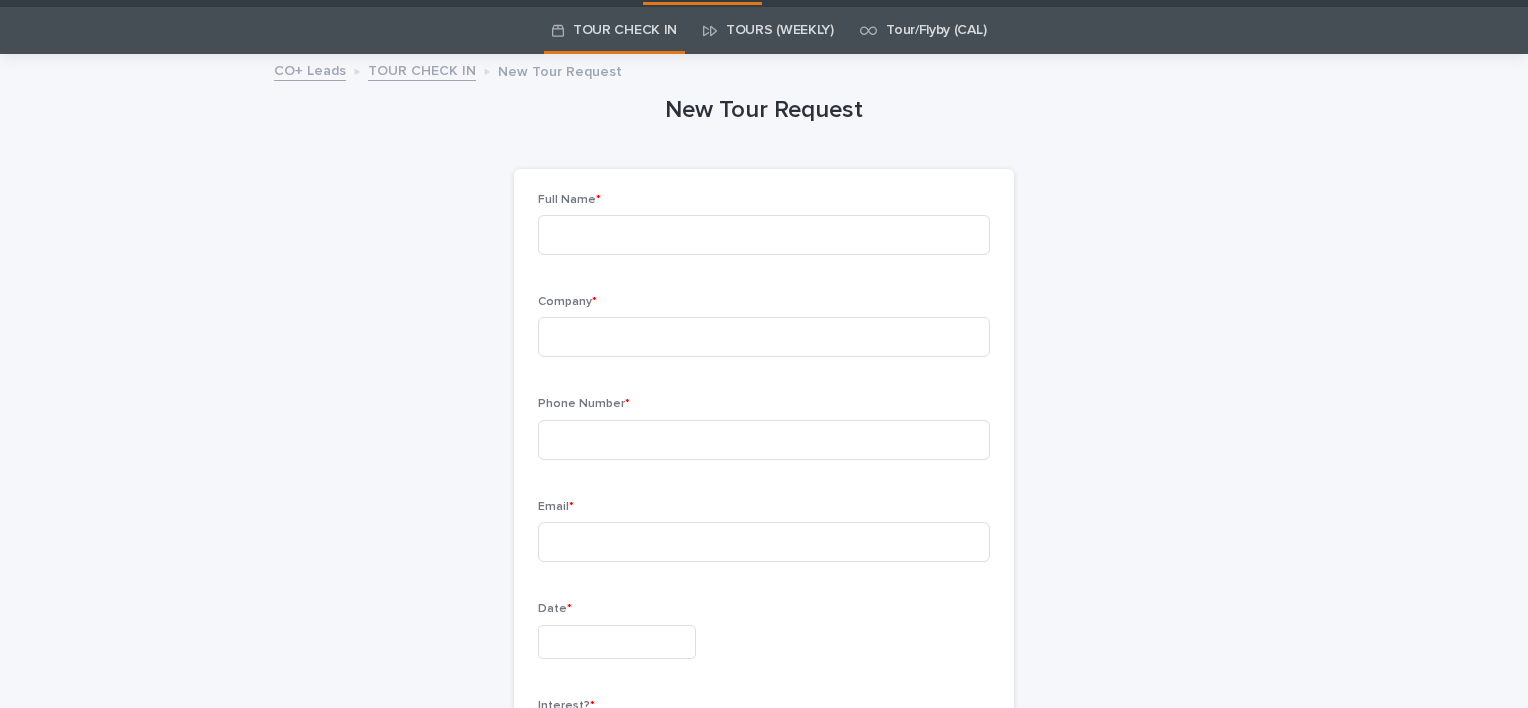 scroll, scrollTop: 64, scrollLeft: 0, axis: vertical 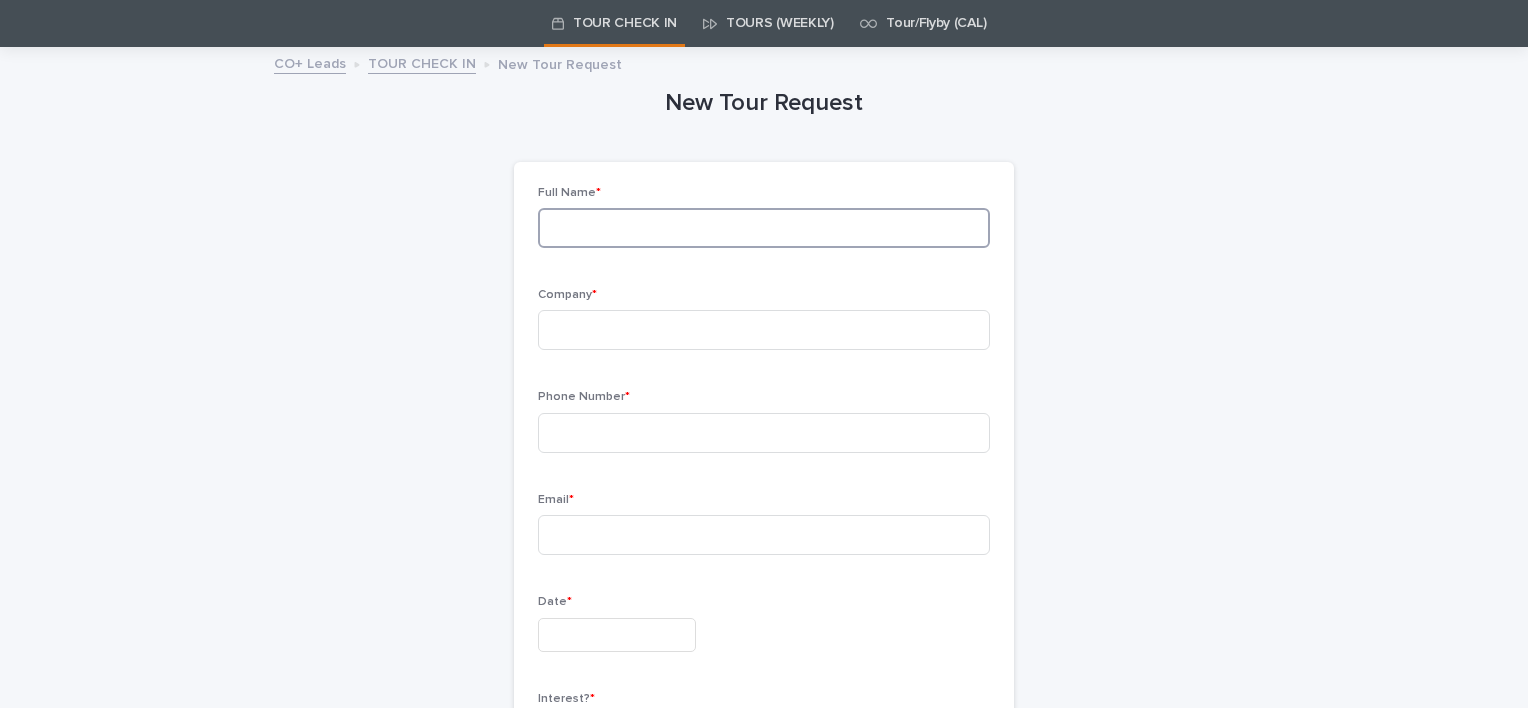 click at bounding box center [764, 228] 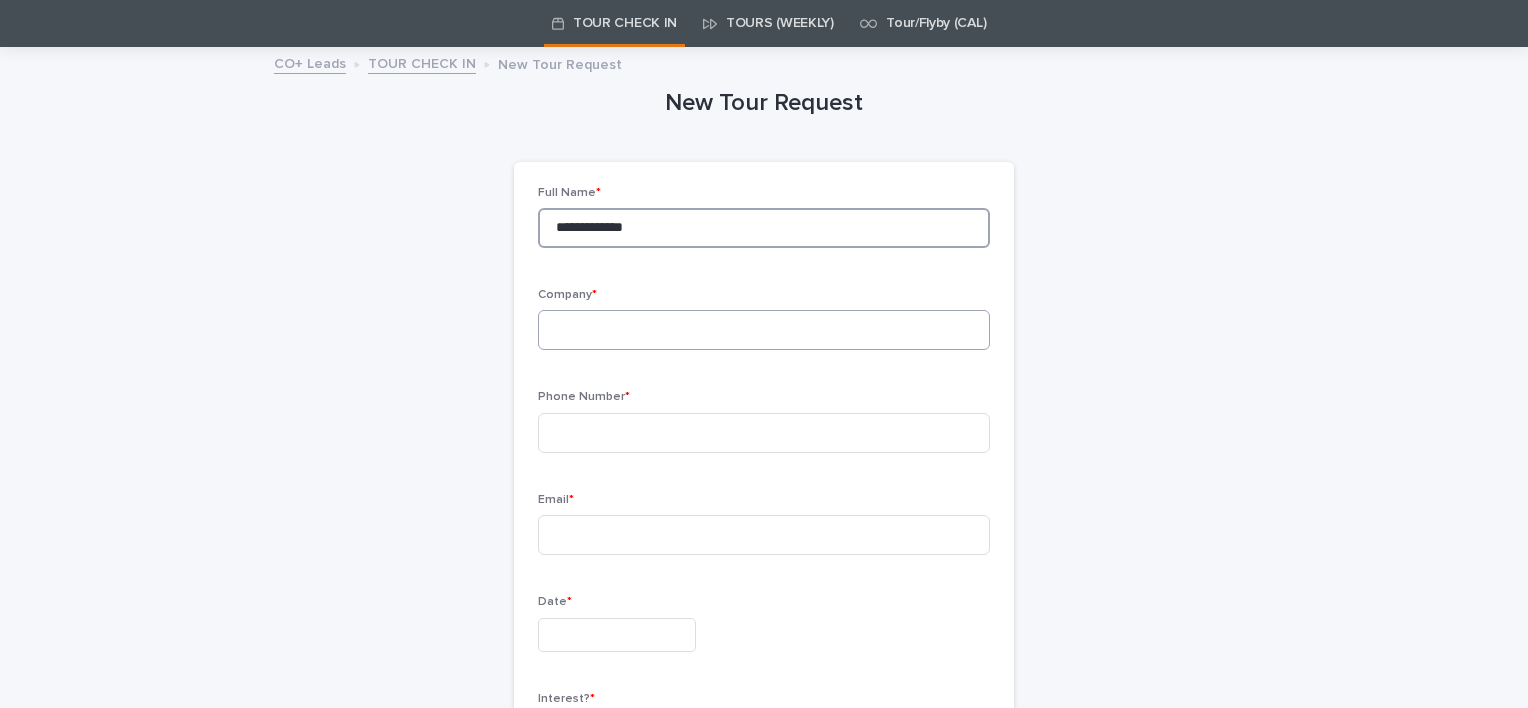 type on "**********" 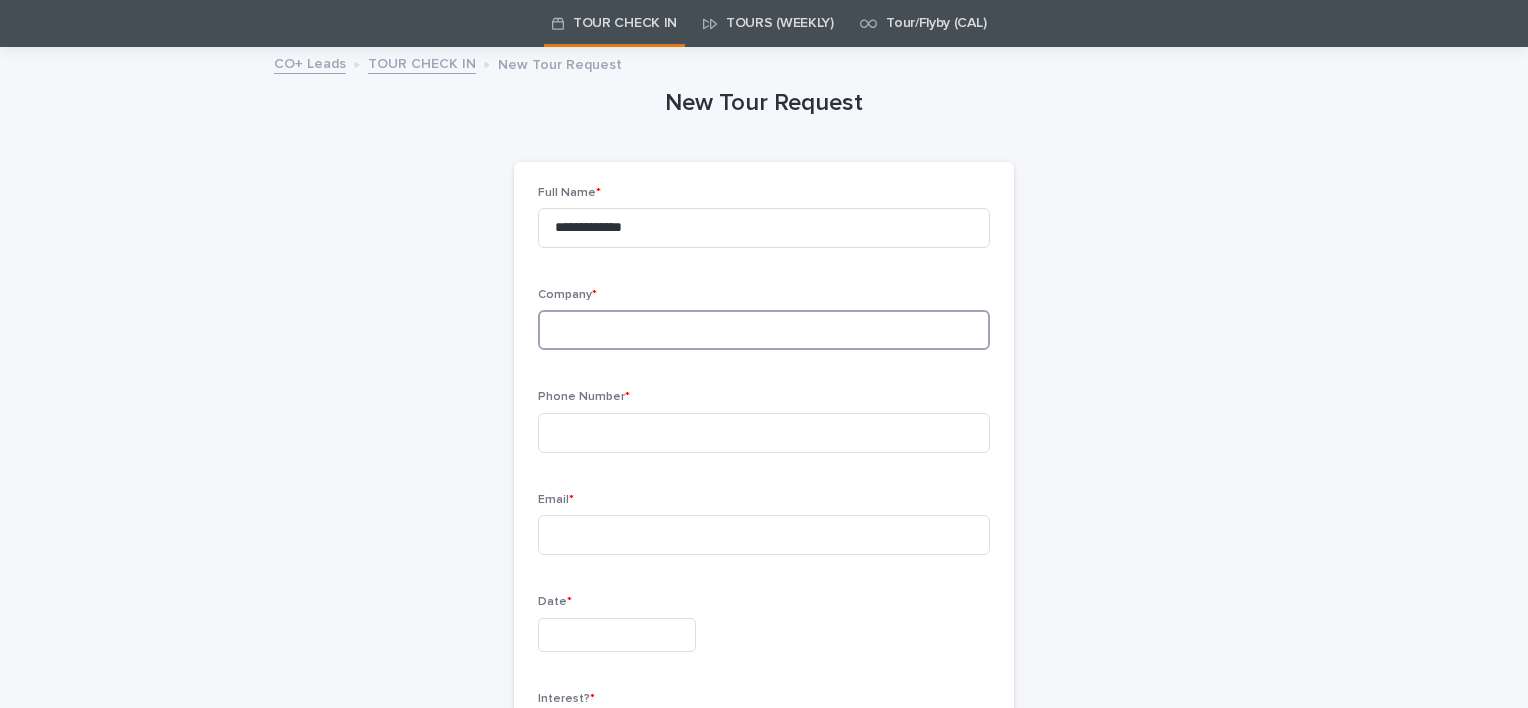click at bounding box center (764, 330) 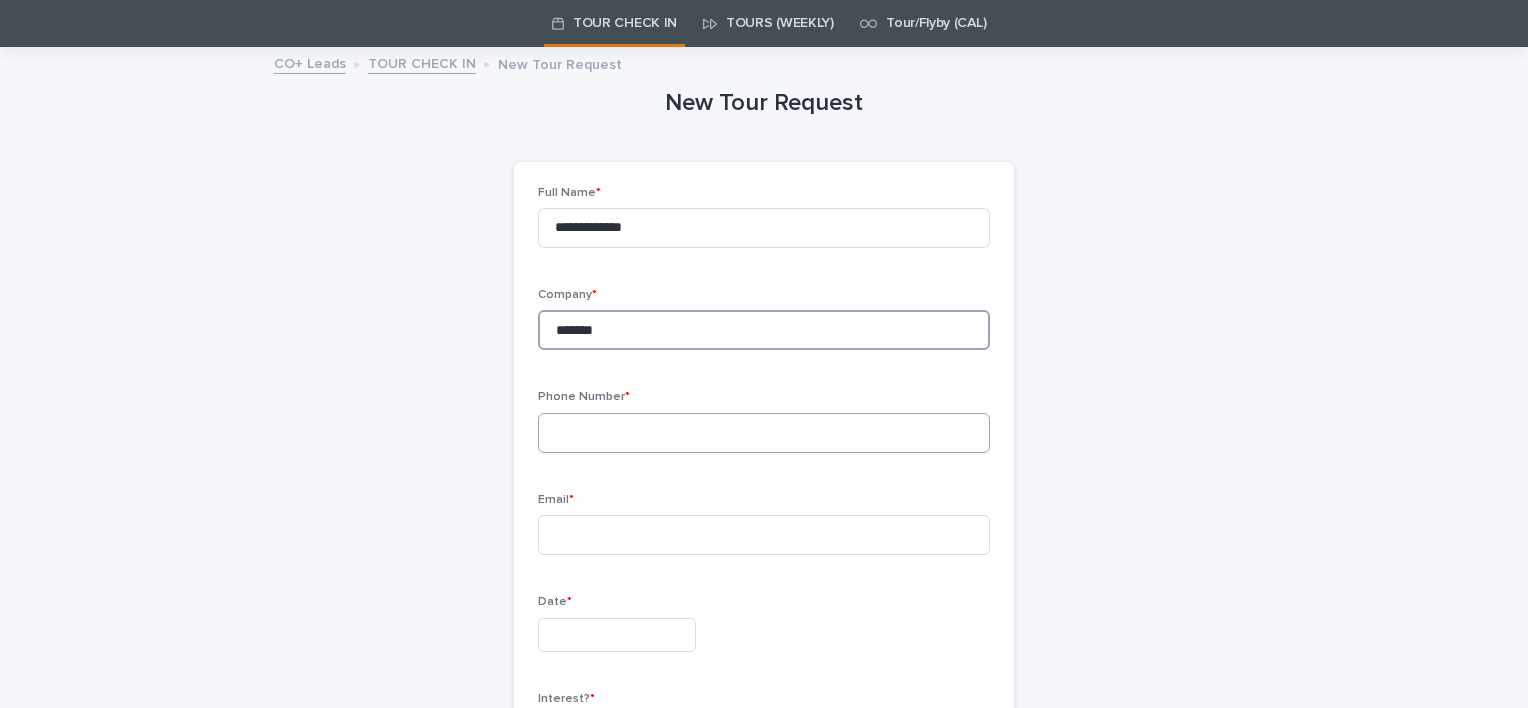 type on "*******" 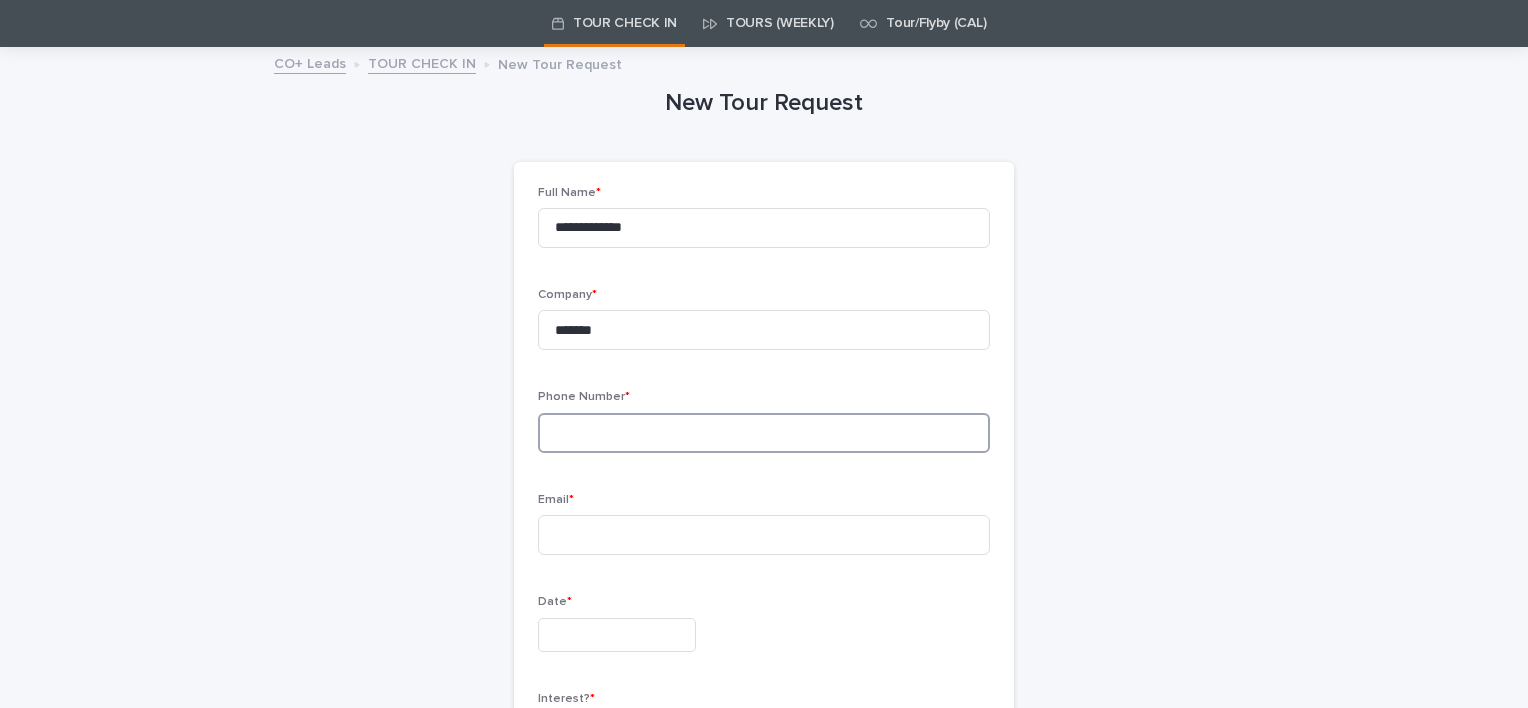 click at bounding box center (764, 433) 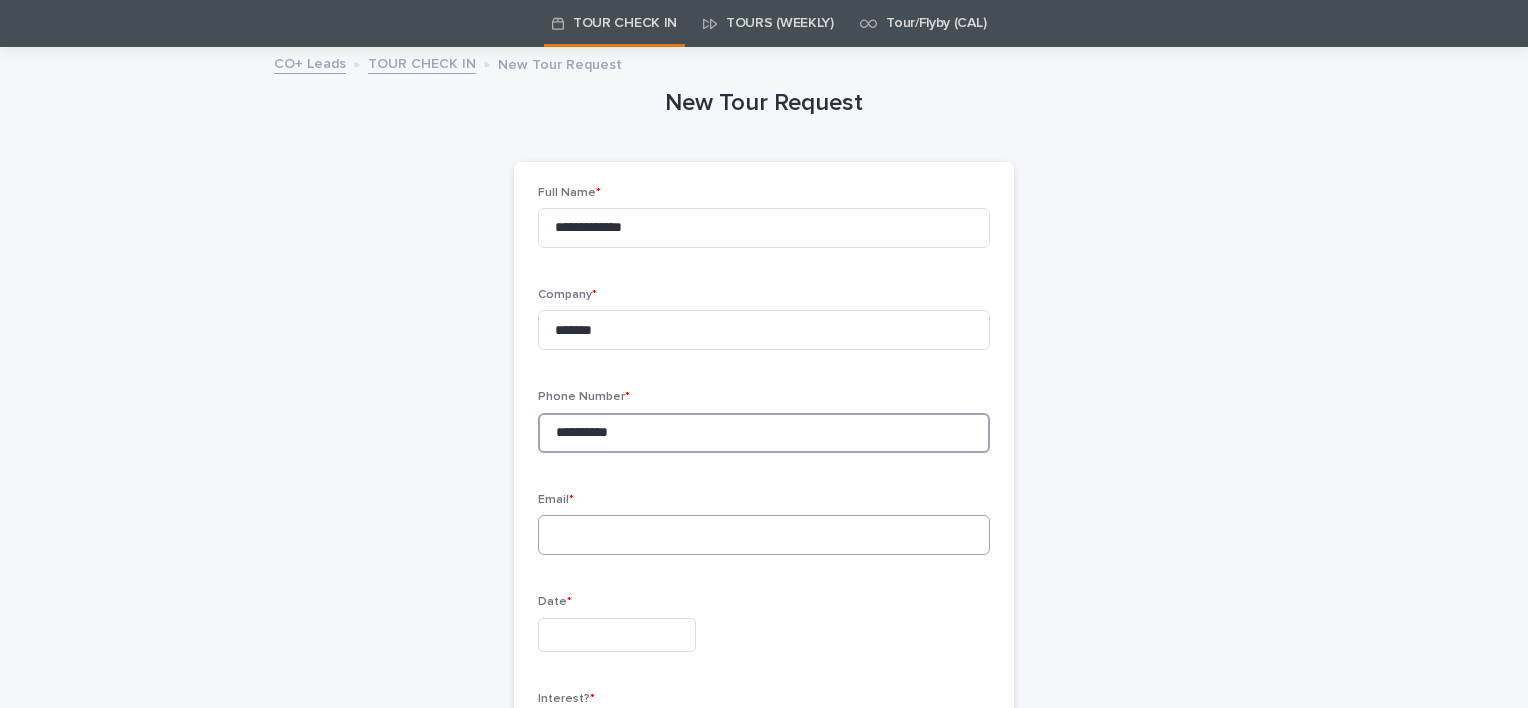 type on "**********" 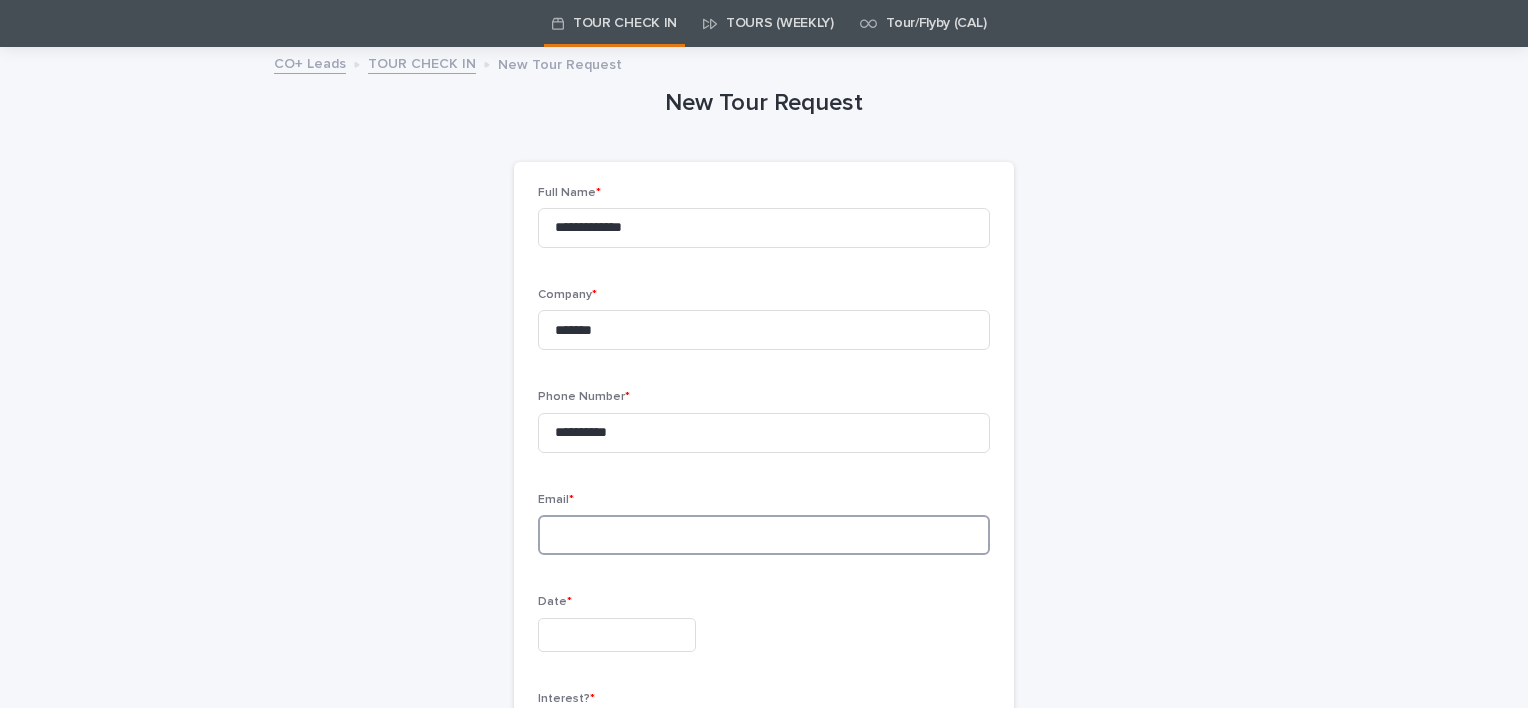 click at bounding box center (764, 535) 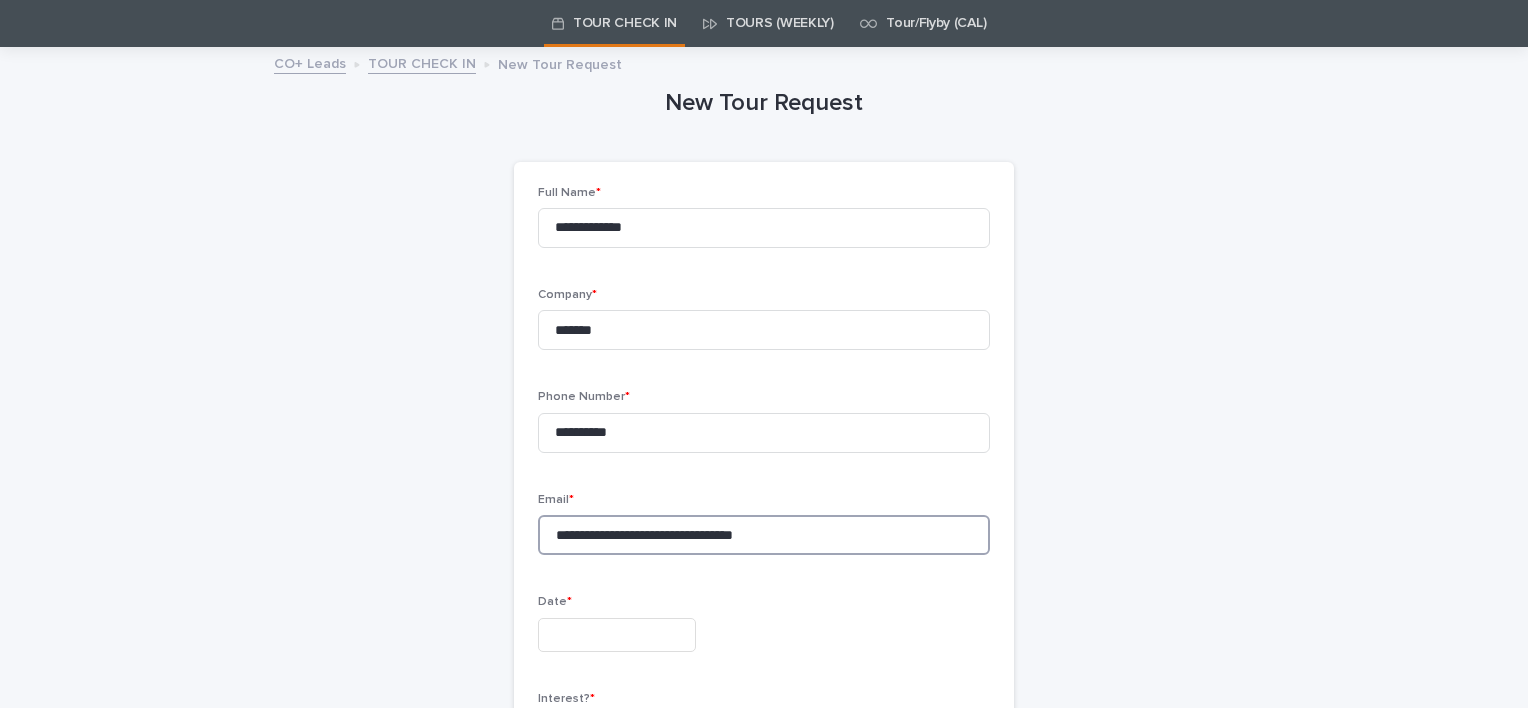 type on "**********" 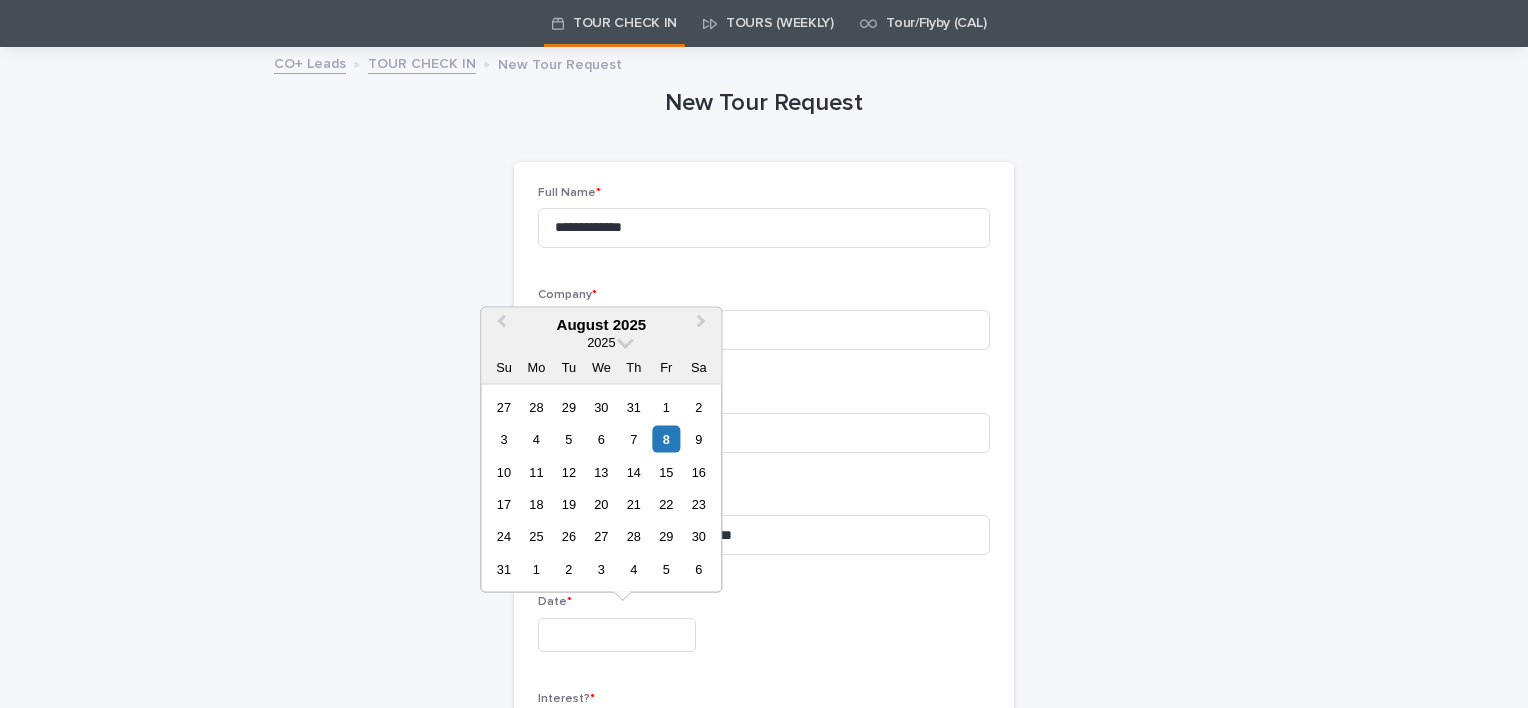 click at bounding box center (617, 635) 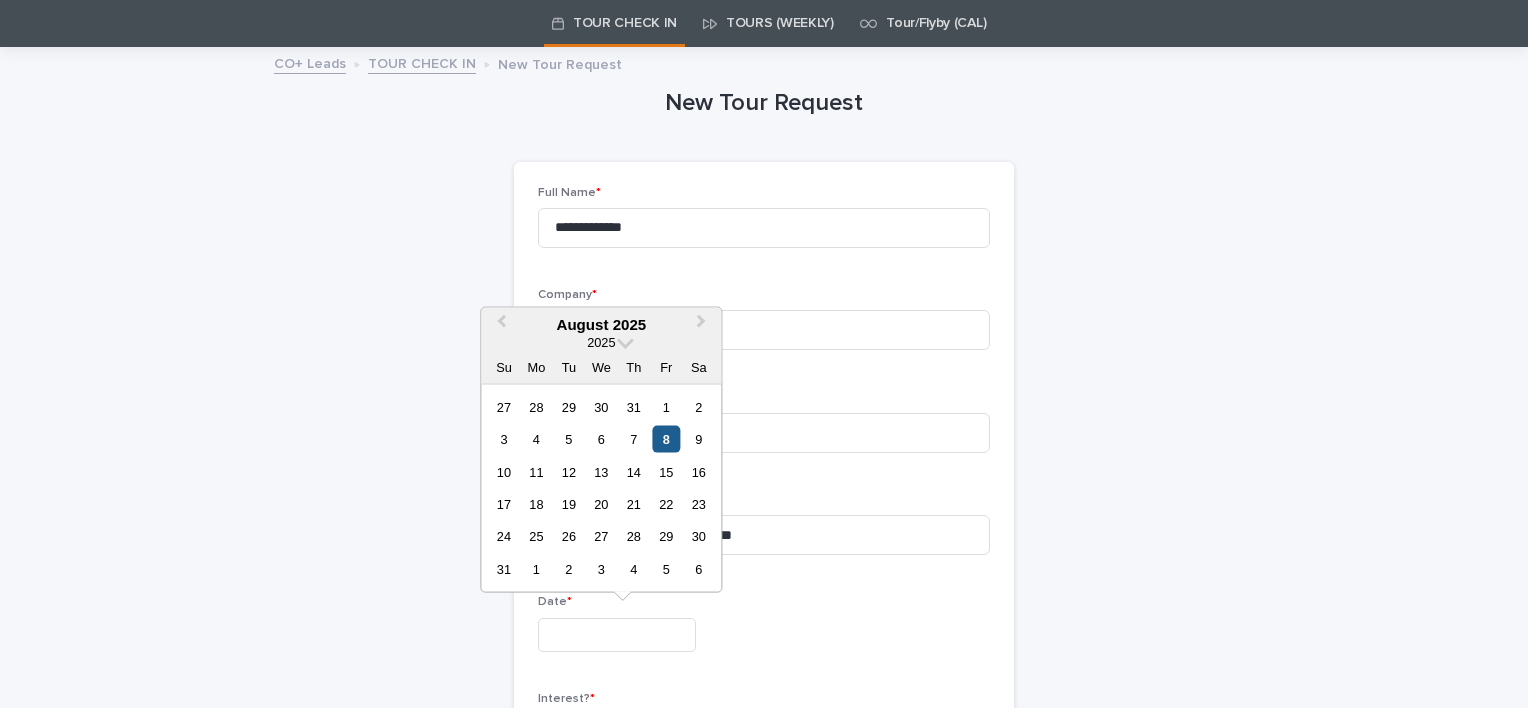 click on "8" at bounding box center (666, 439) 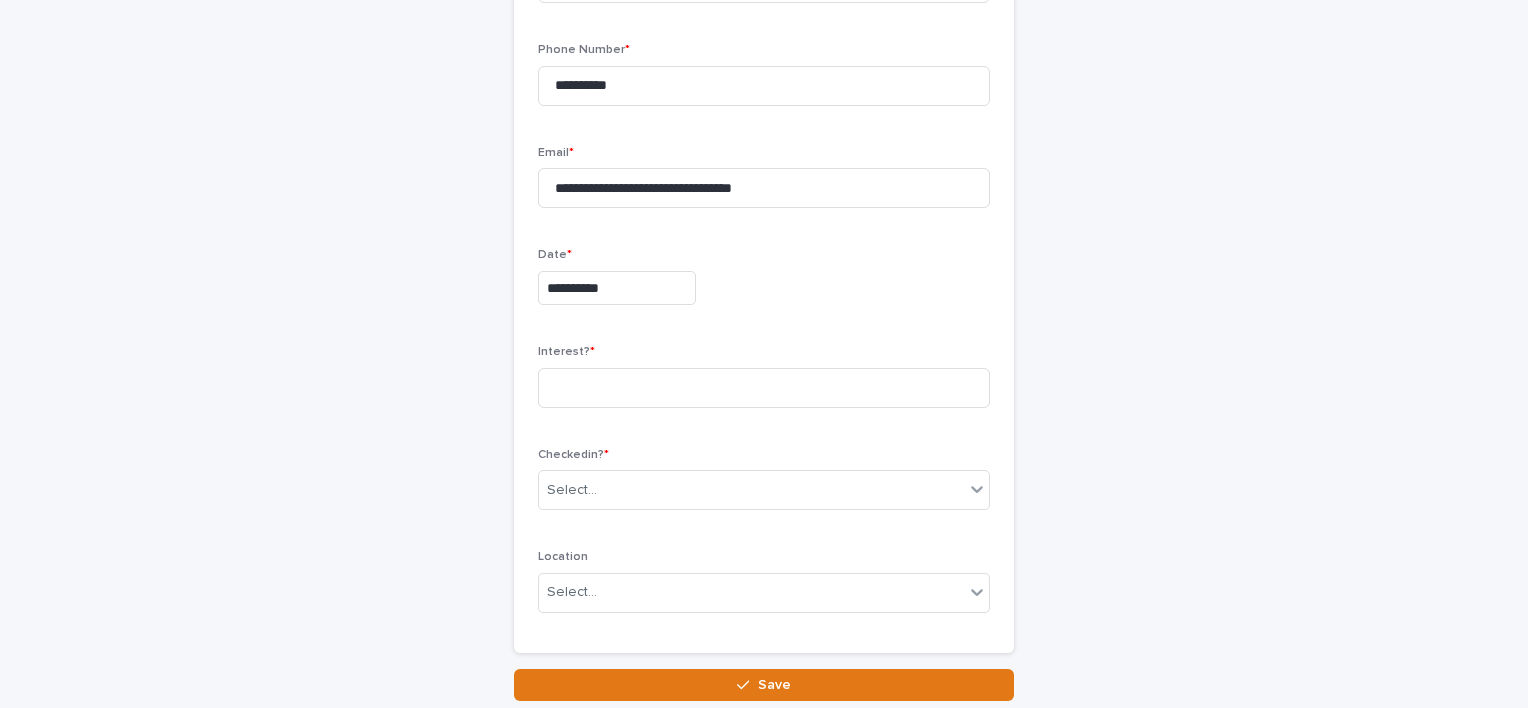 scroll, scrollTop: 416, scrollLeft: 0, axis: vertical 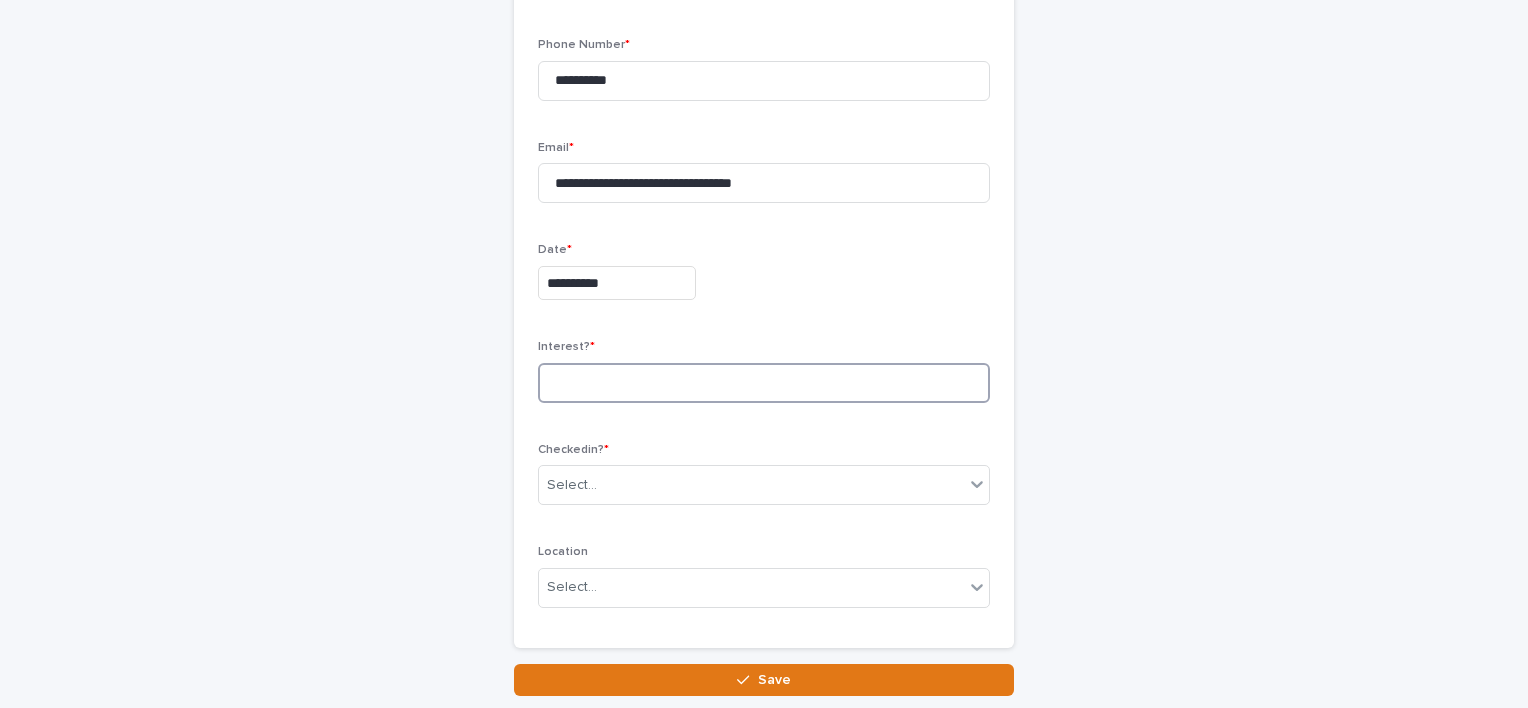 click at bounding box center (764, 383) 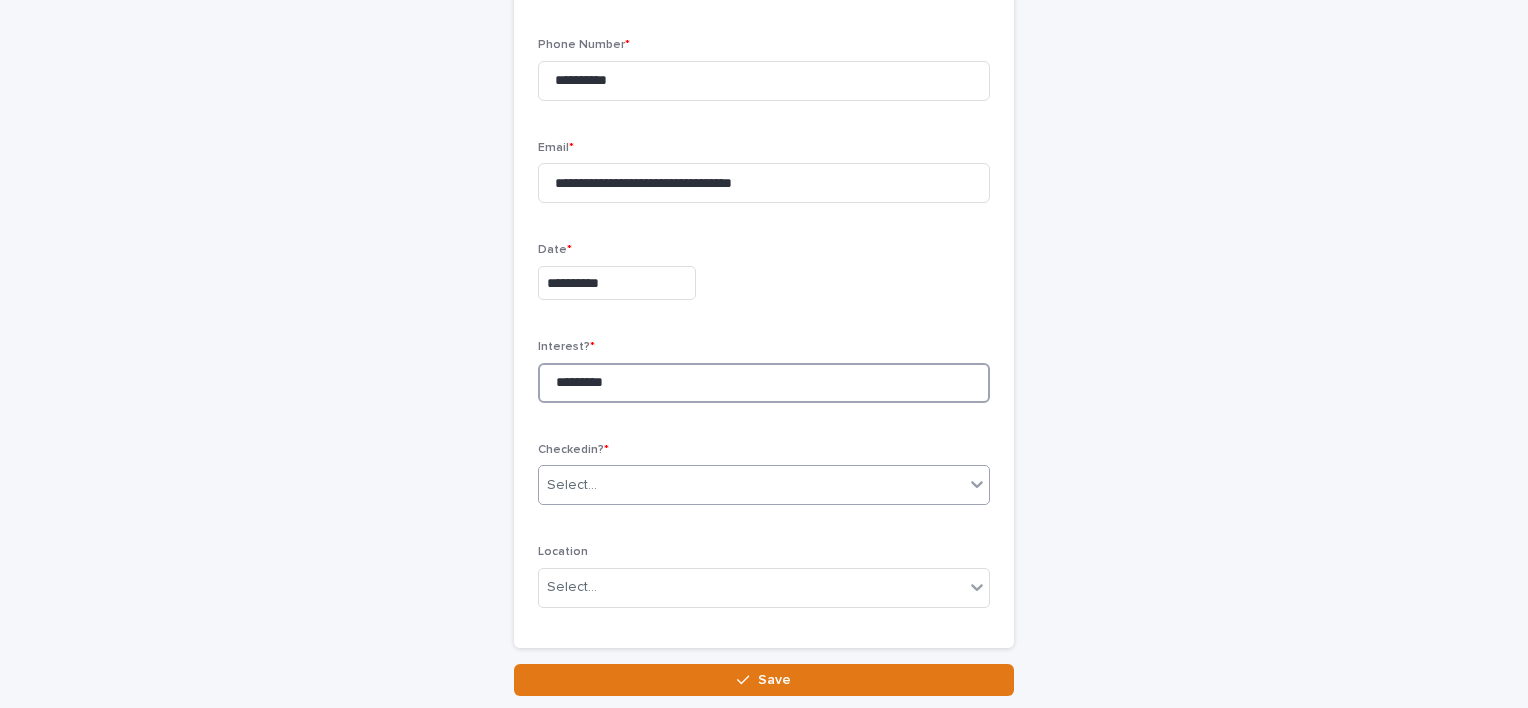 type on "*********" 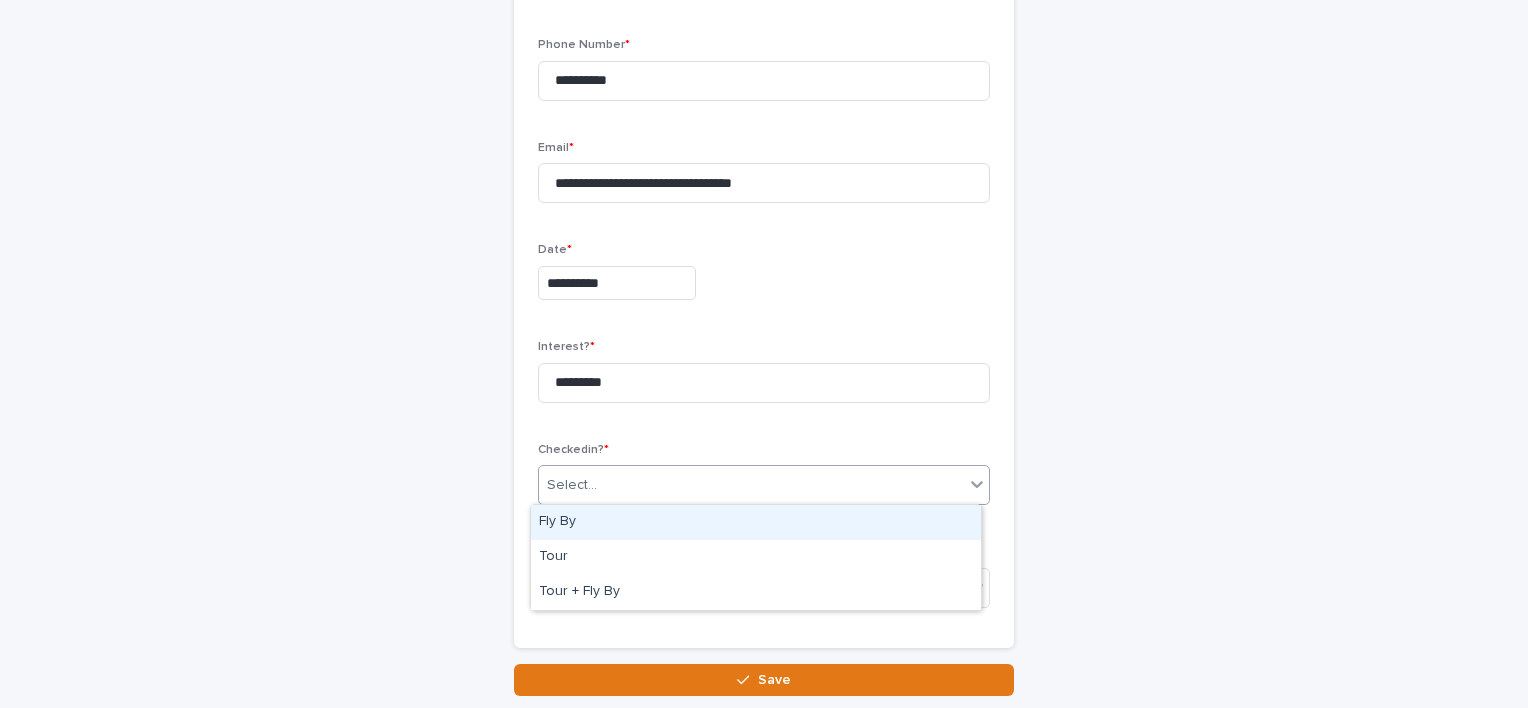 click on "Select..." at bounding box center [751, 485] 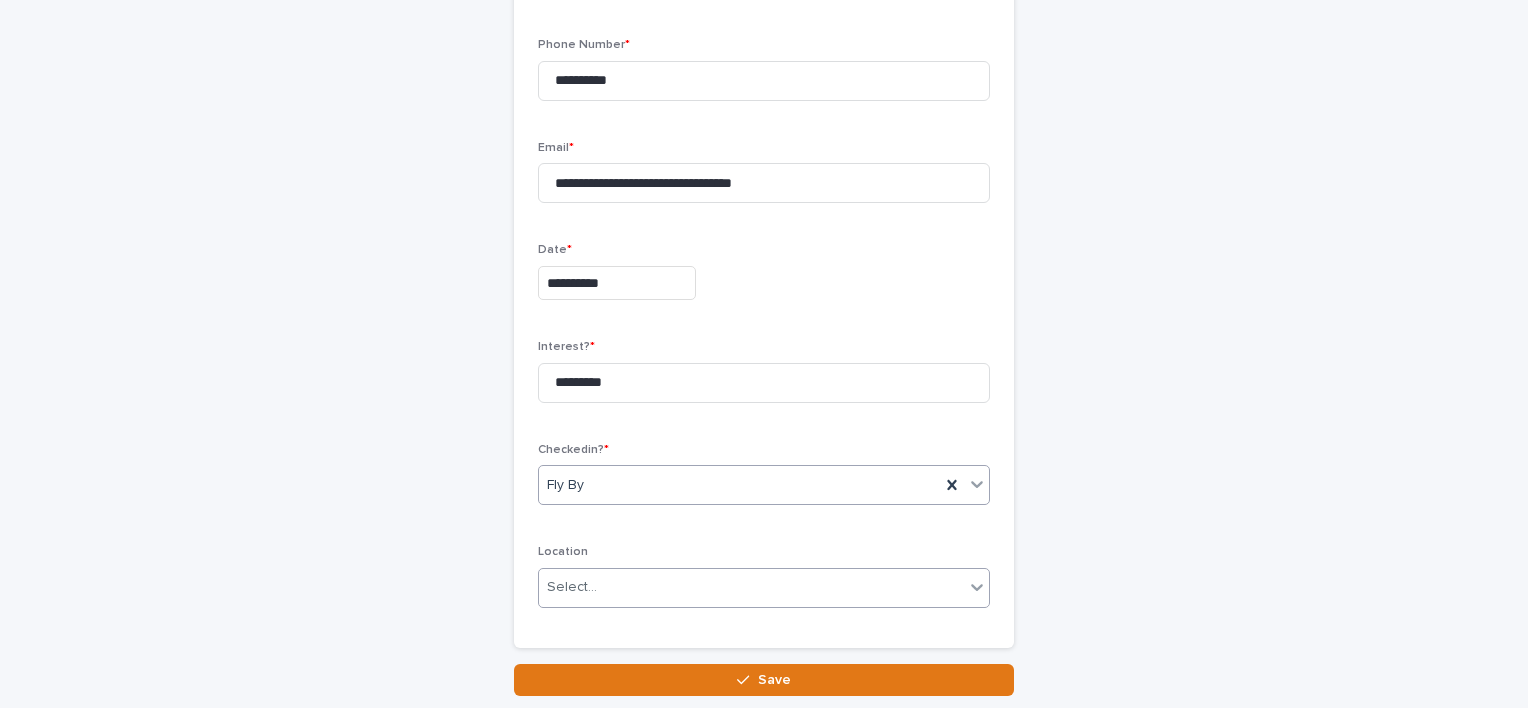 click on "Select..." at bounding box center [751, 587] 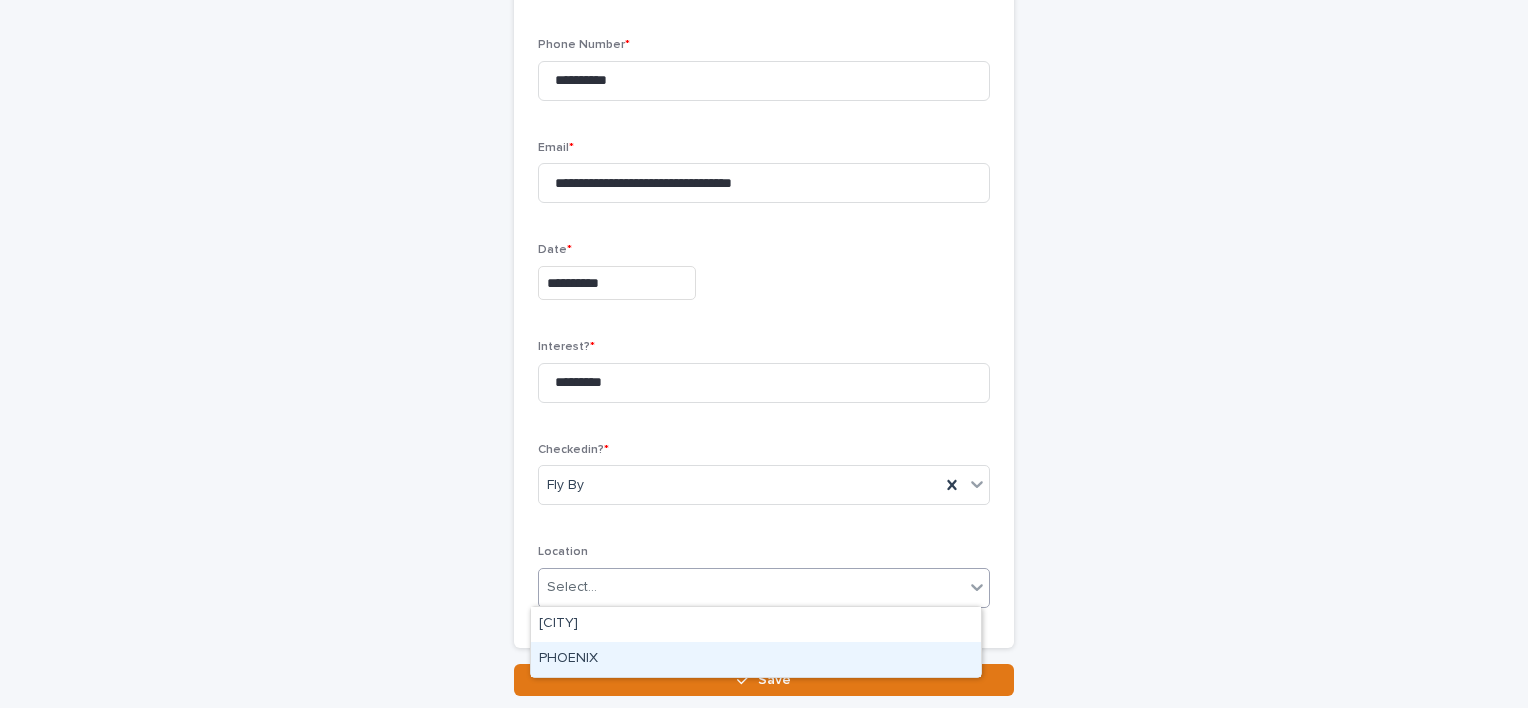 click on "PHOENIX" at bounding box center (756, 659) 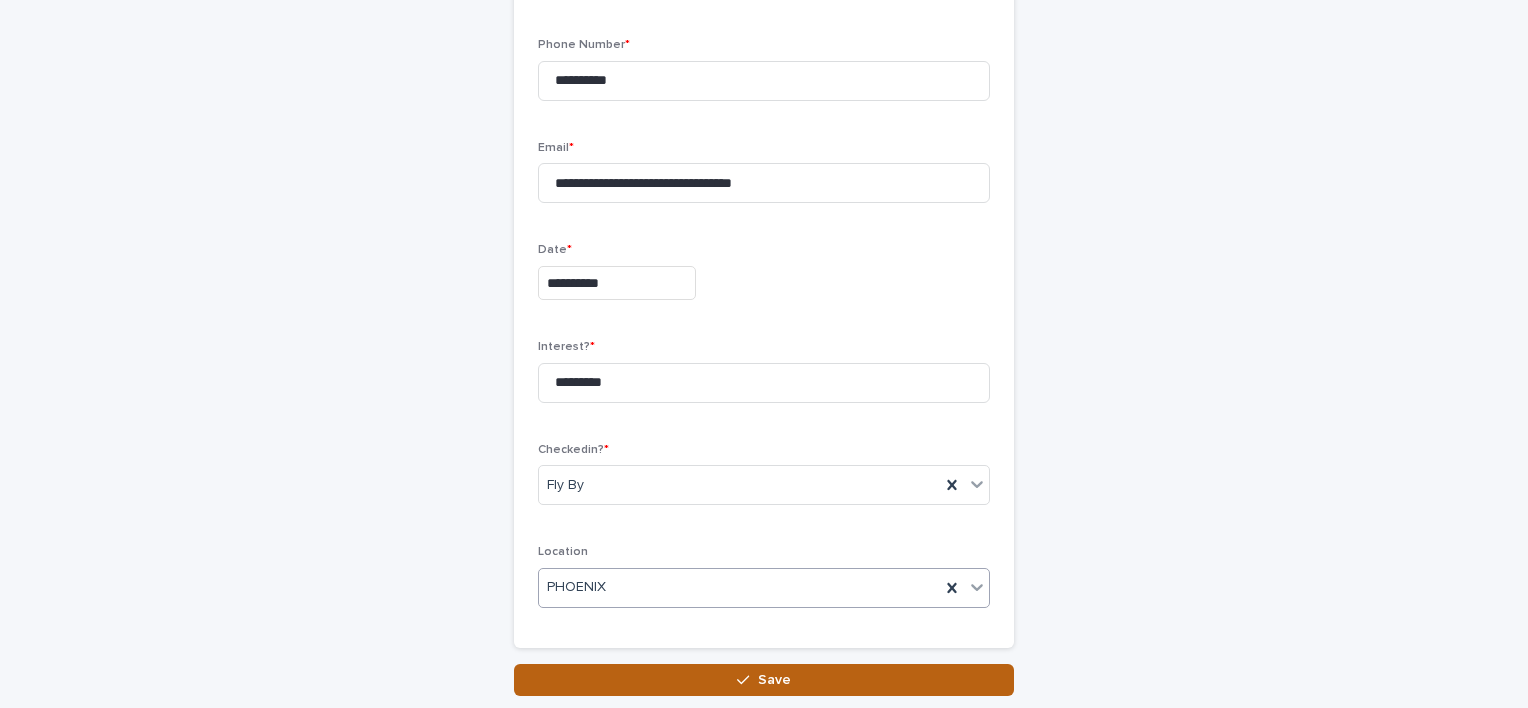 click on "Save" at bounding box center [764, 680] 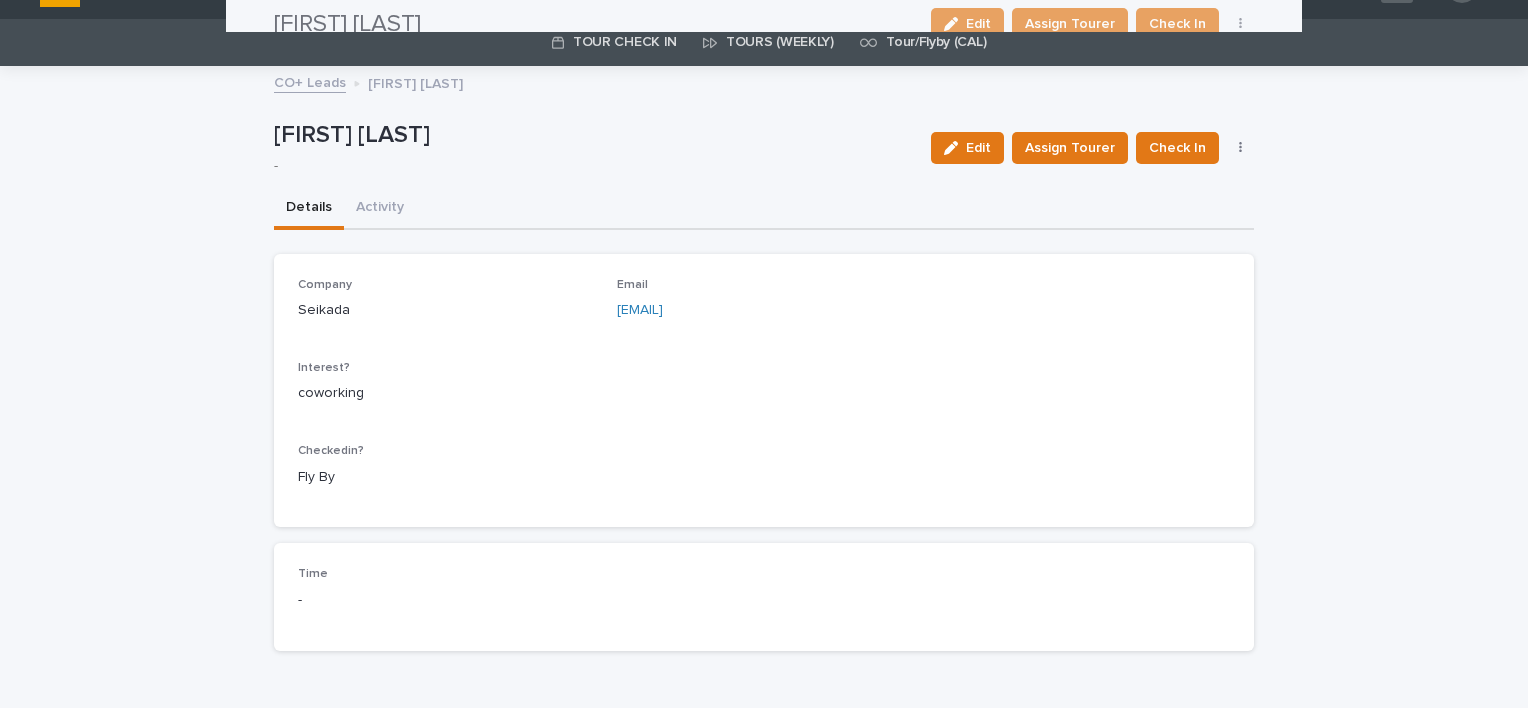 scroll, scrollTop: 0, scrollLeft: 0, axis: both 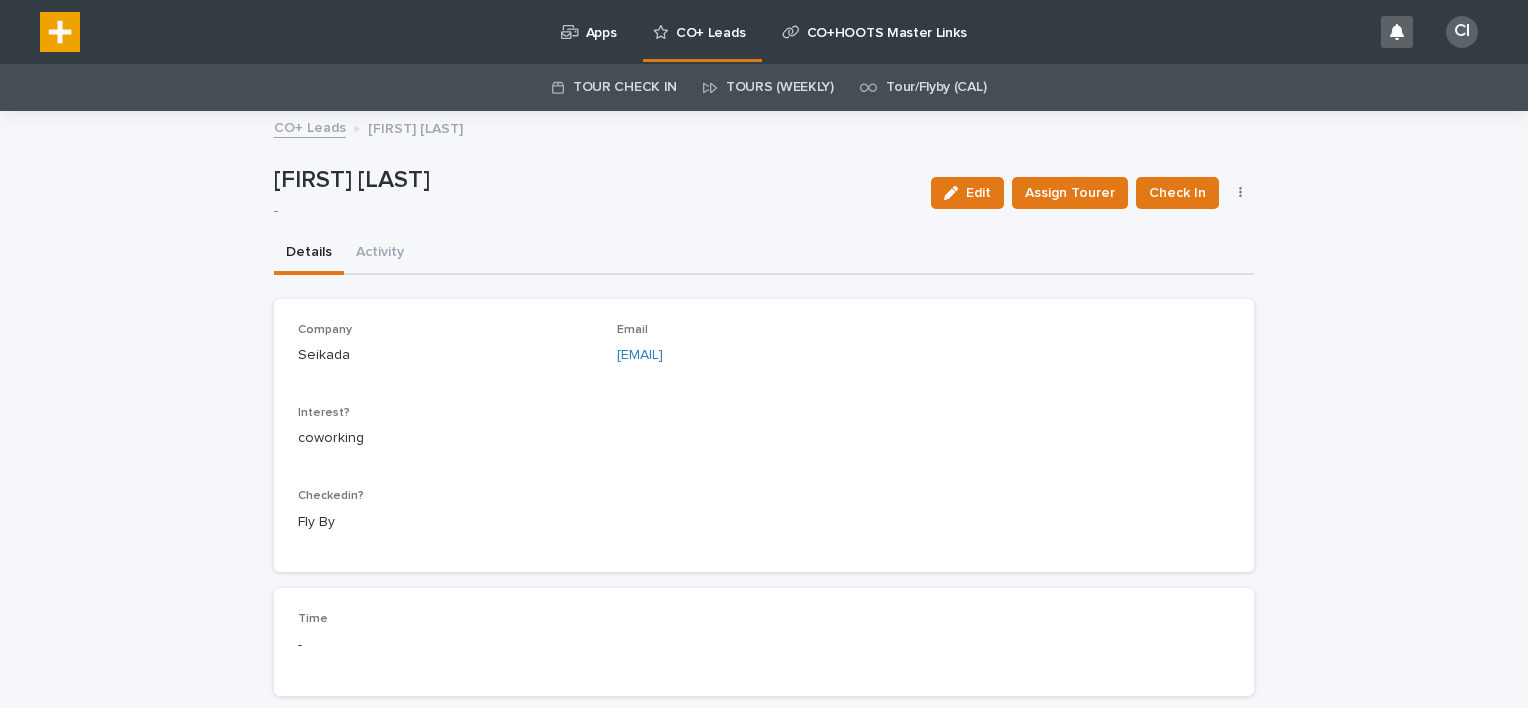 click on "CO+ Leads" at bounding box center (702, 29) 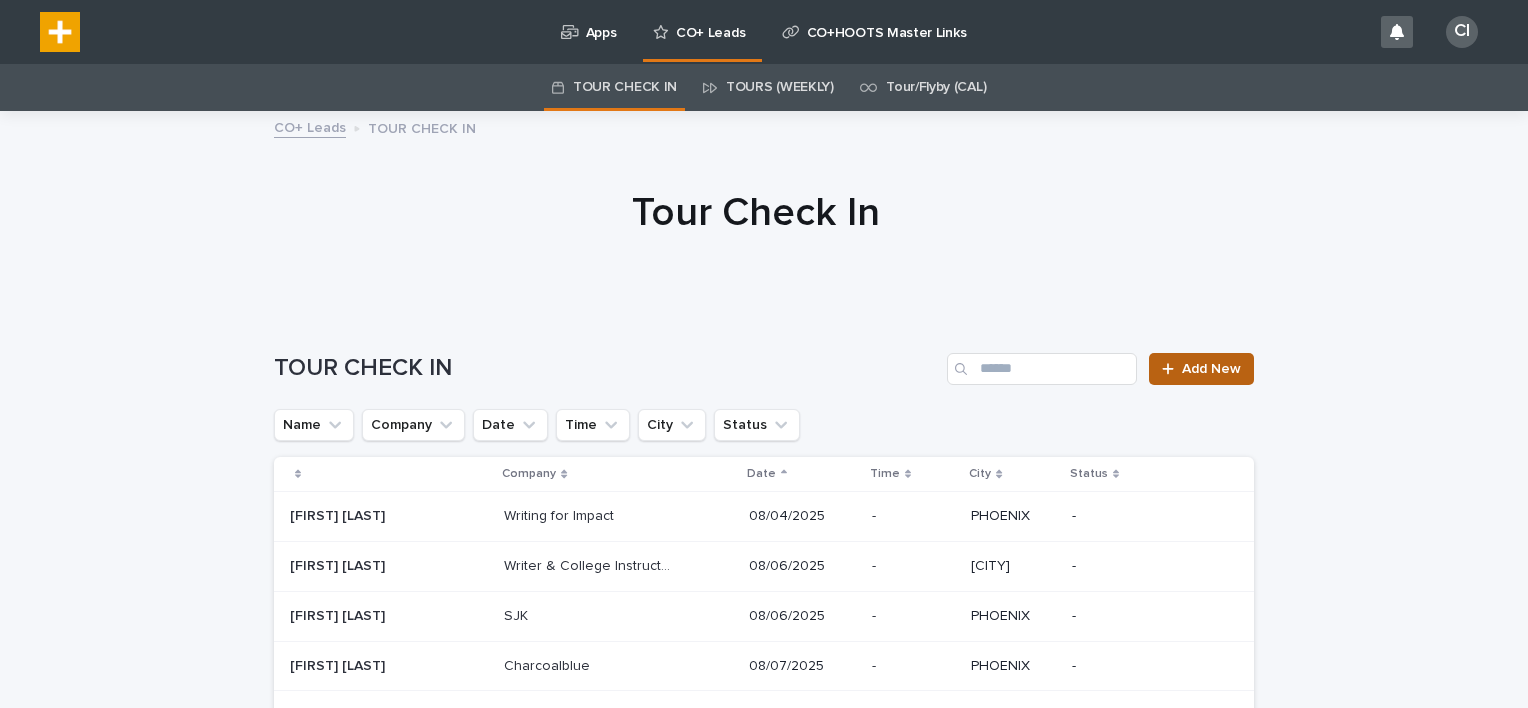 click on "Add New" at bounding box center (1211, 369) 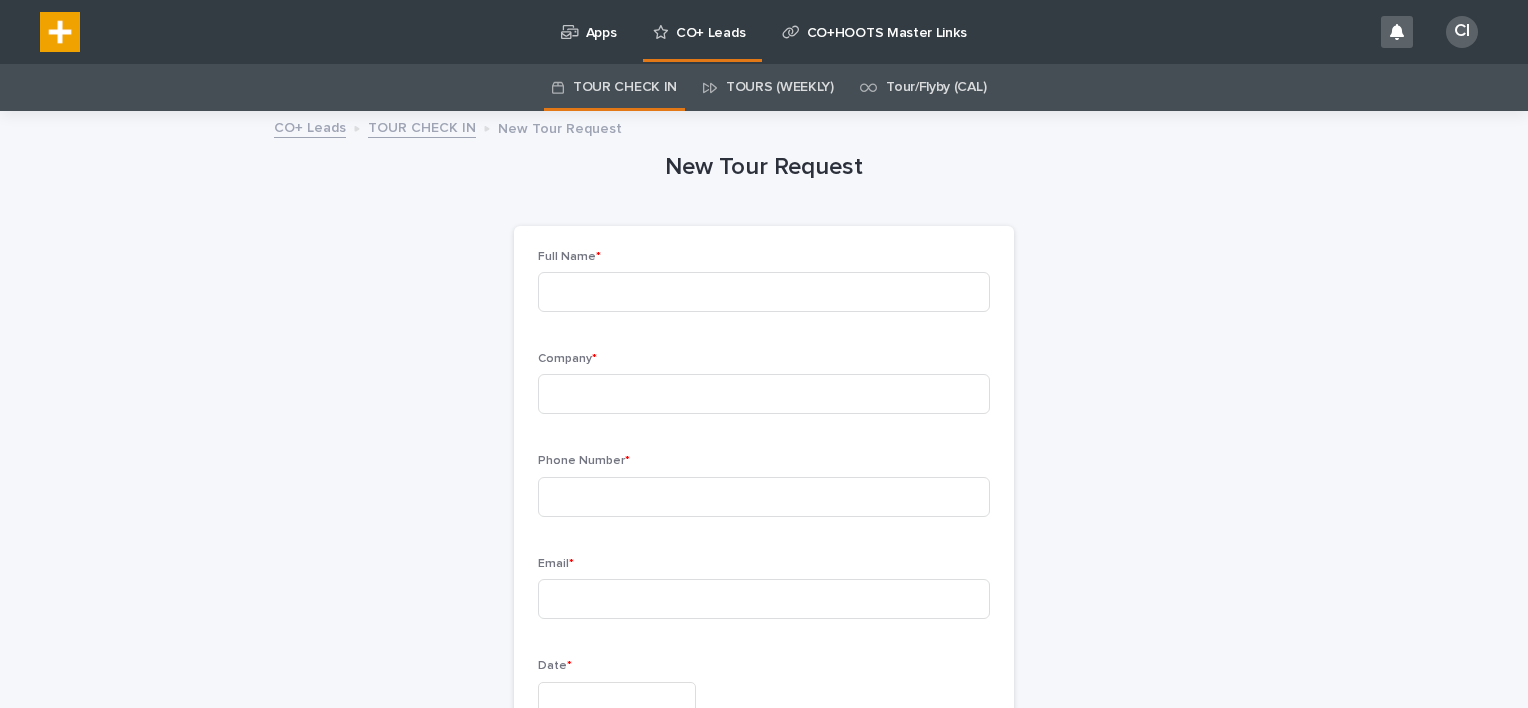 scroll, scrollTop: 64, scrollLeft: 0, axis: vertical 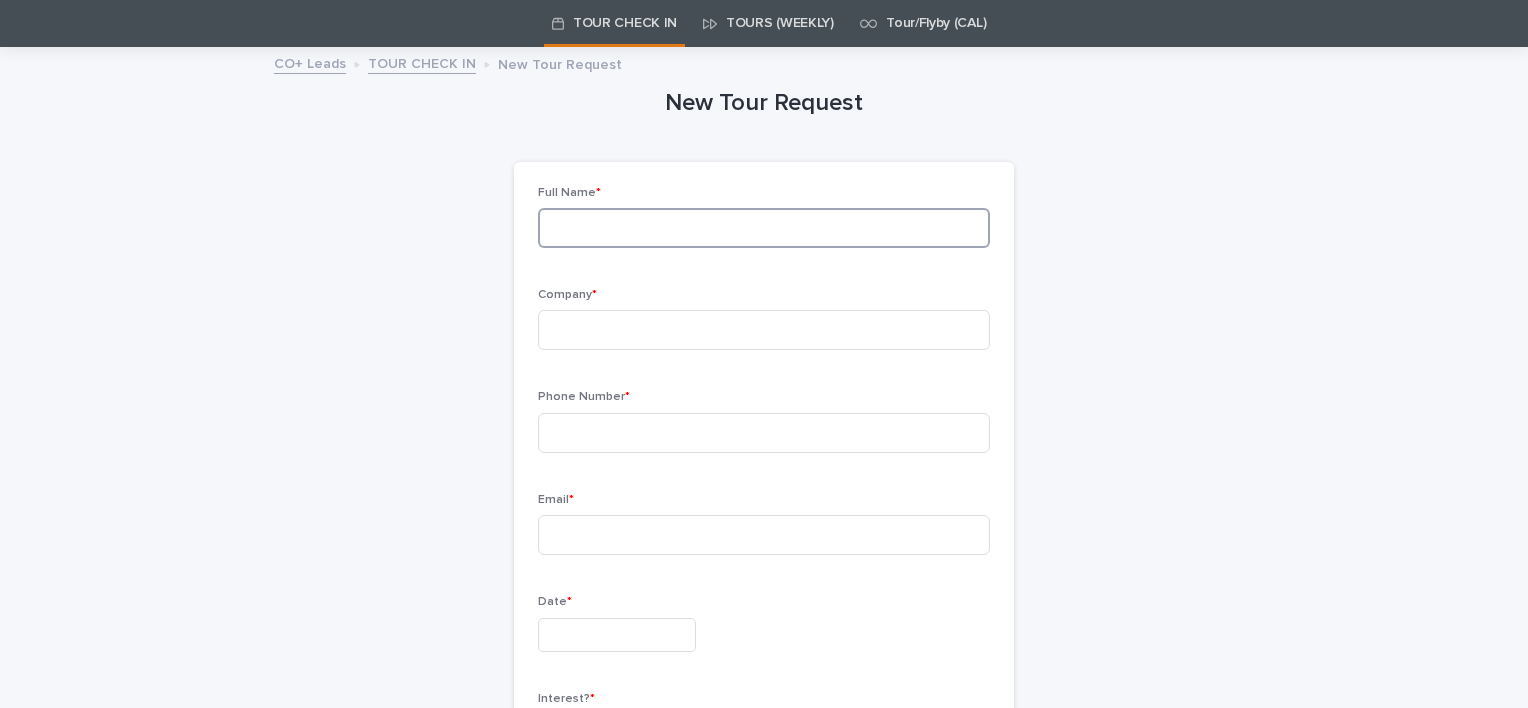 click at bounding box center (764, 228) 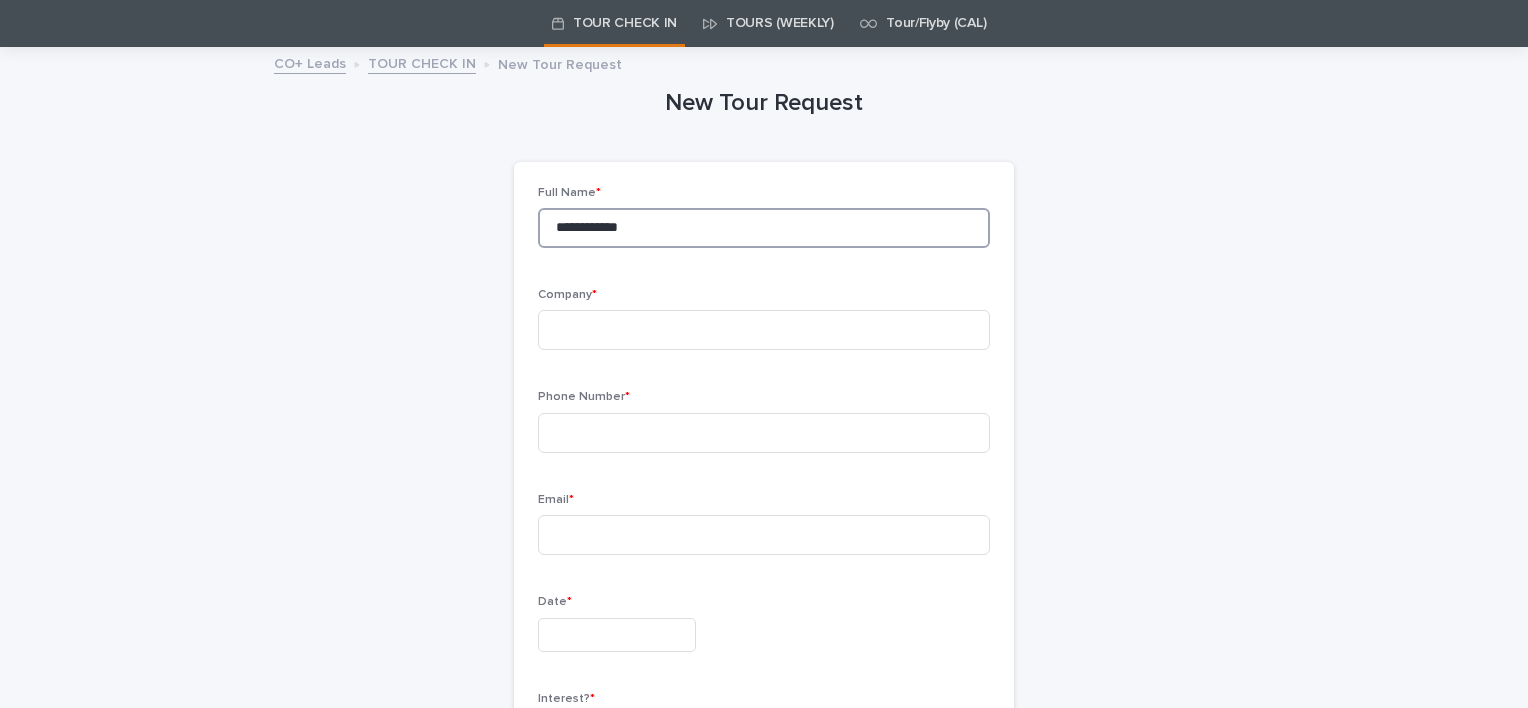 type on "**********" 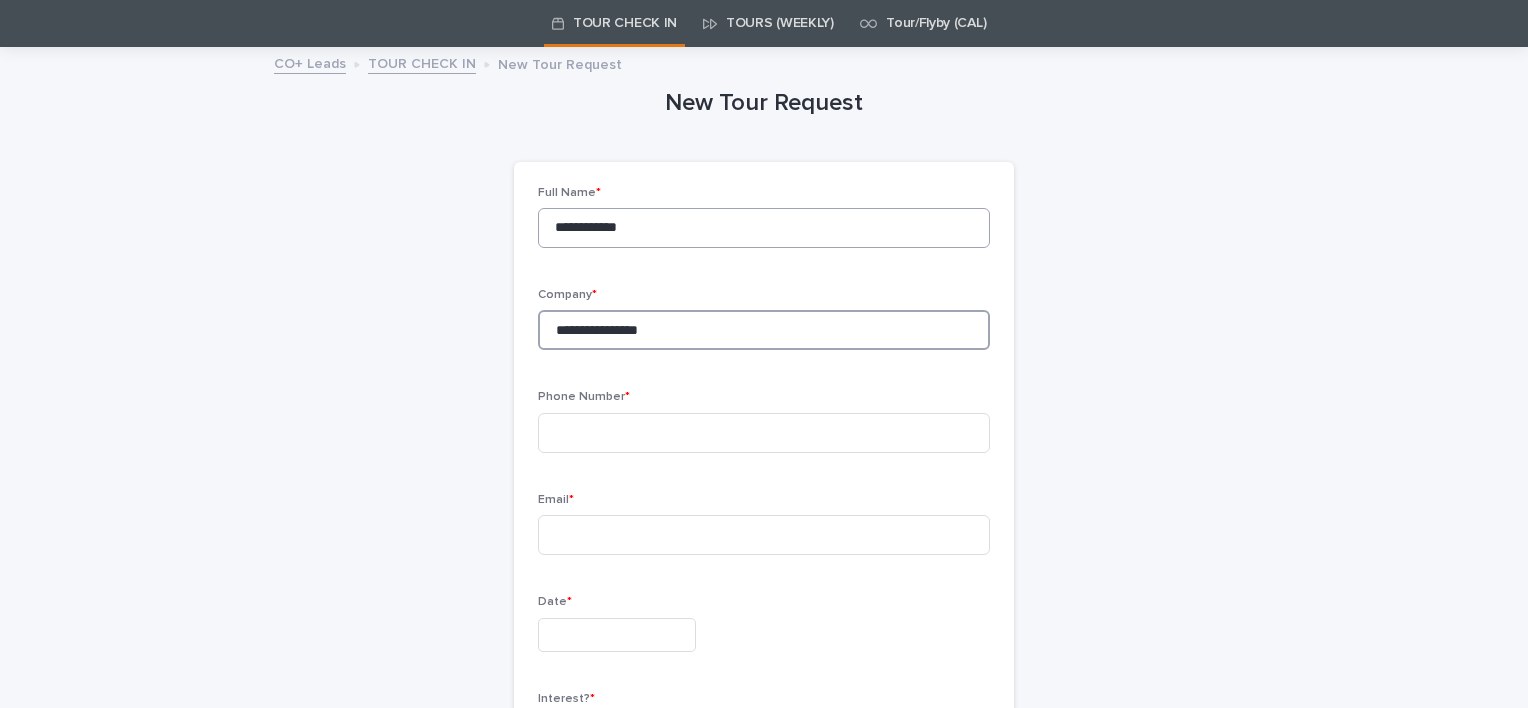 type on "**********" 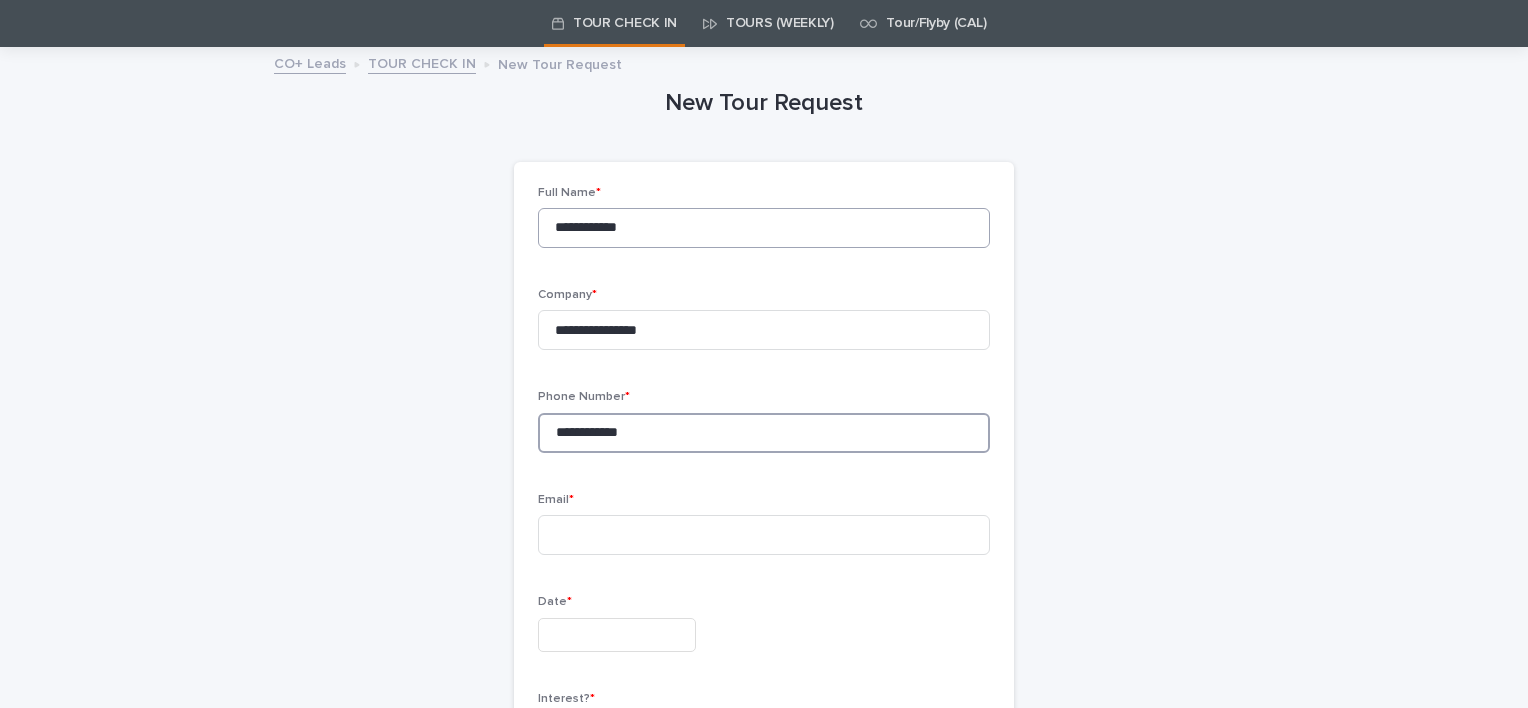 type on "**********" 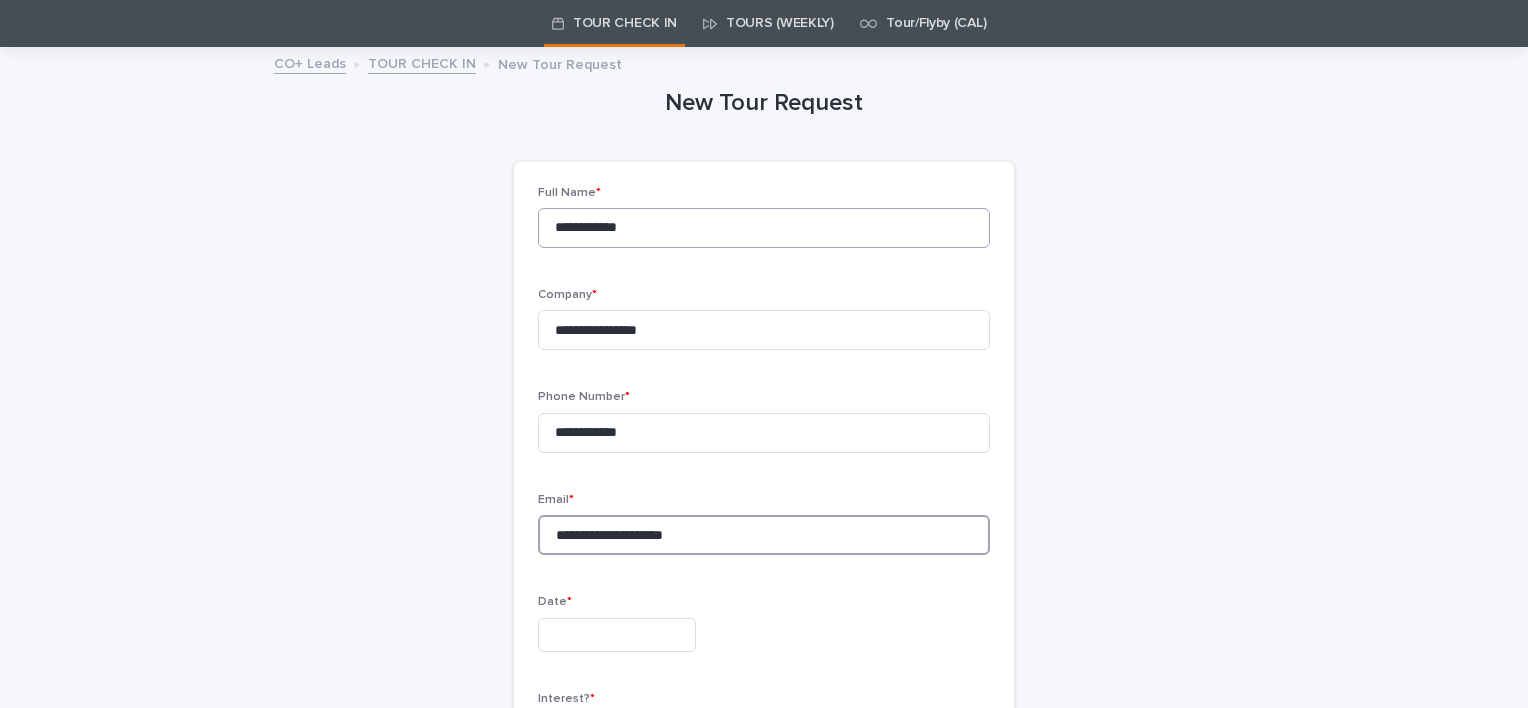 type on "**********" 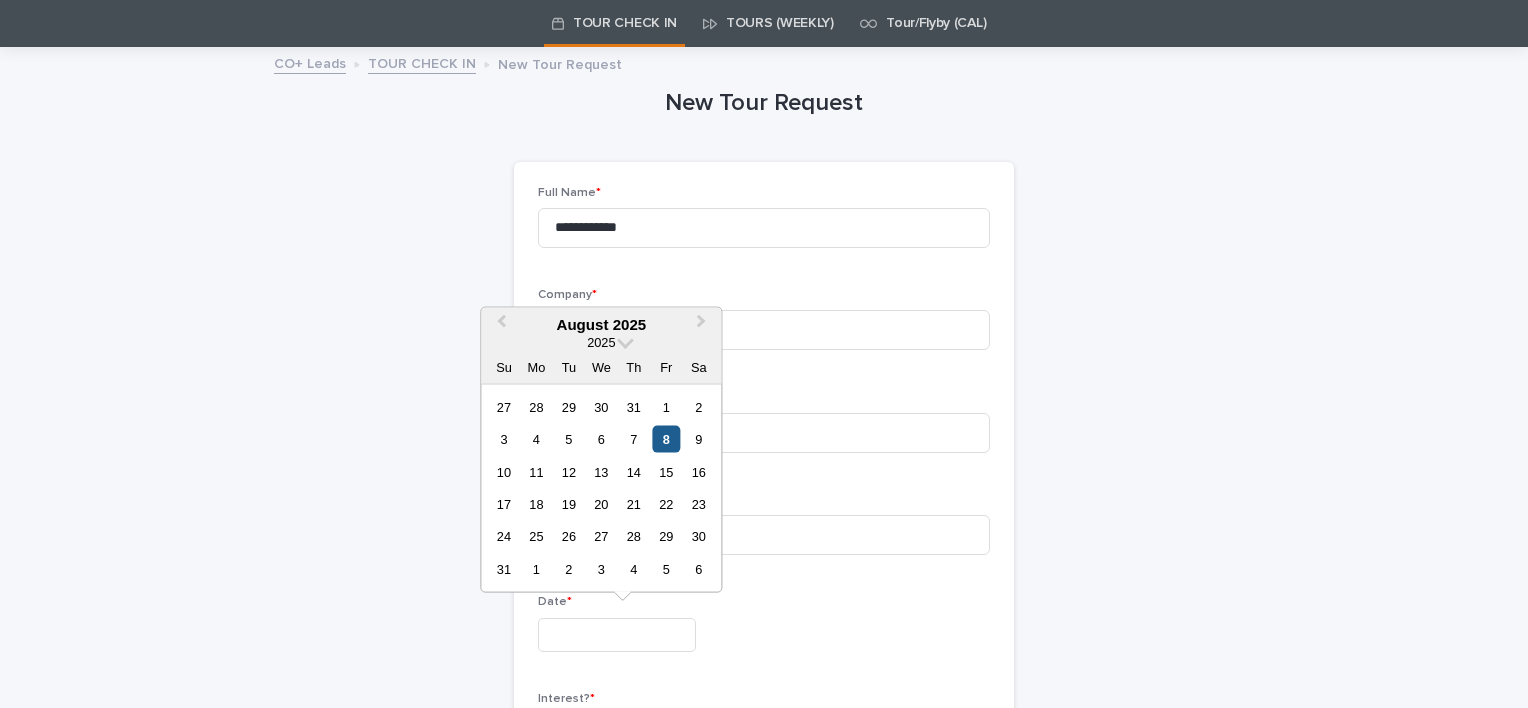 click on "8" at bounding box center (666, 439) 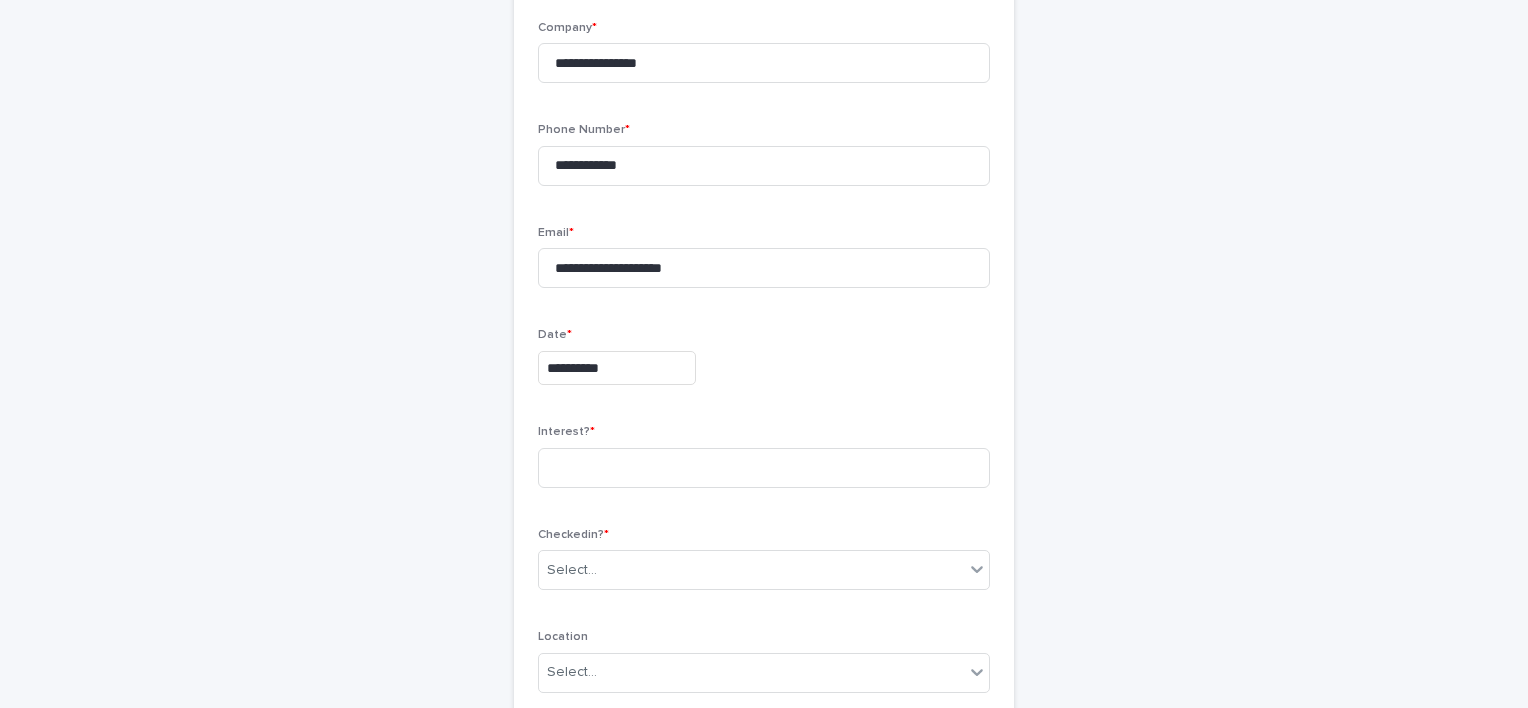 scroll, scrollTop: 332, scrollLeft: 0, axis: vertical 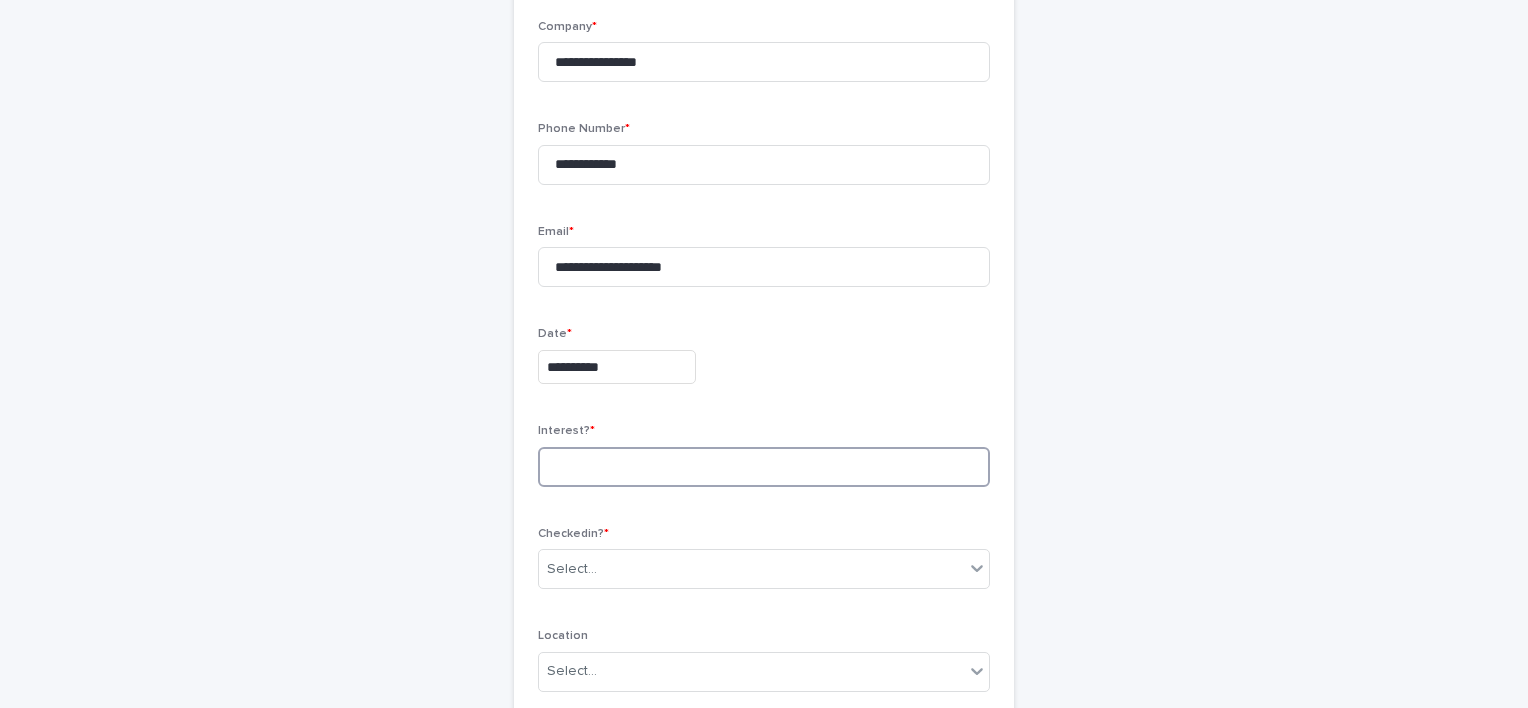 click at bounding box center [764, 467] 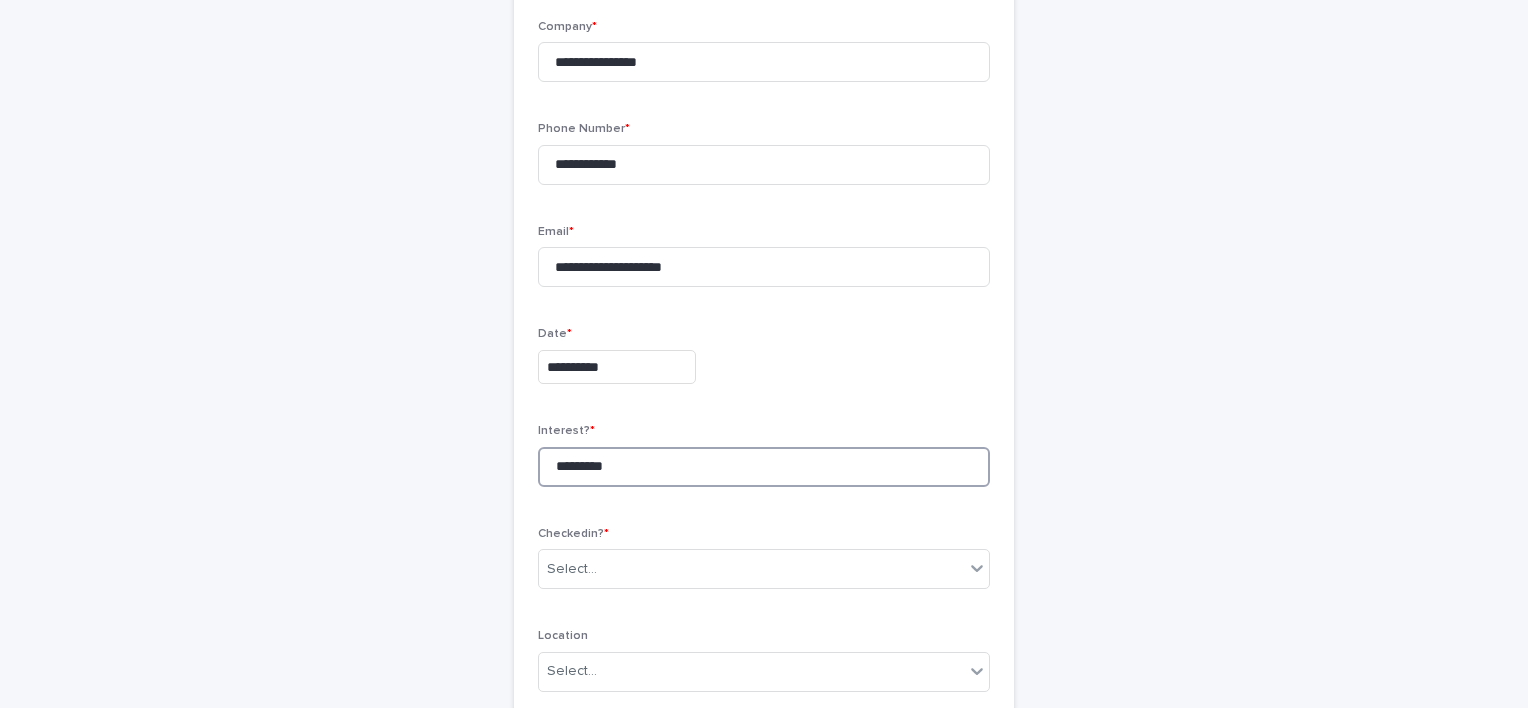 scroll, scrollTop: 502, scrollLeft: 0, axis: vertical 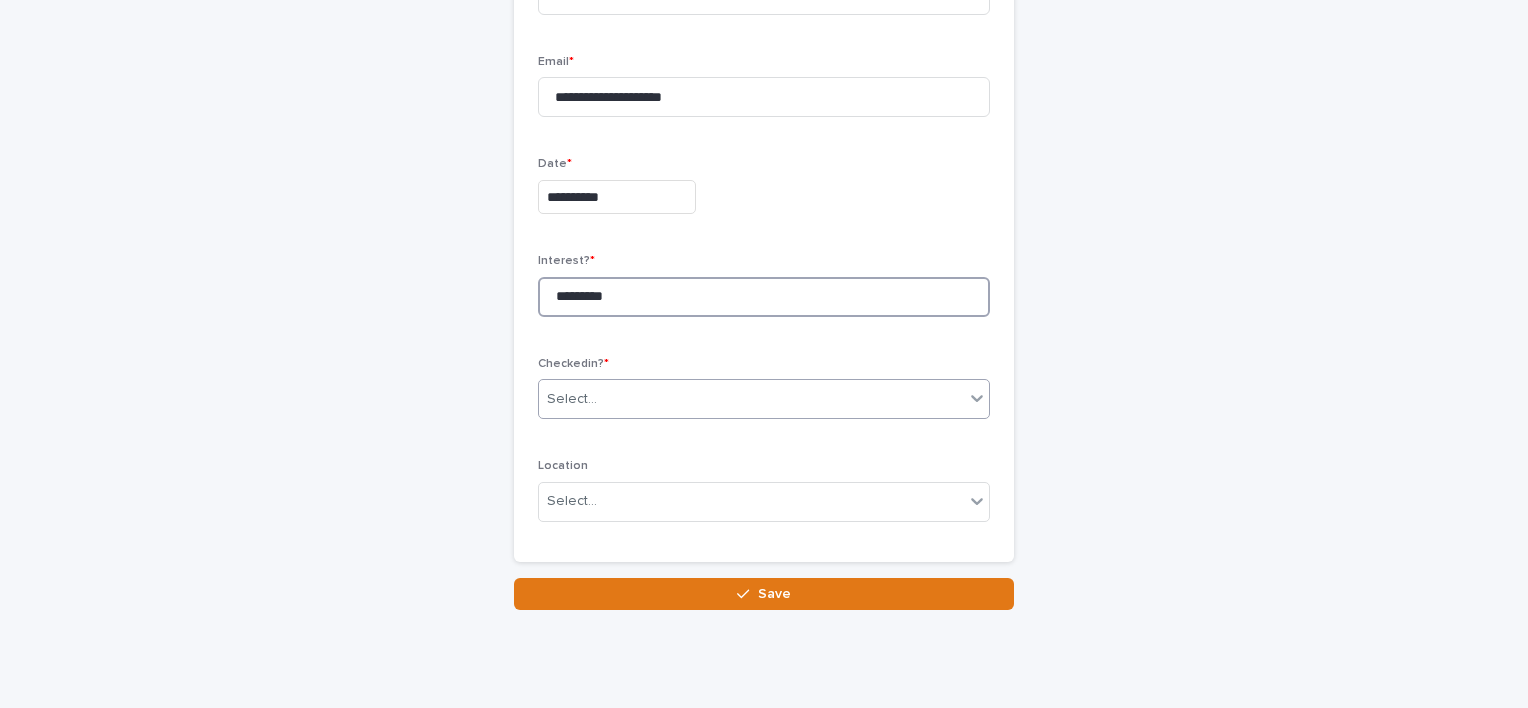 type on "*********" 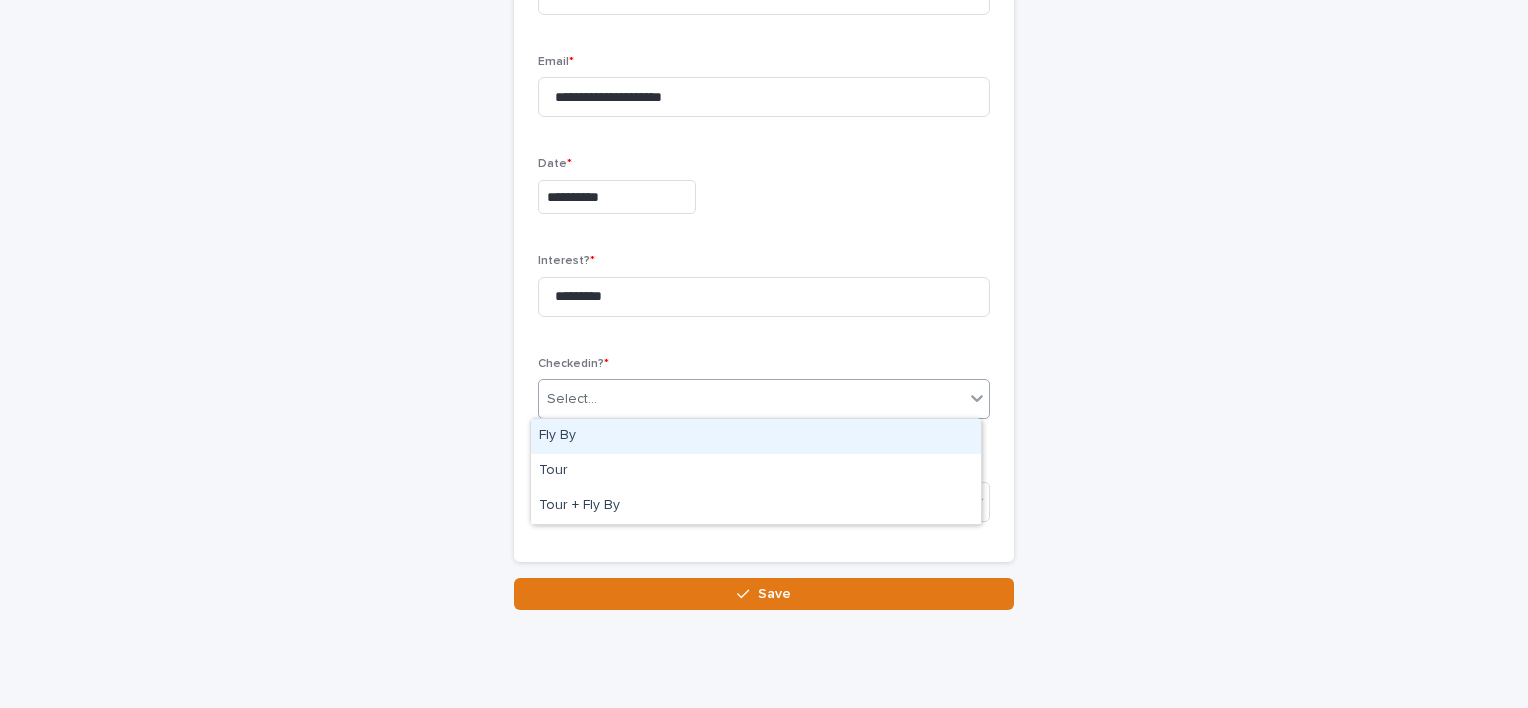 click on "Select..." at bounding box center [751, 399] 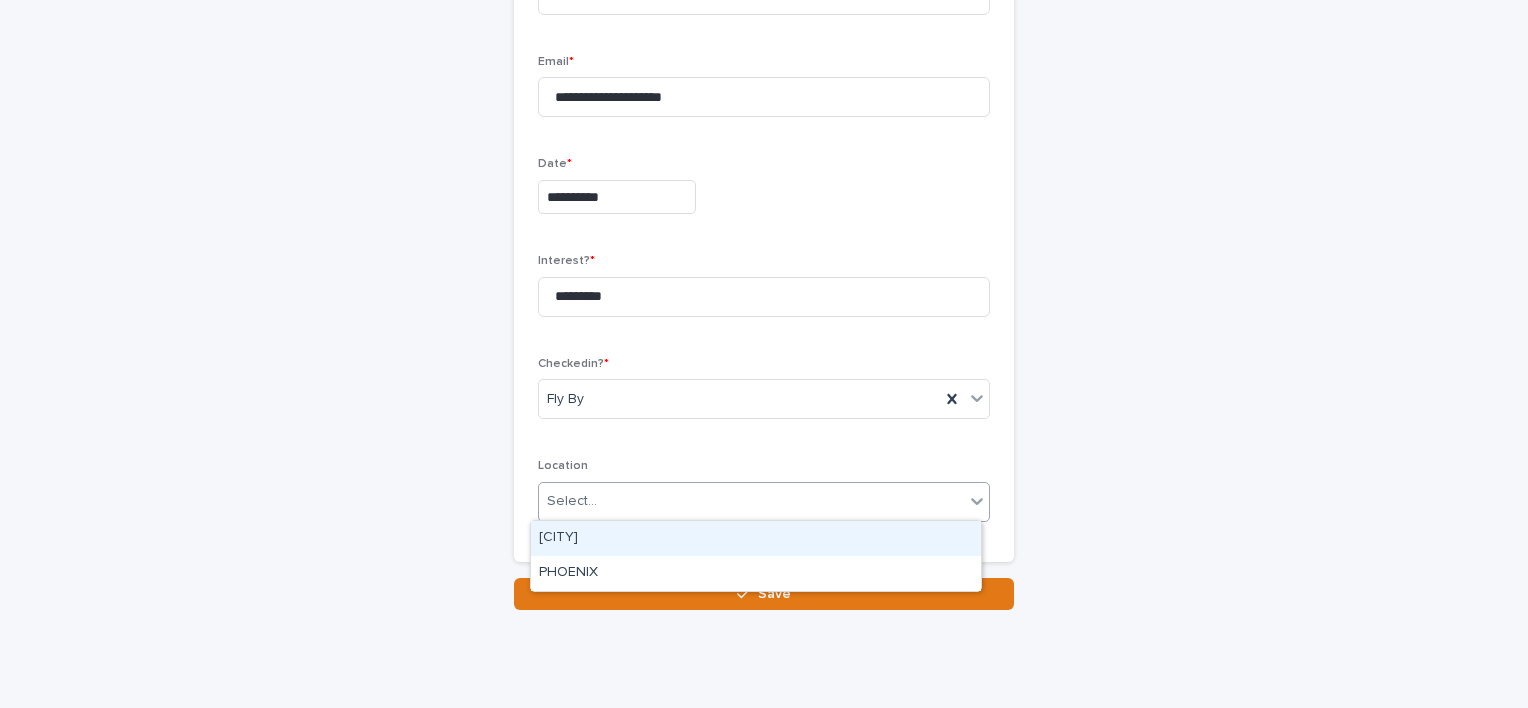 click on "Select..." at bounding box center (751, 501) 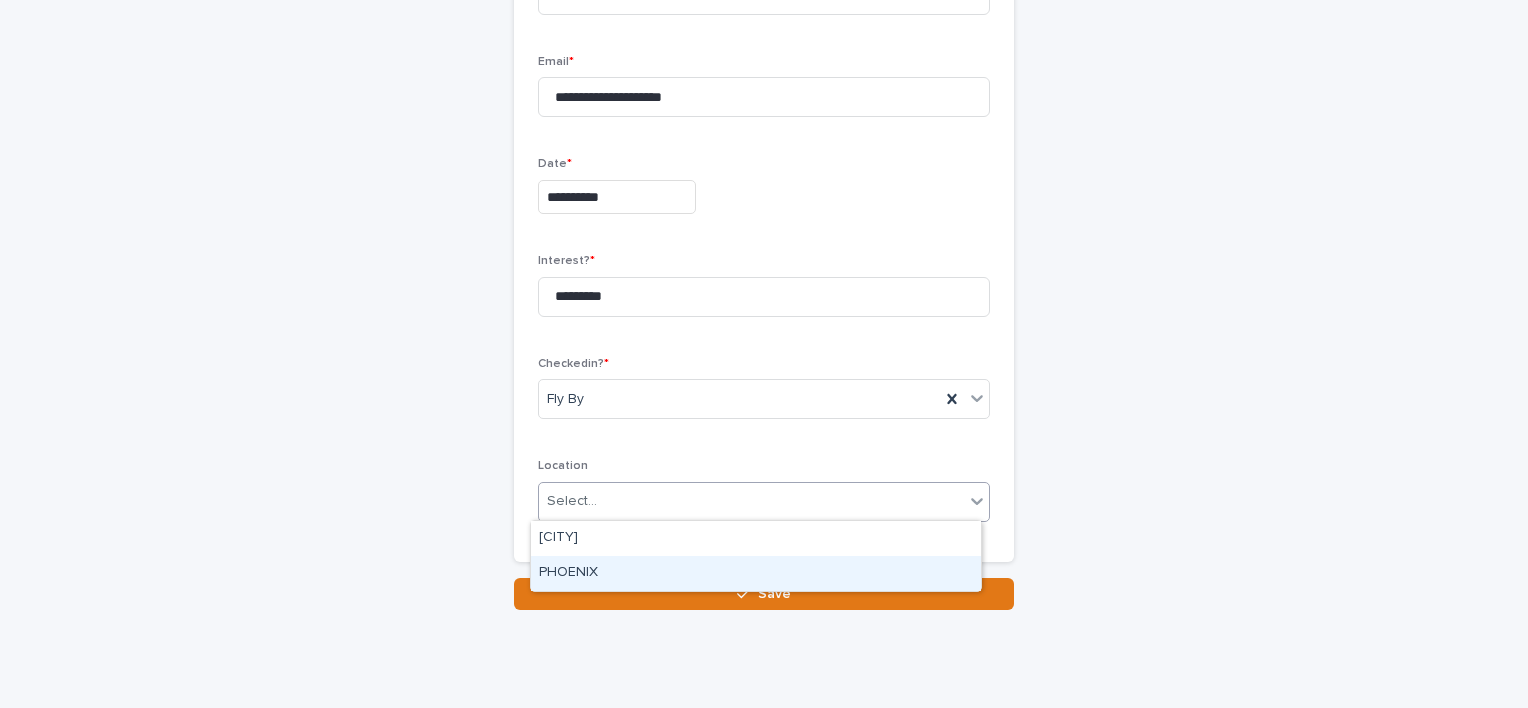 click on "PHOENIX" at bounding box center (756, 573) 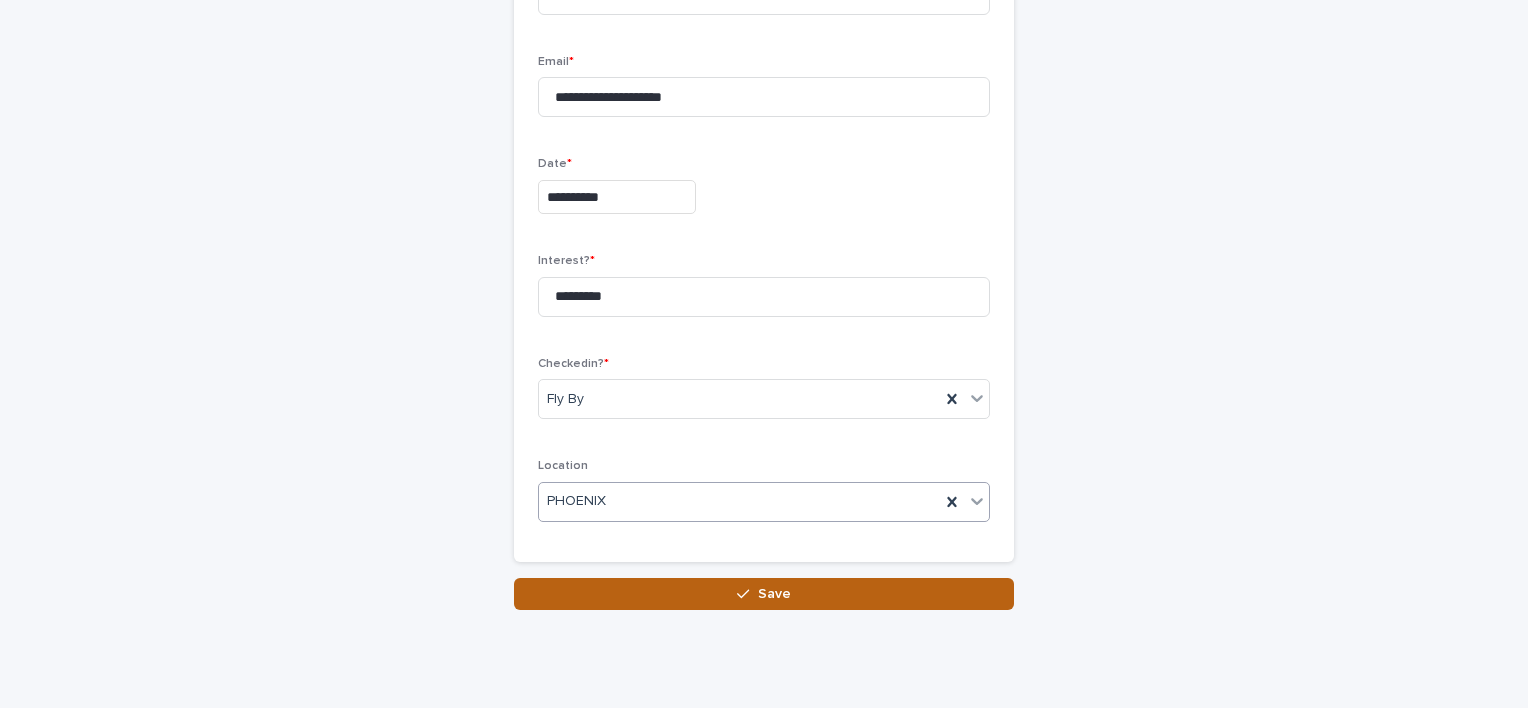 click on "Save" at bounding box center (764, 594) 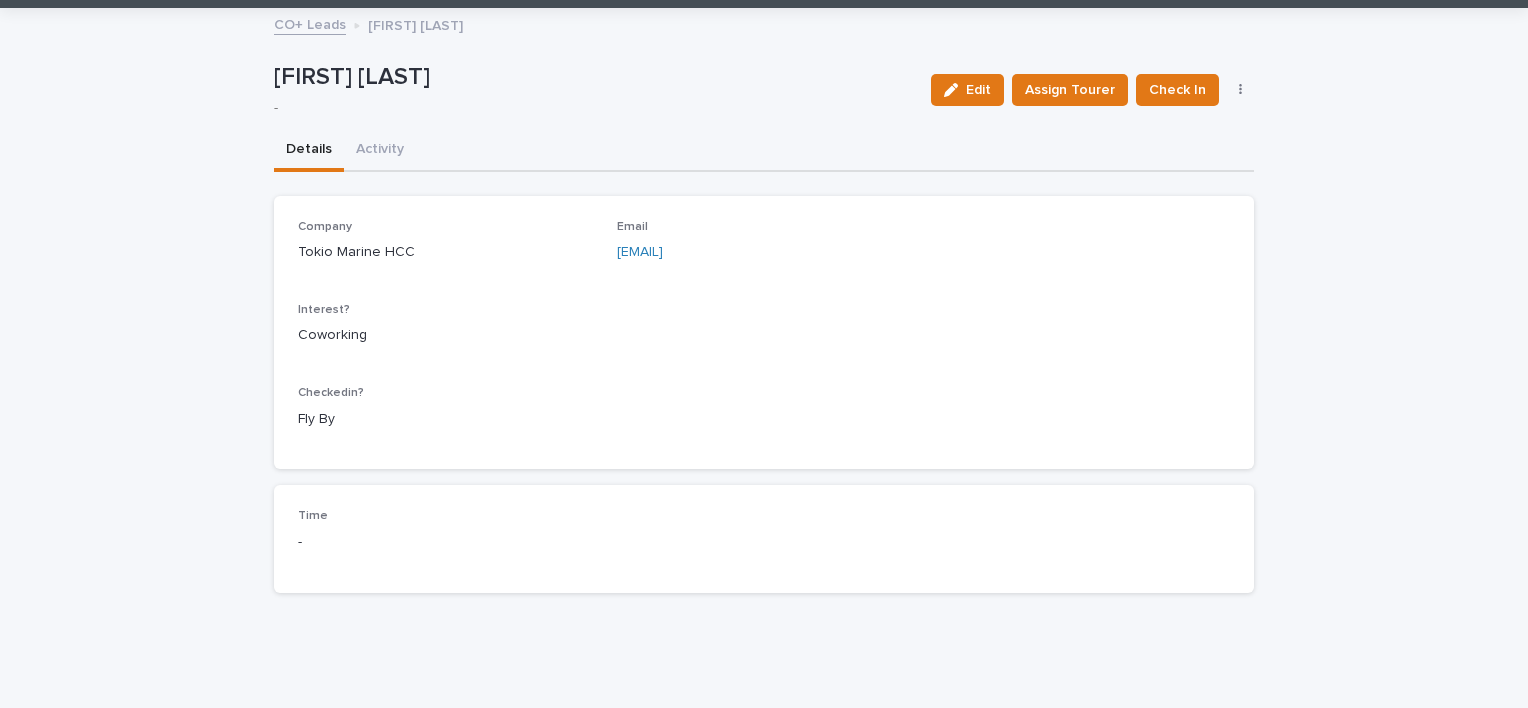 scroll, scrollTop: 0, scrollLeft: 0, axis: both 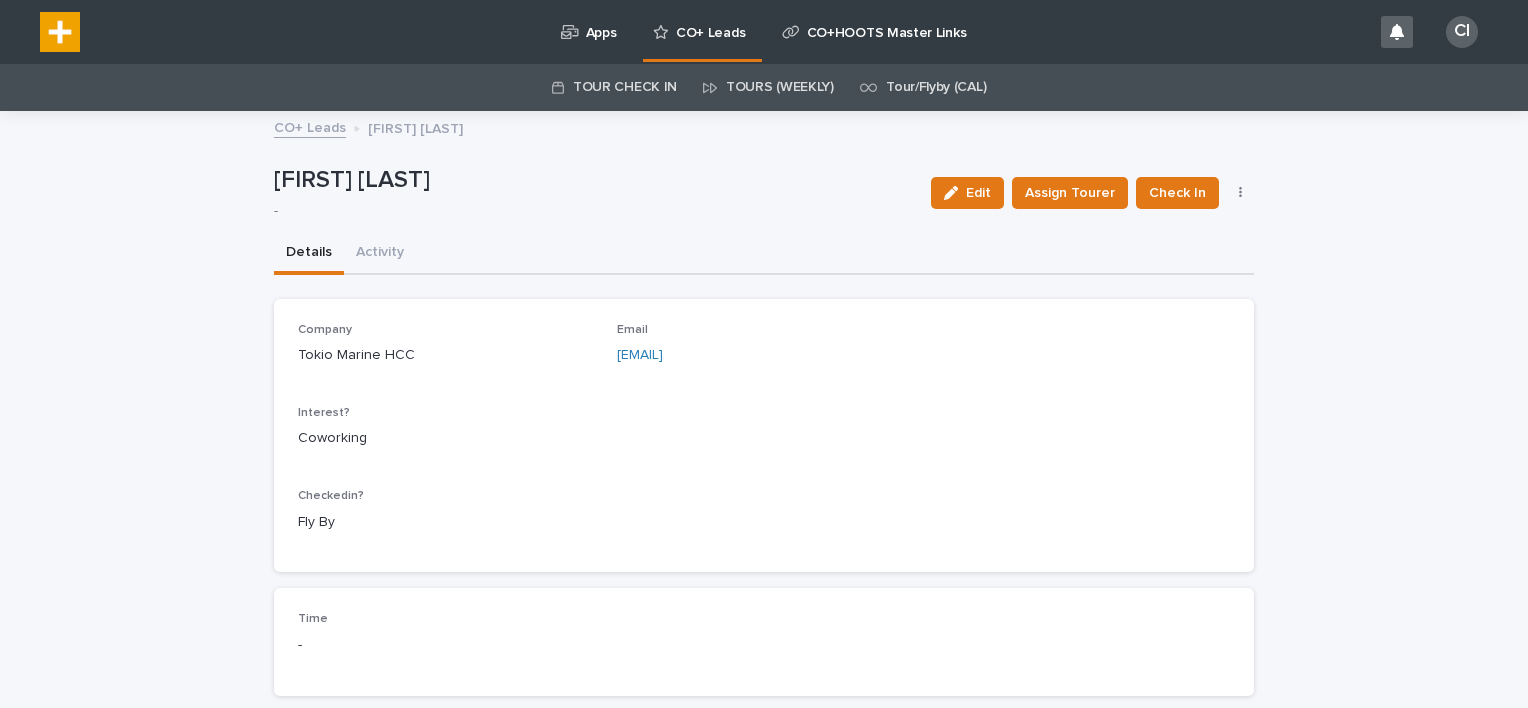 click on "CO+ Leads" at bounding box center [702, 29] 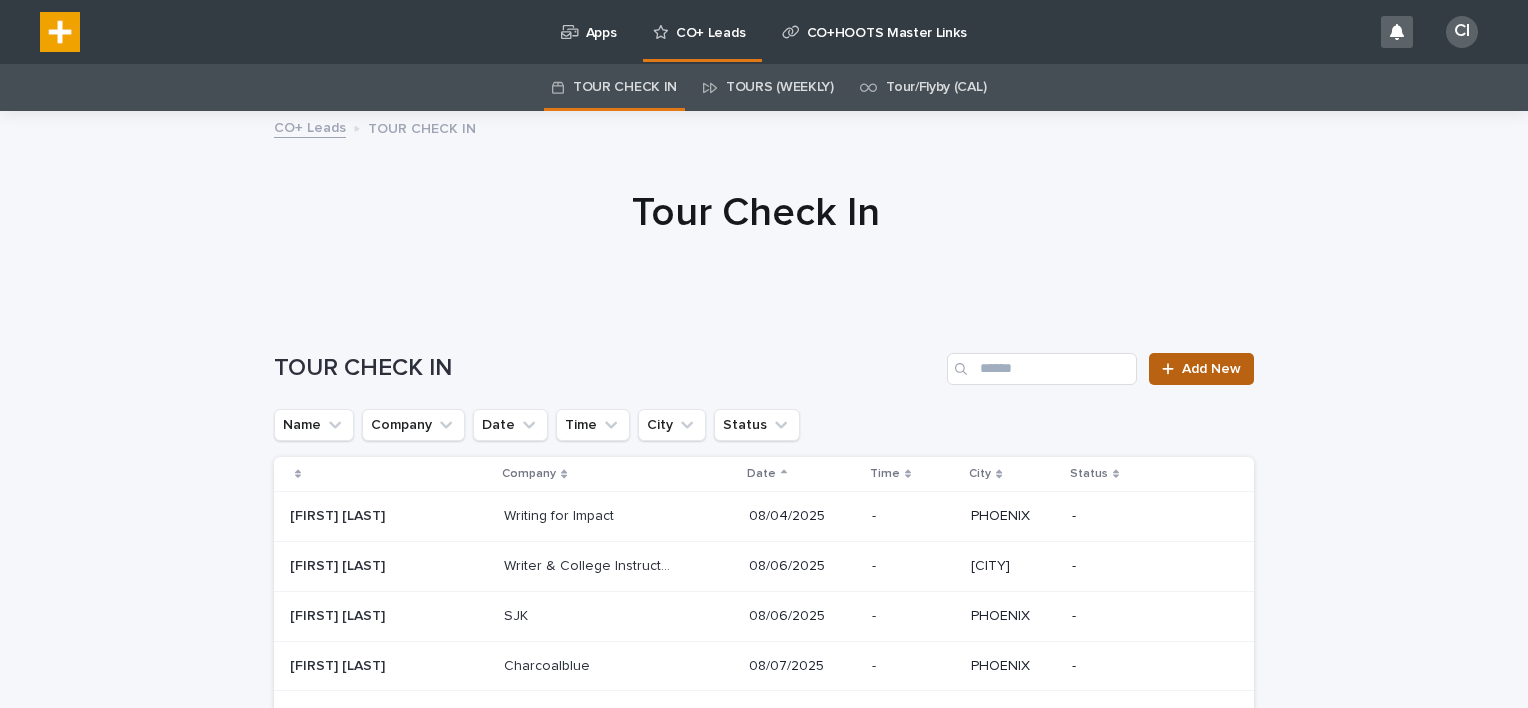 click on "Add New" at bounding box center (1211, 369) 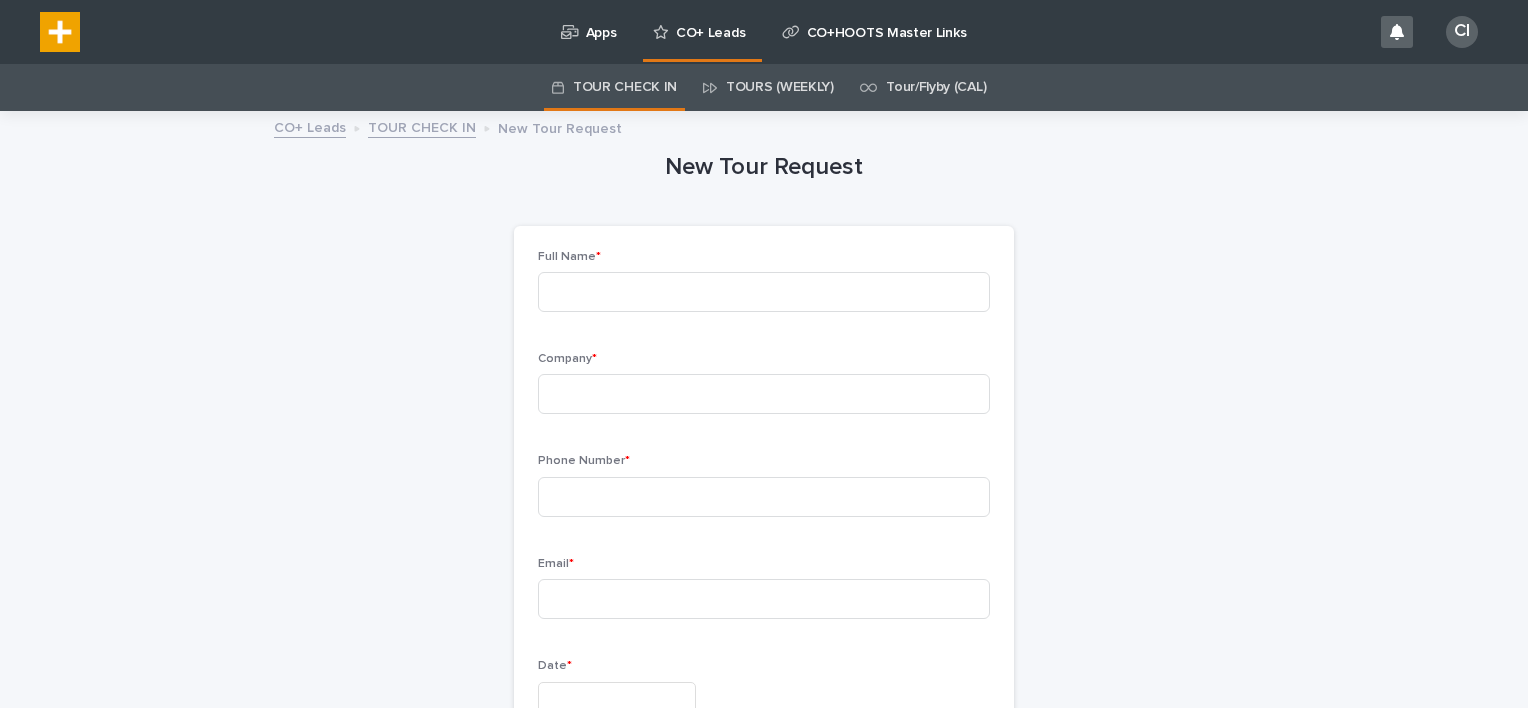 scroll, scrollTop: 64, scrollLeft: 0, axis: vertical 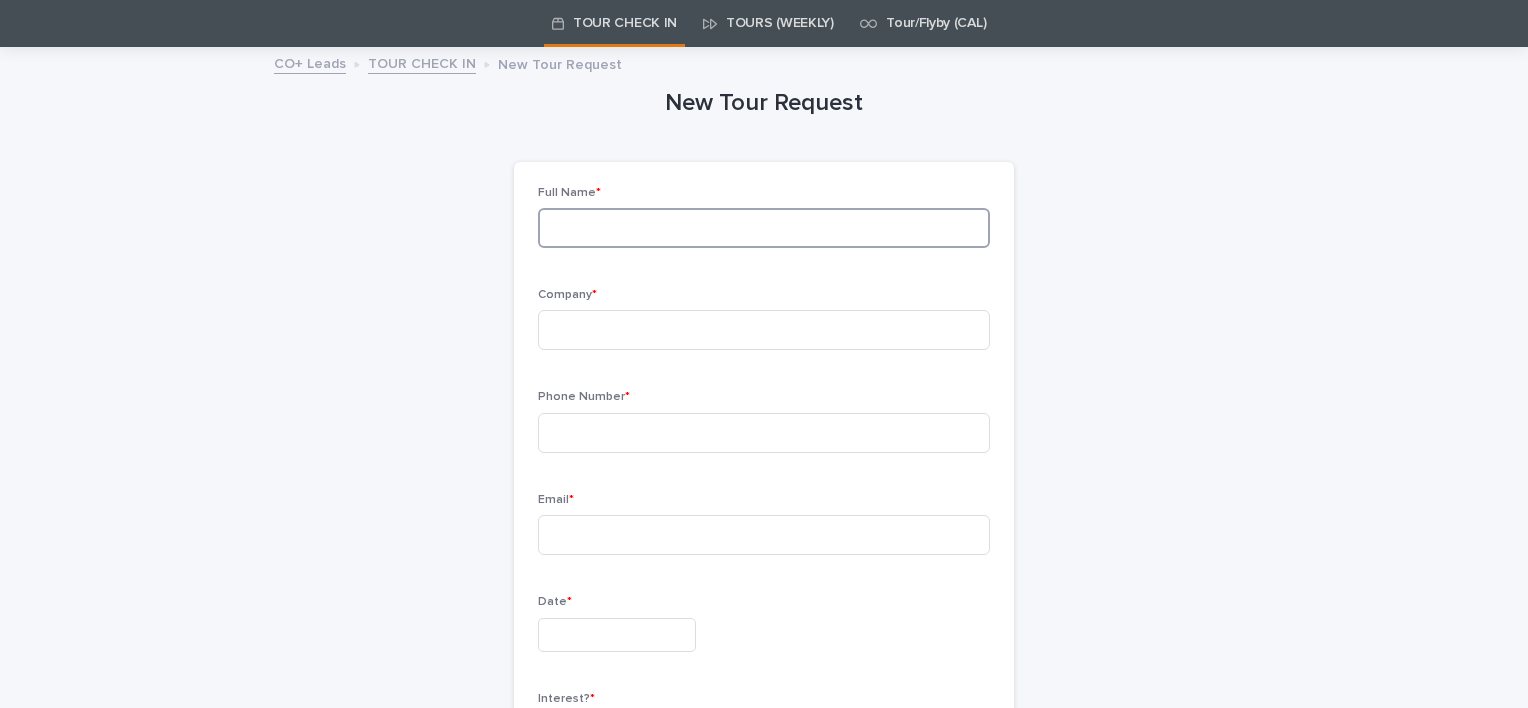 click at bounding box center (764, 228) 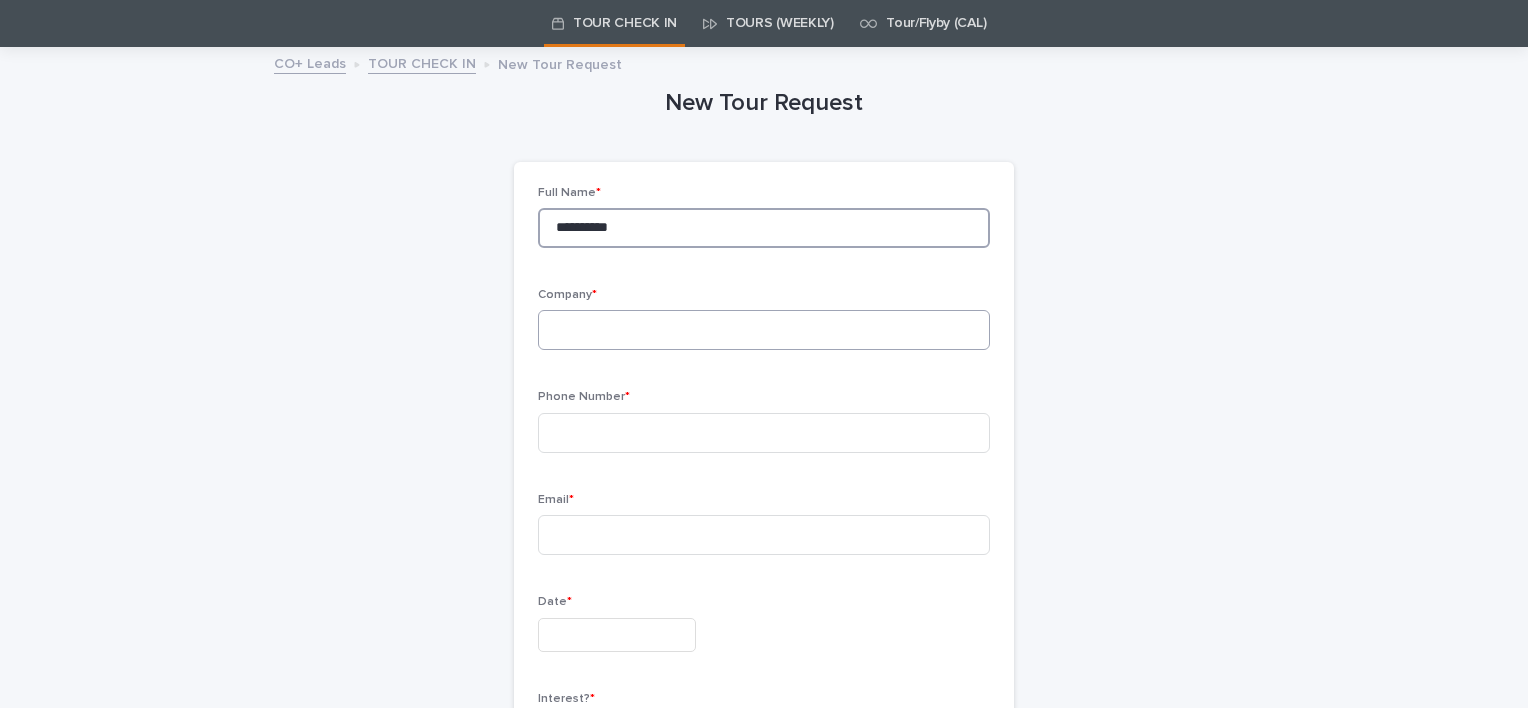 type on "**********" 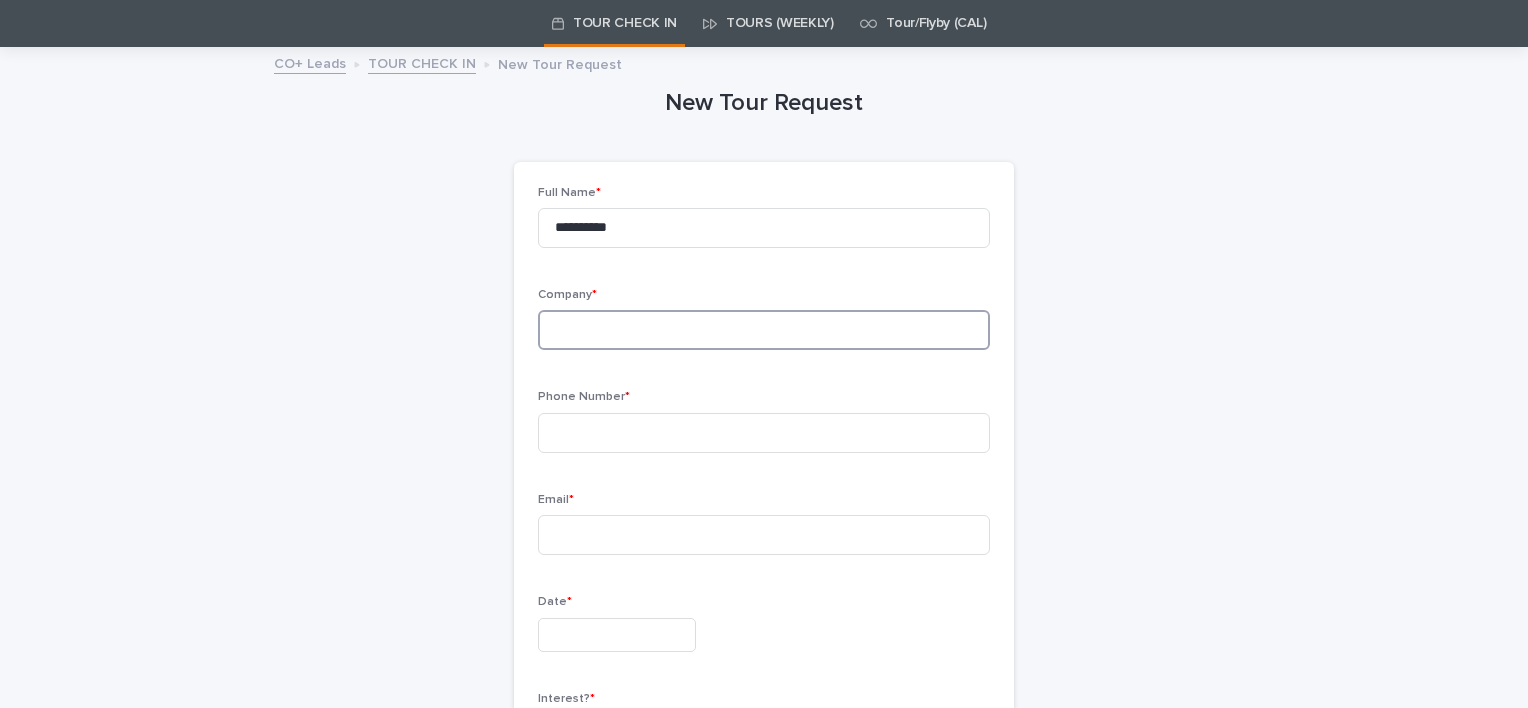 click at bounding box center (764, 330) 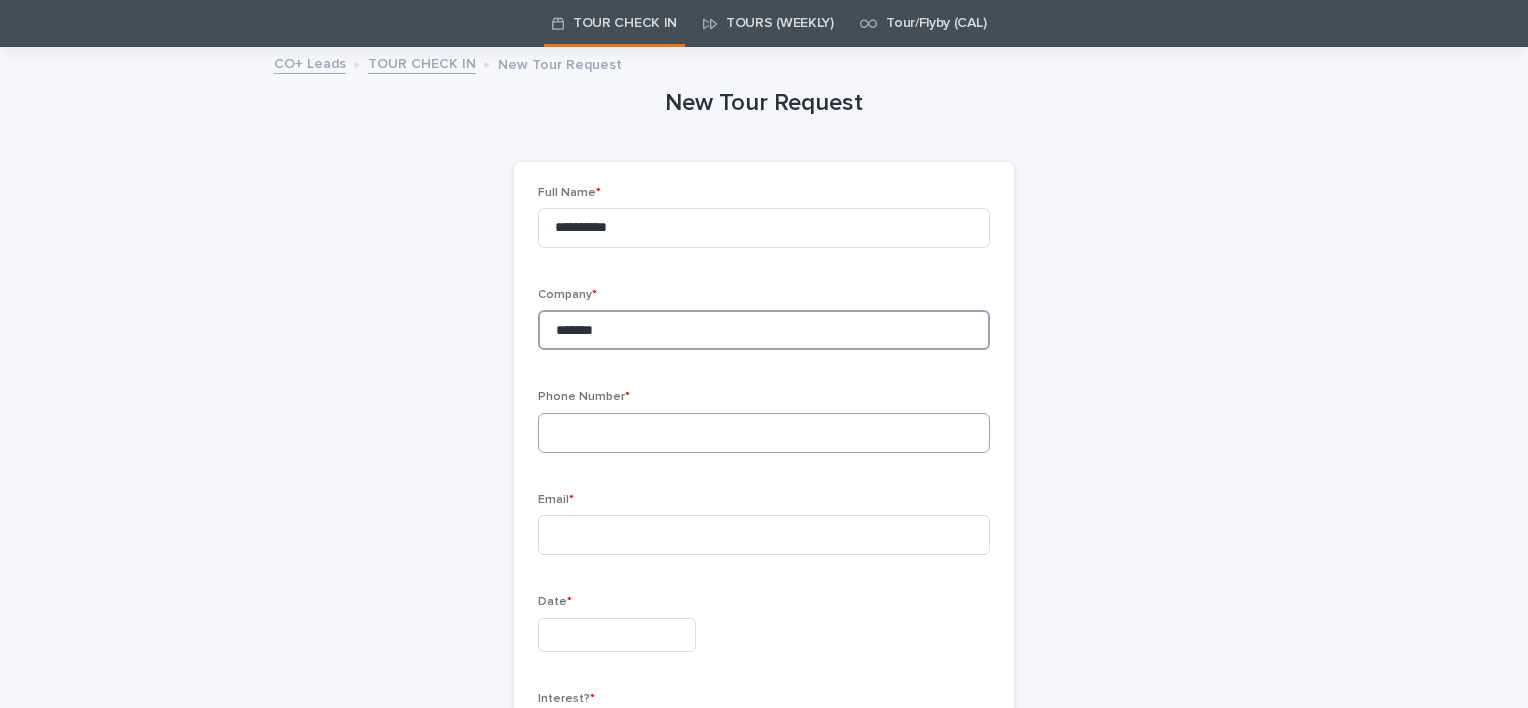 type on "*******" 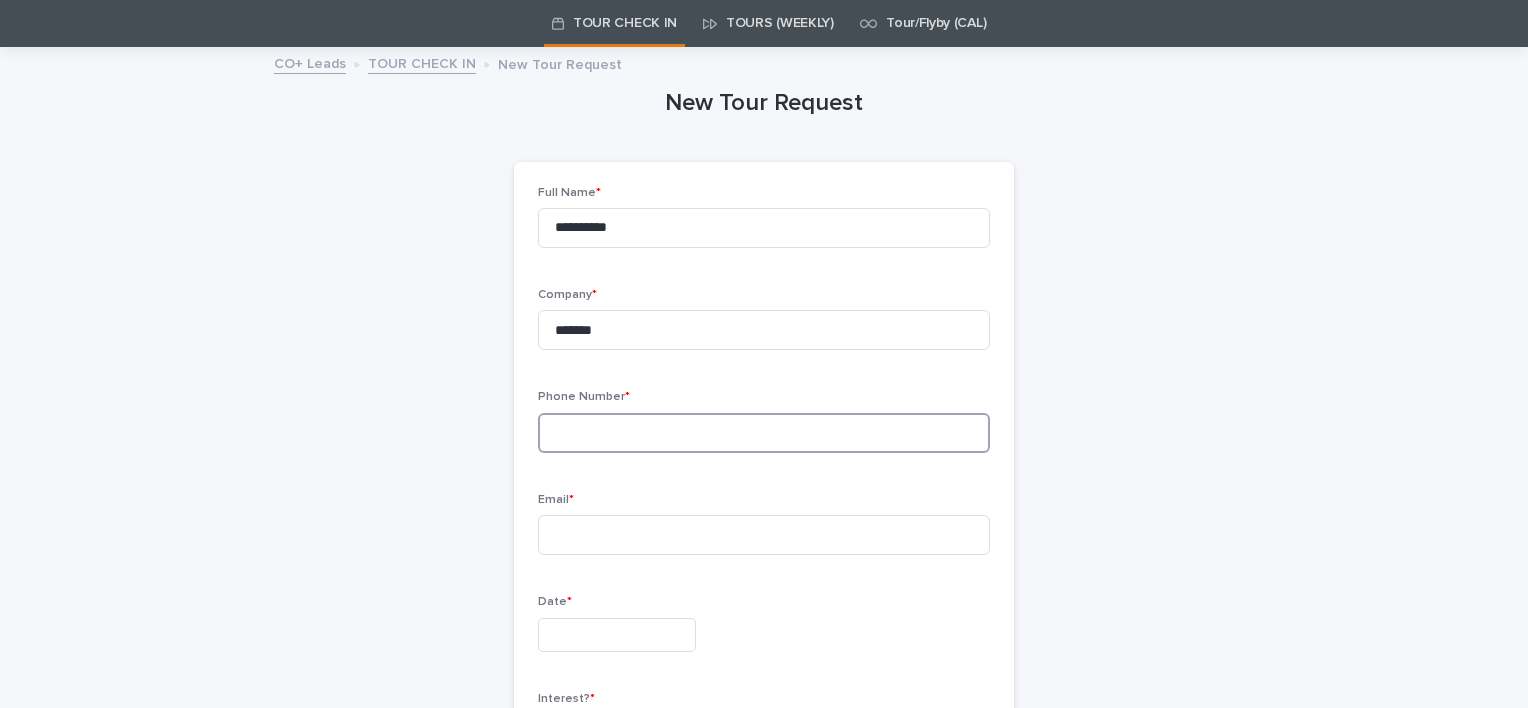 click at bounding box center [764, 433] 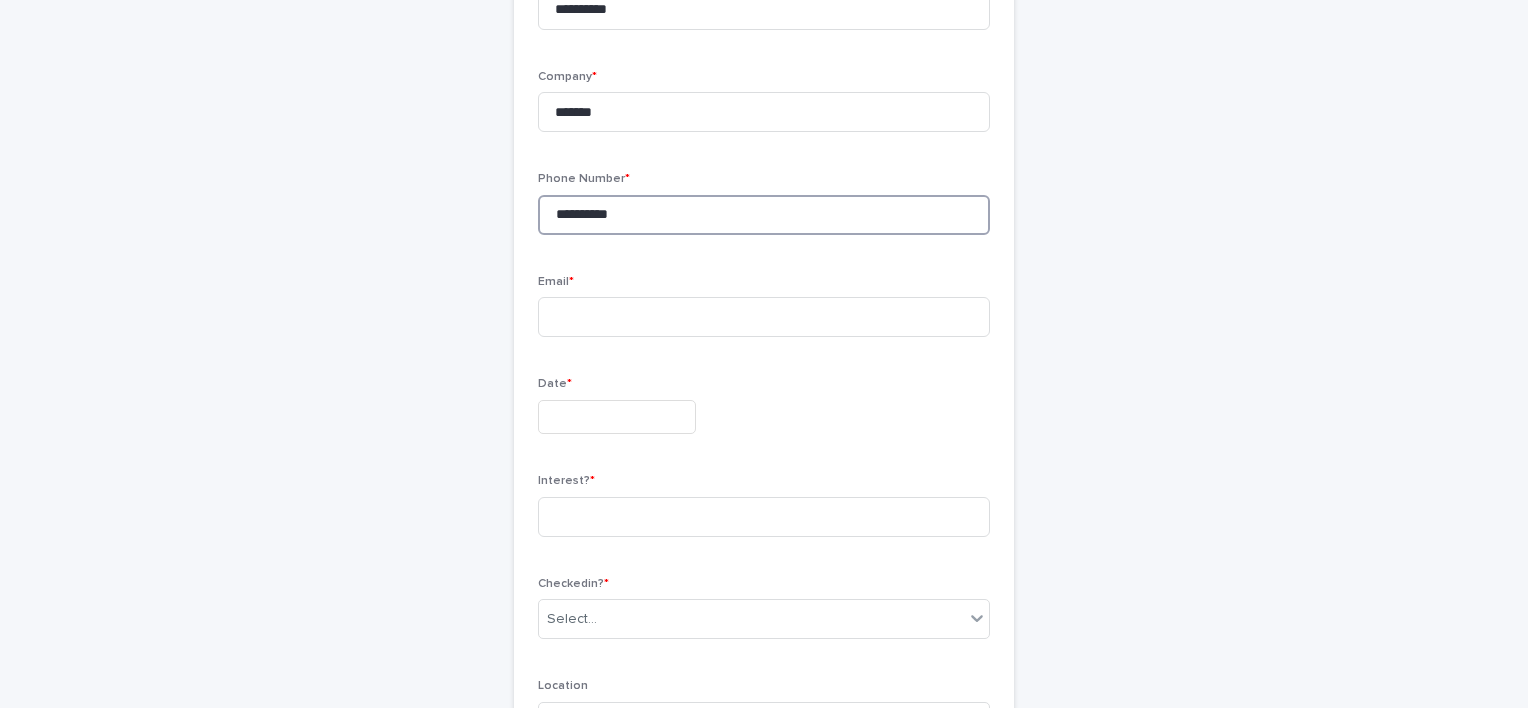 scroll, scrollTop: 288, scrollLeft: 0, axis: vertical 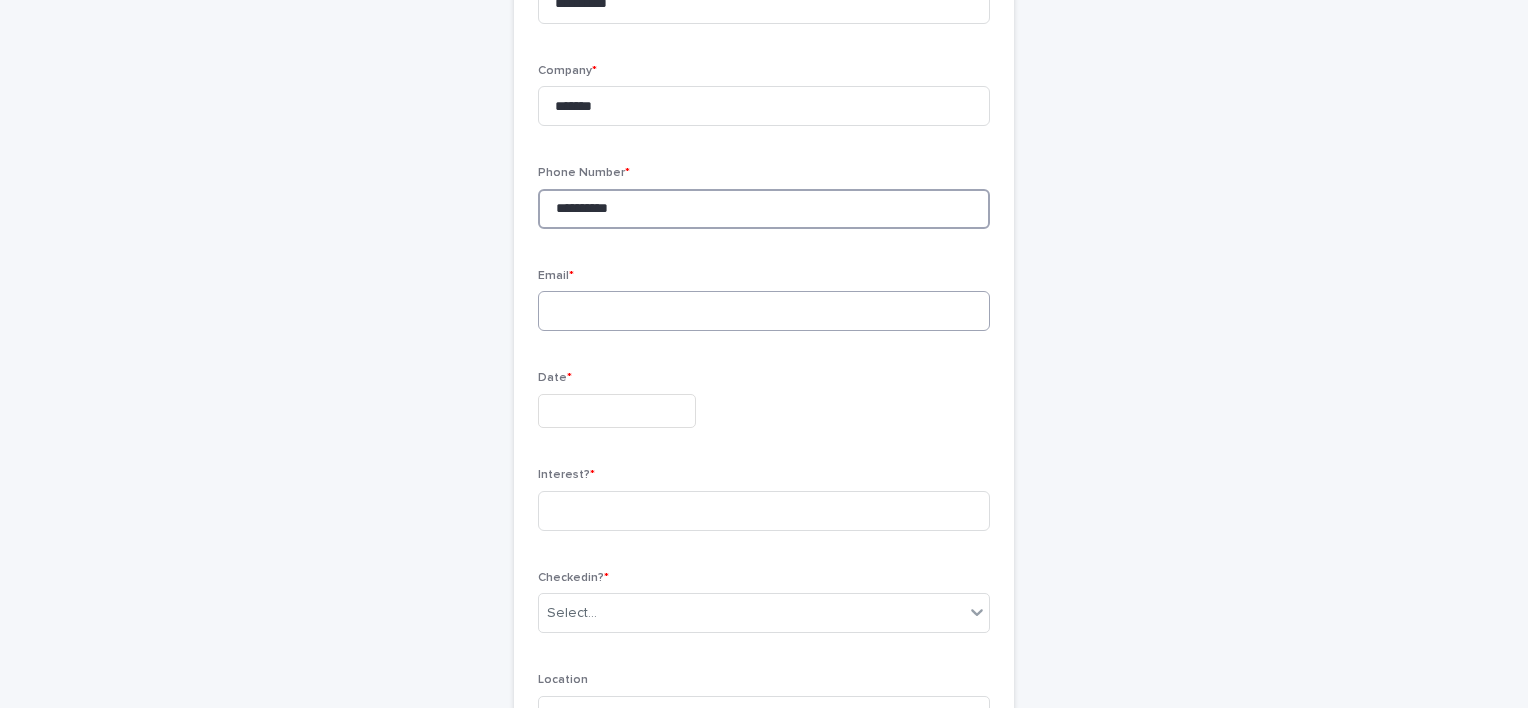type on "**********" 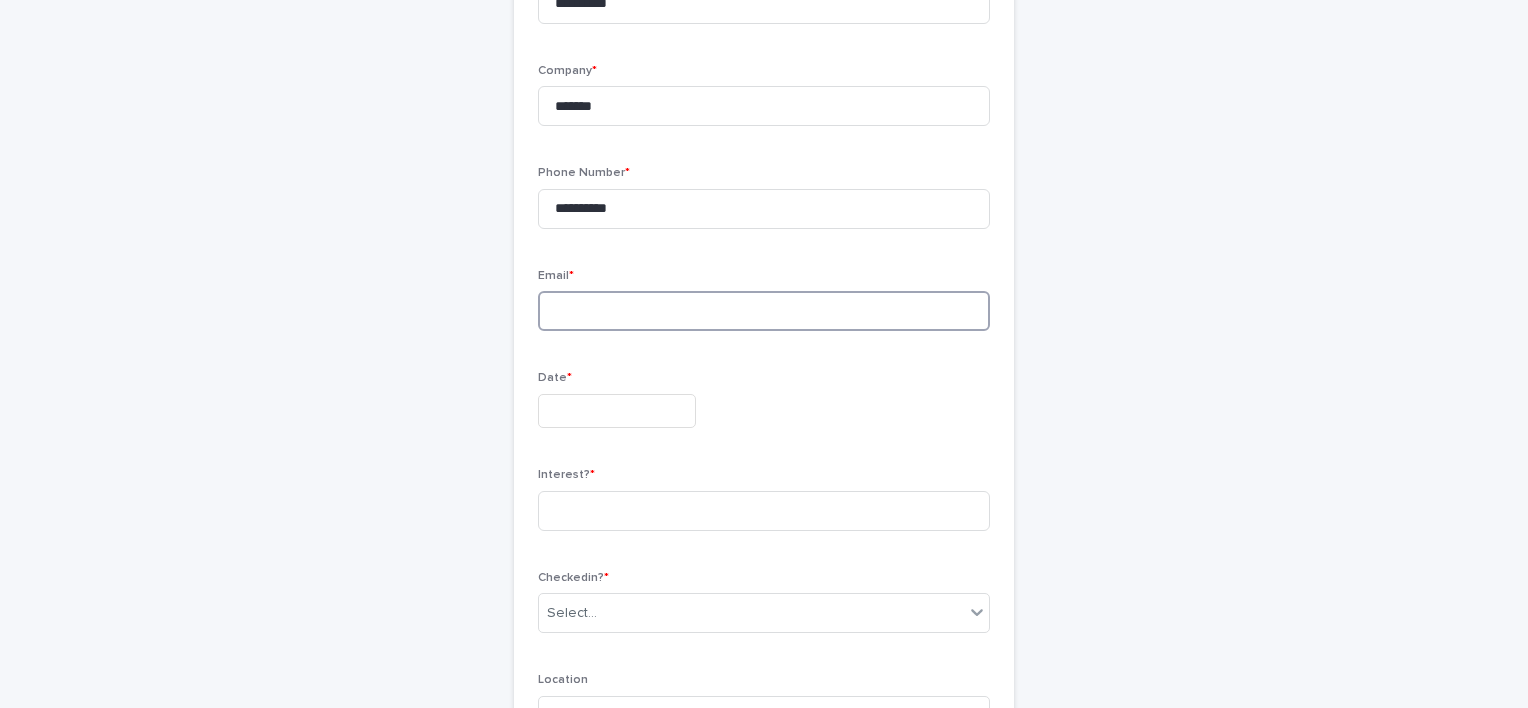 click at bounding box center [764, 311] 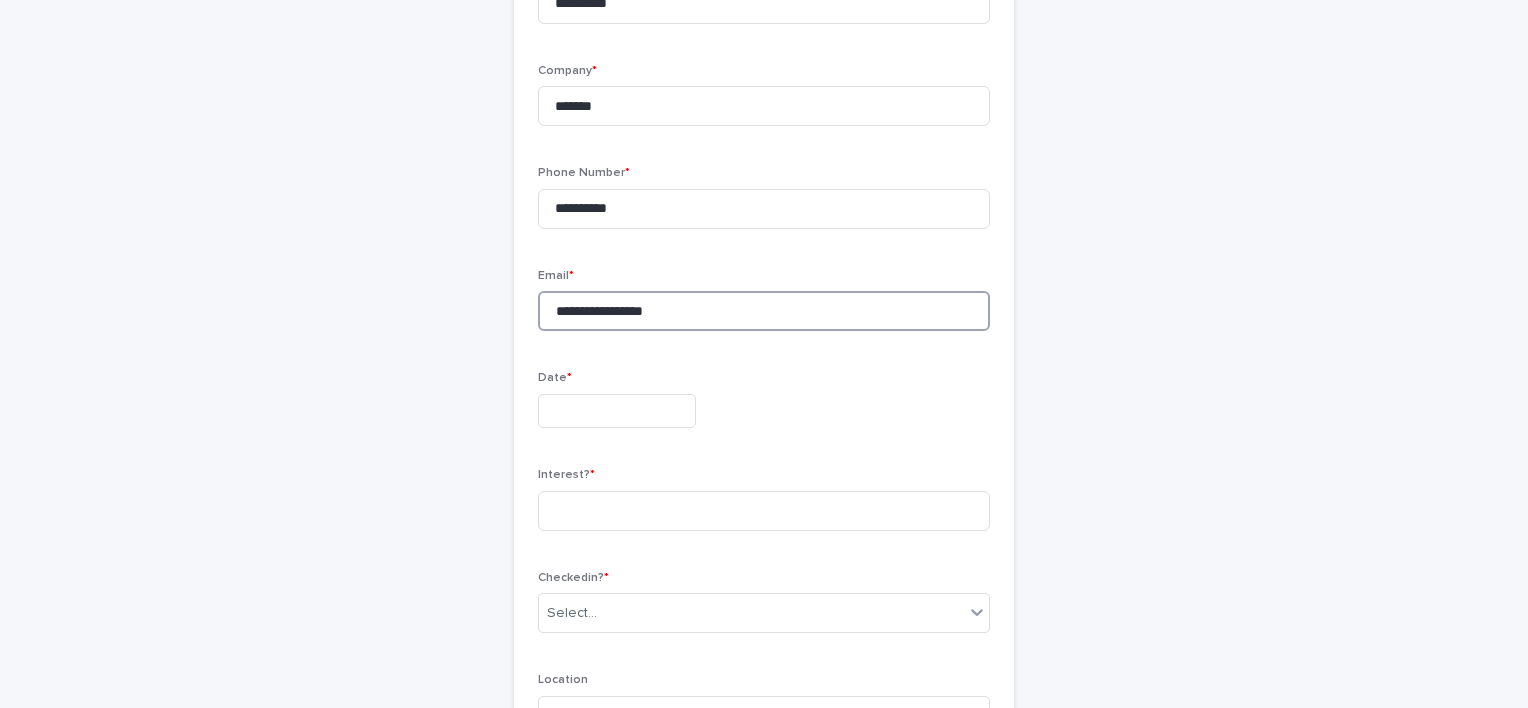 type on "**********" 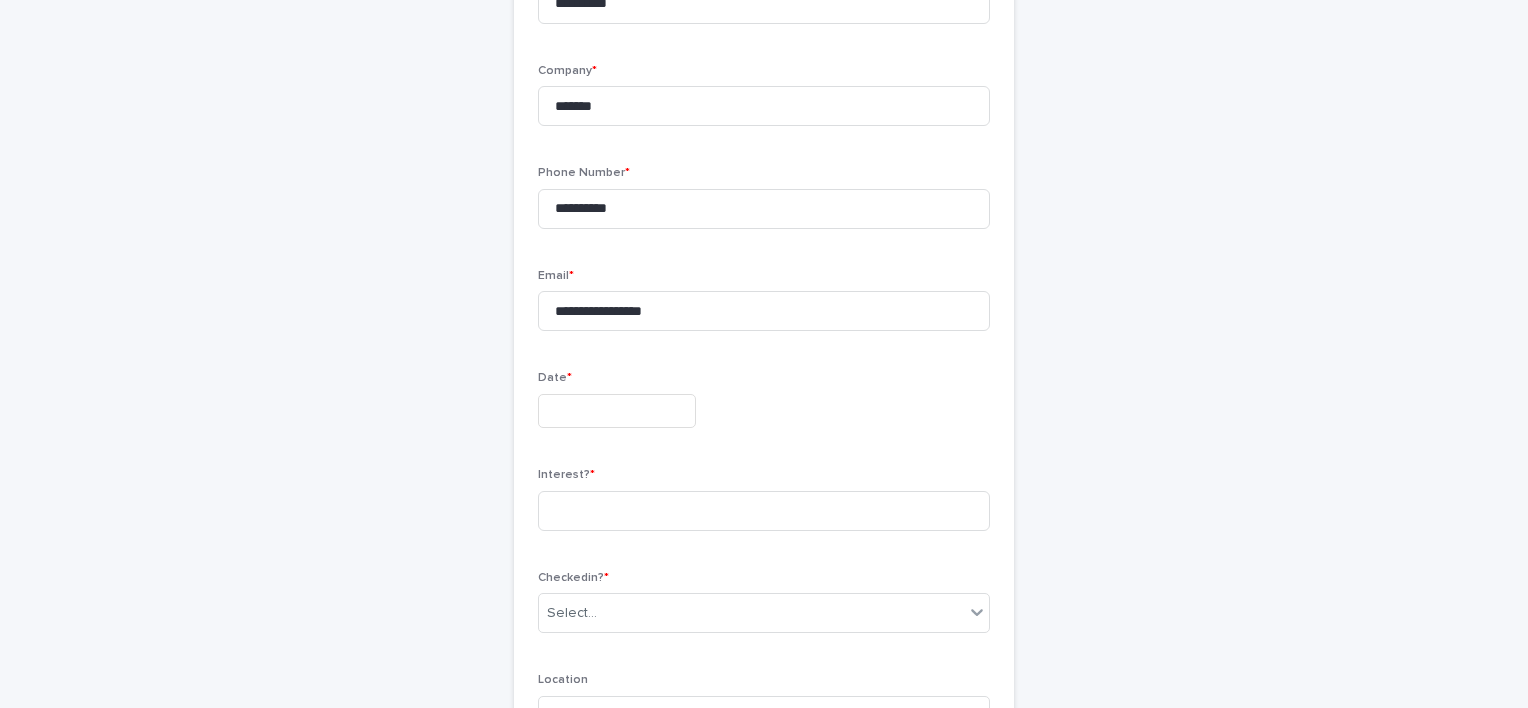 click at bounding box center [617, 411] 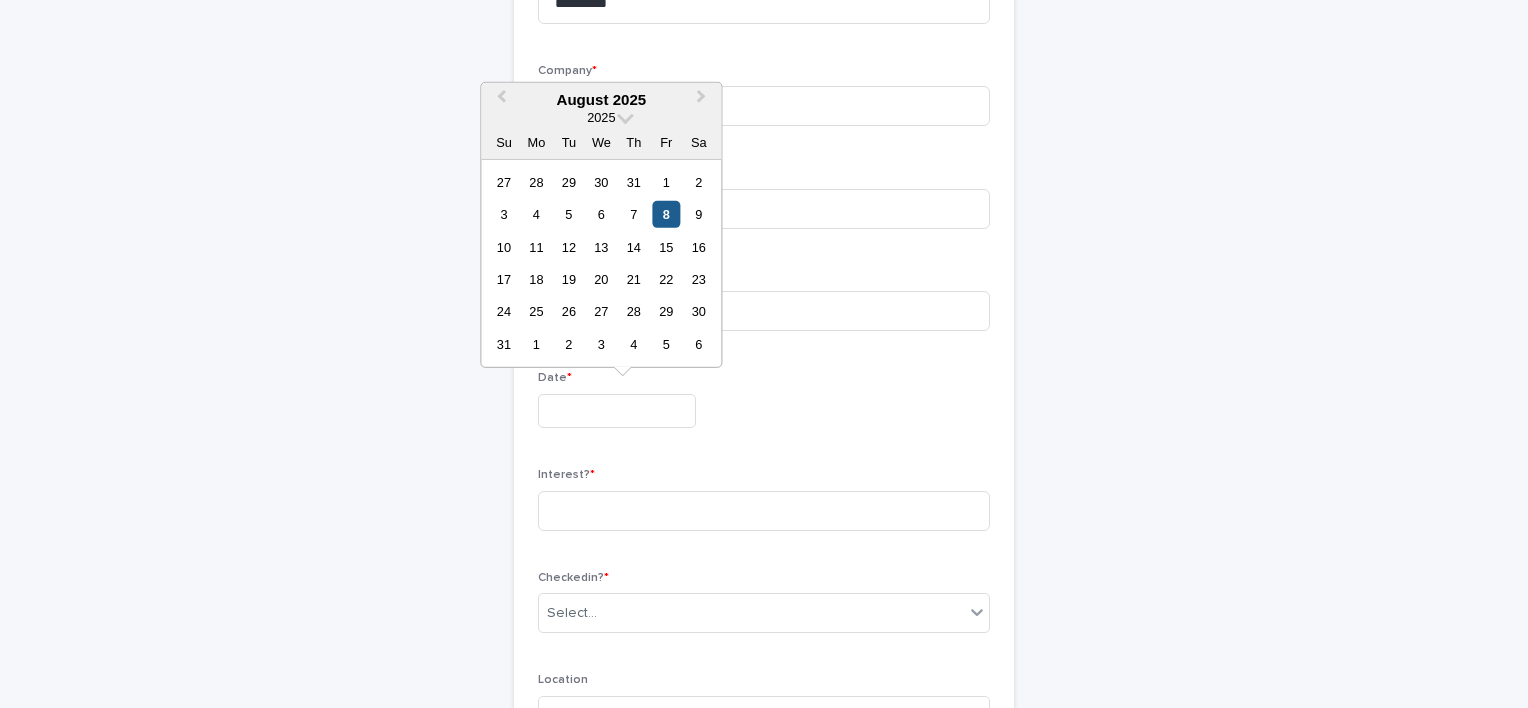 click on "8" at bounding box center (666, 214) 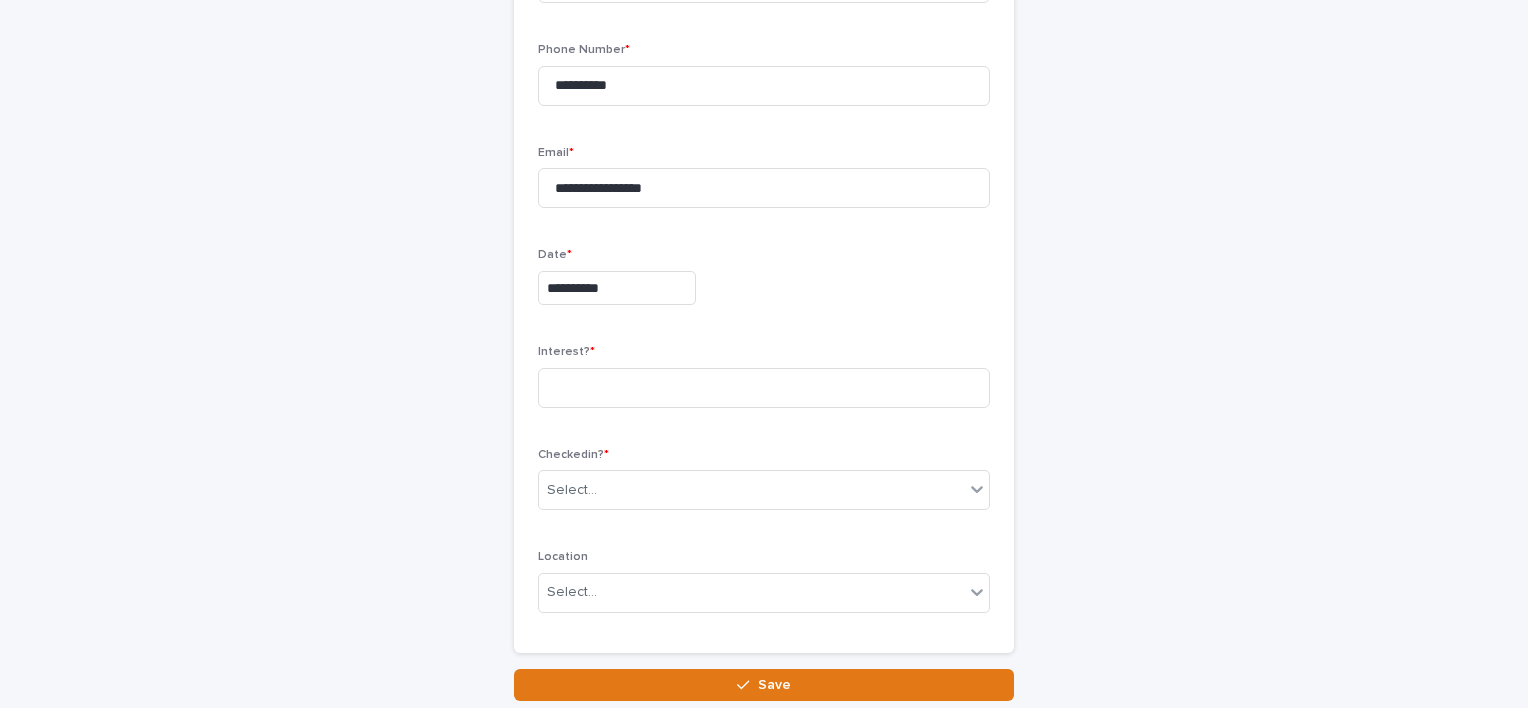 scroll, scrollTop: 444, scrollLeft: 0, axis: vertical 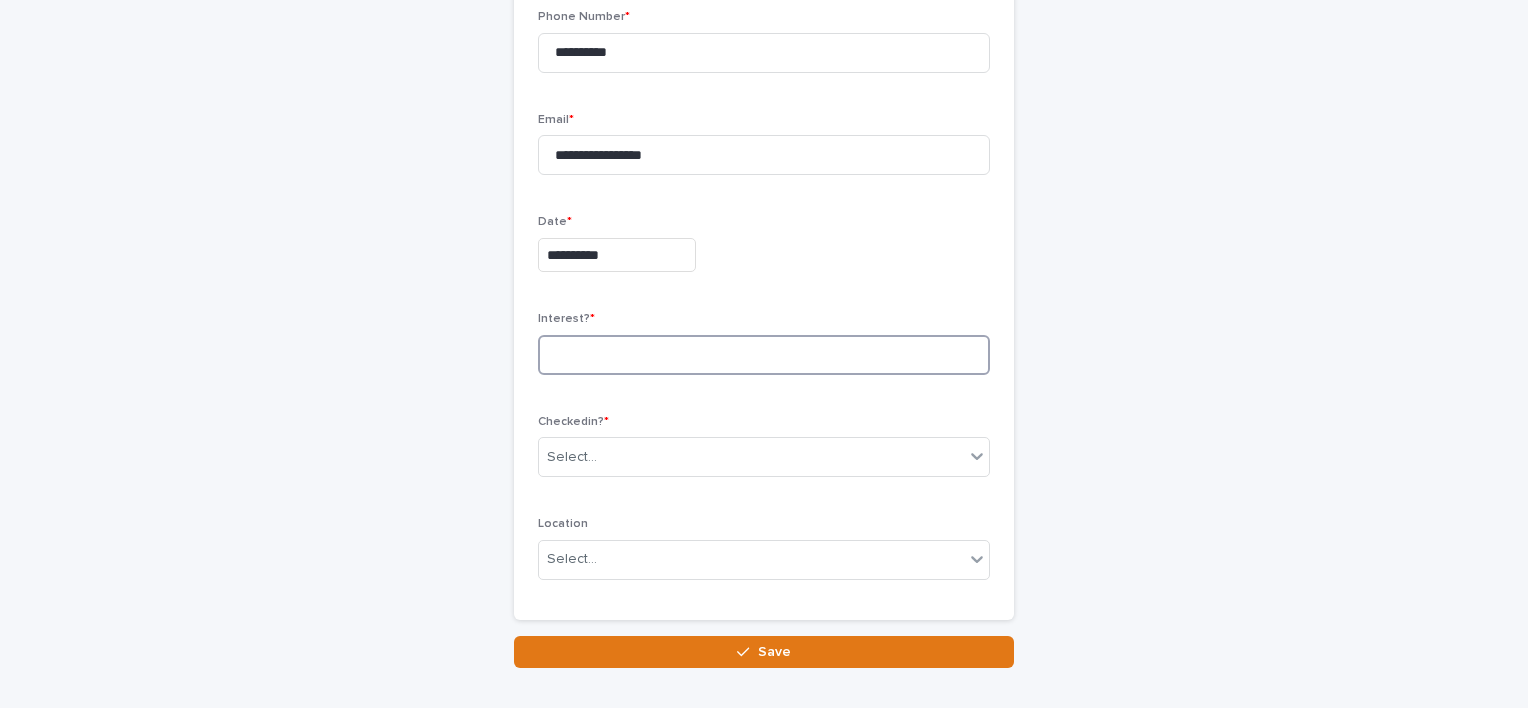 click at bounding box center [764, 355] 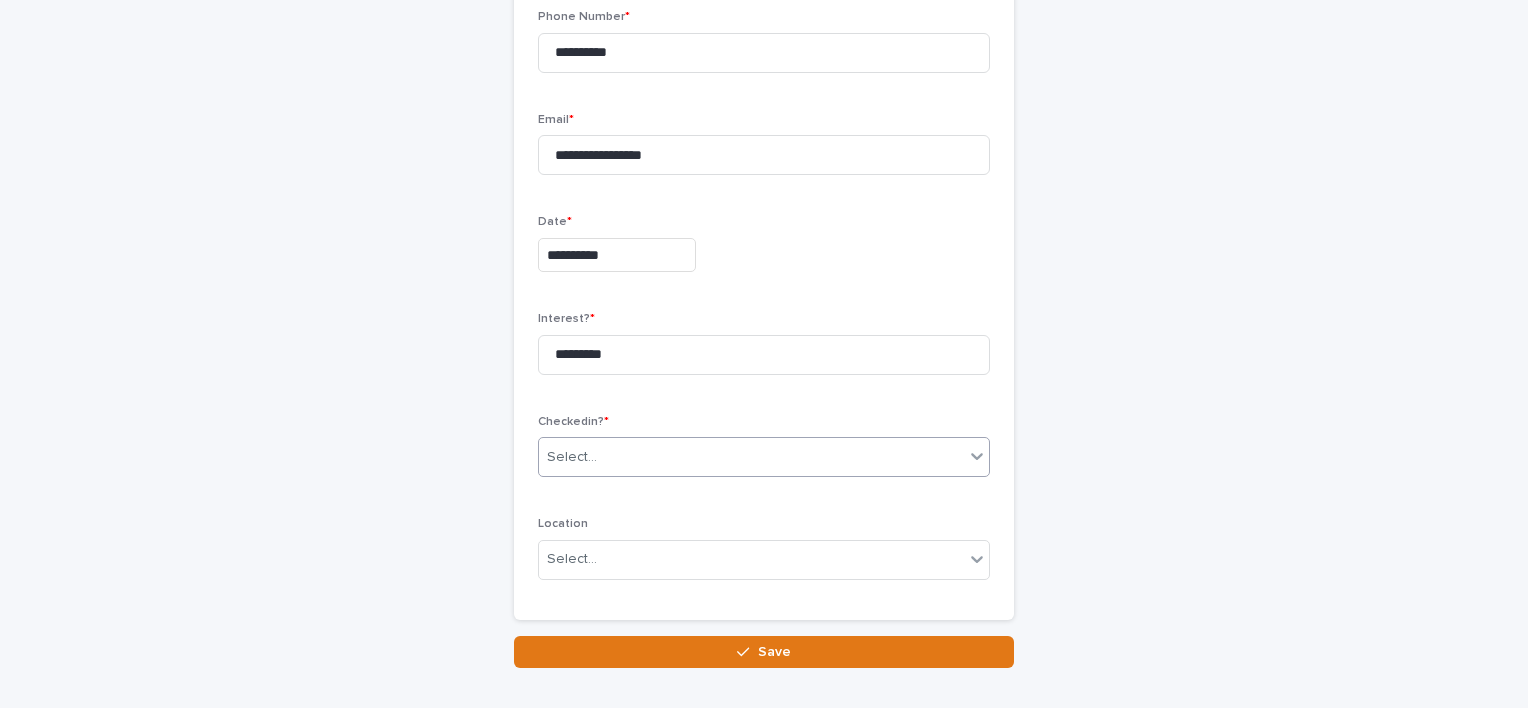 click on "Select..." at bounding box center [751, 457] 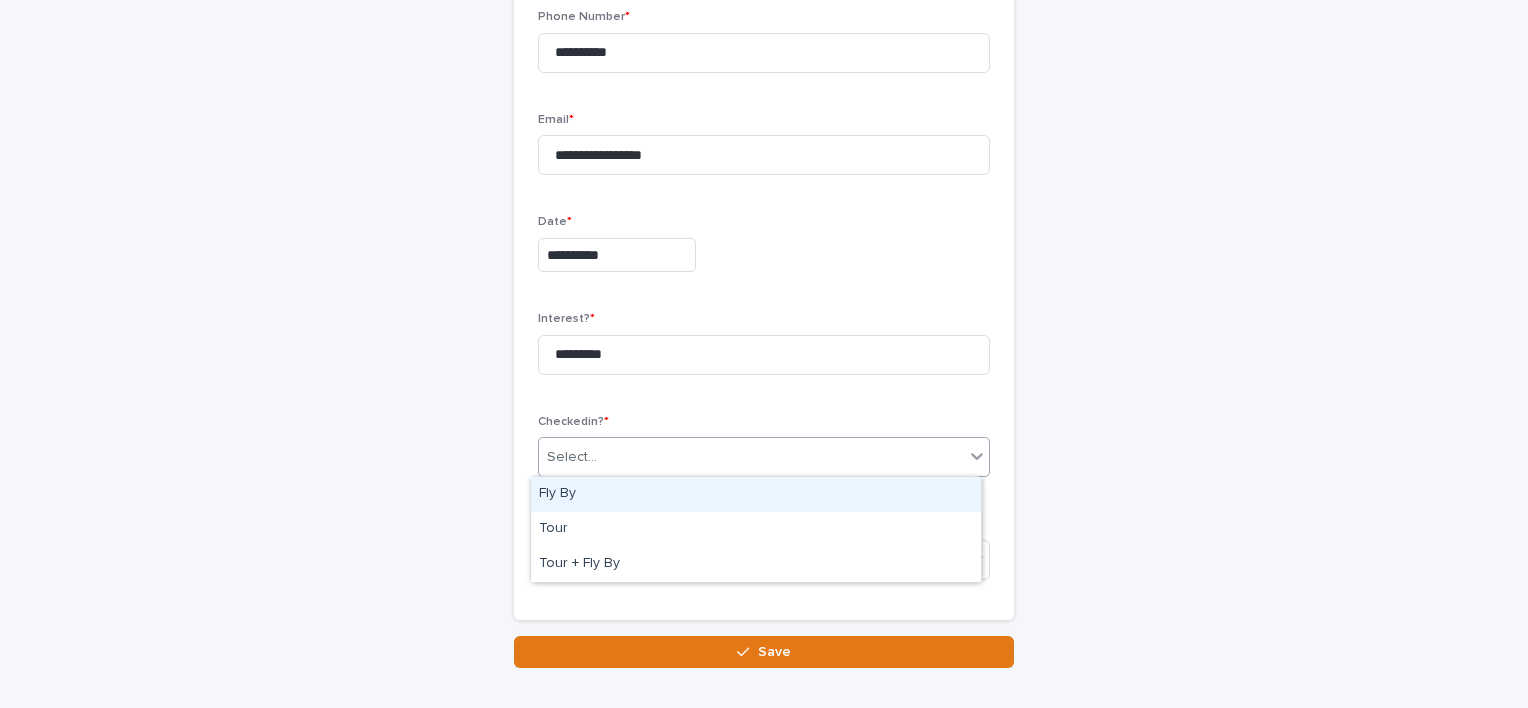 click on "Fly By" at bounding box center (756, 494) 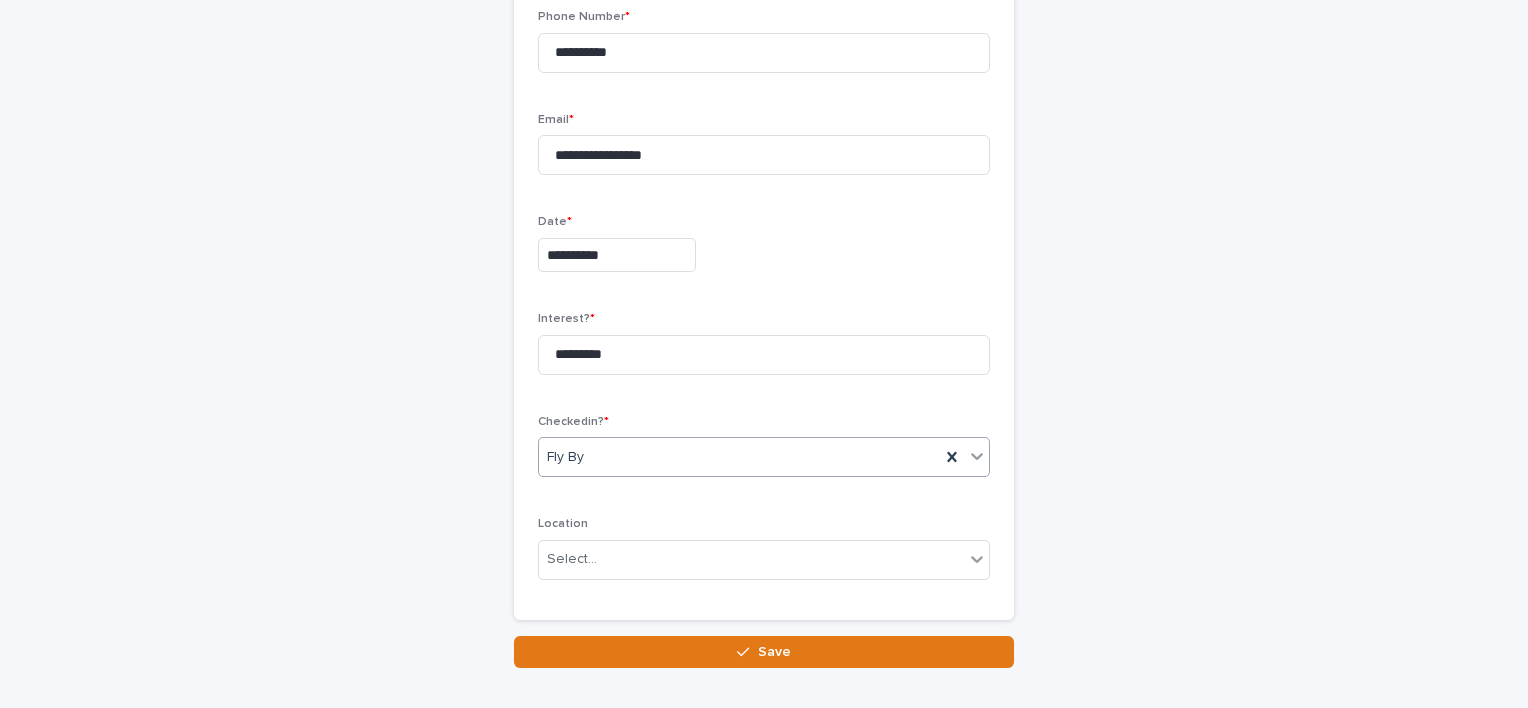 scroll, scrollTop: 502, scrollLeft: 0, axis: vertical 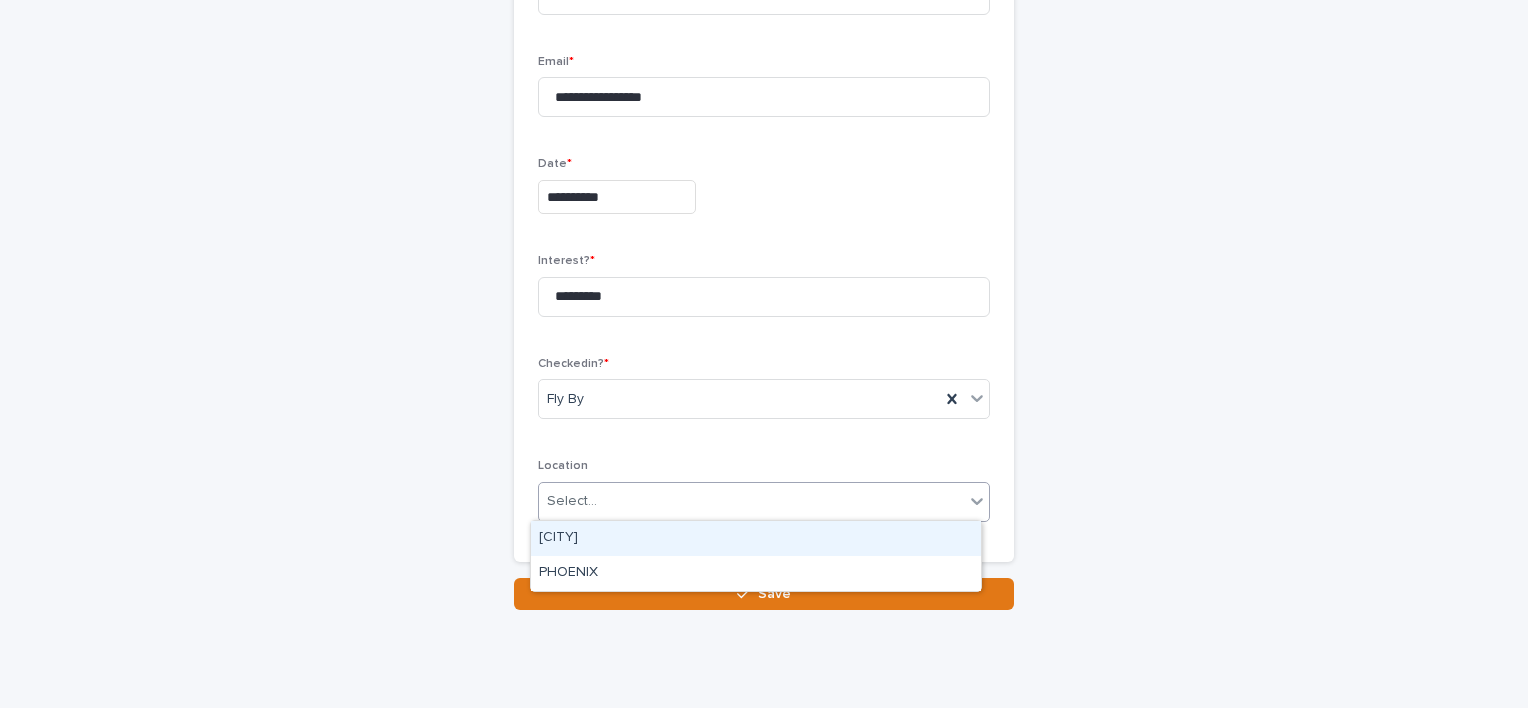 click on "Select..." at bounding box center (572, 501) 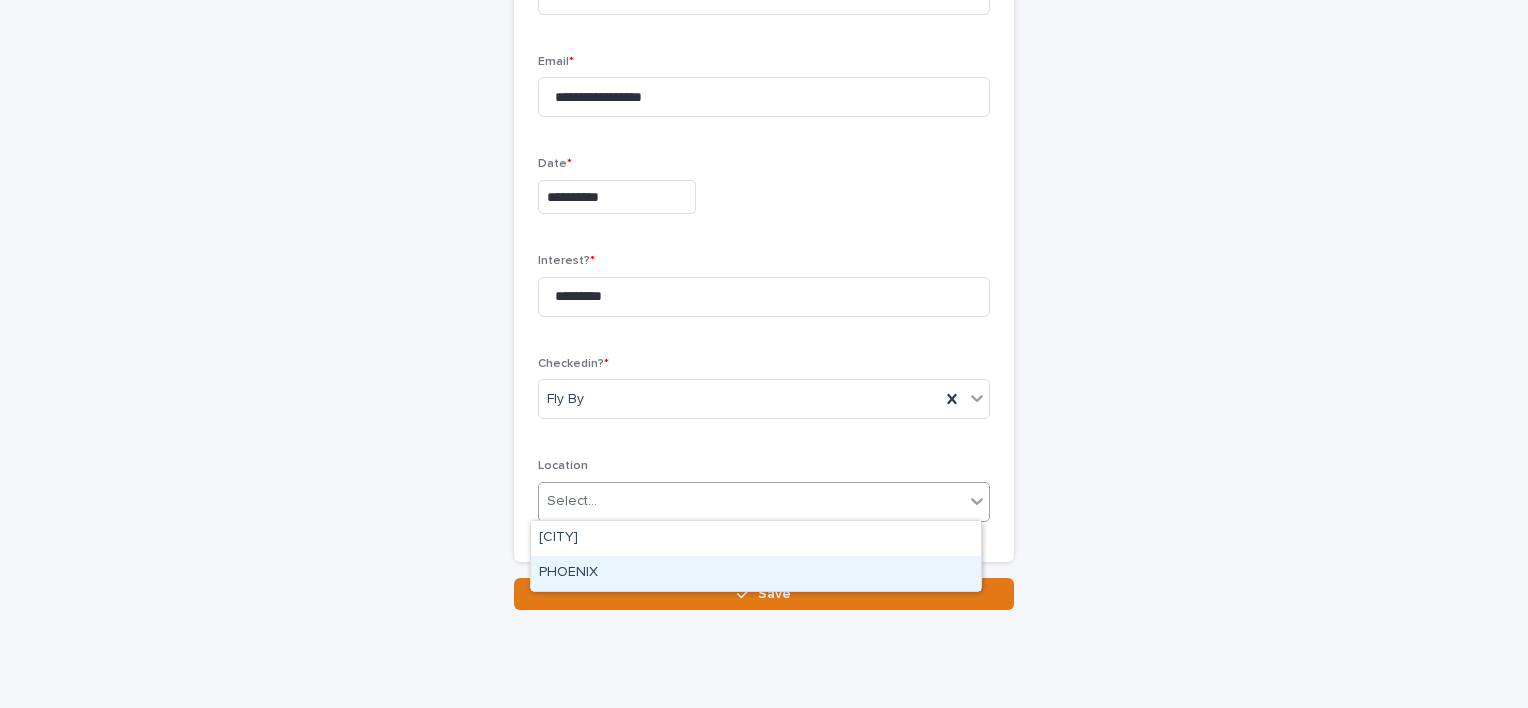 click on "PHOENIX" at bounding box center (756, 573) 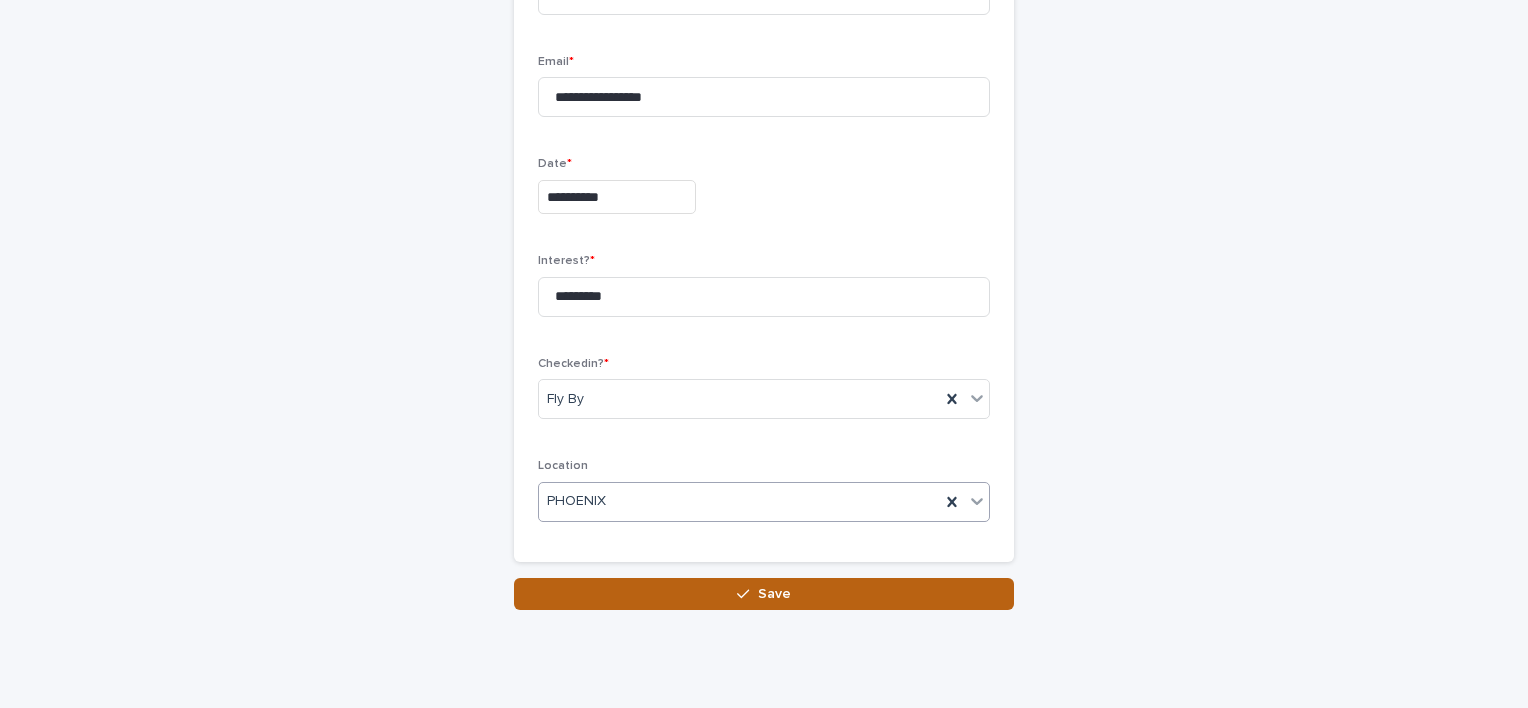 click on "Save" at bounding box center (764, 594) 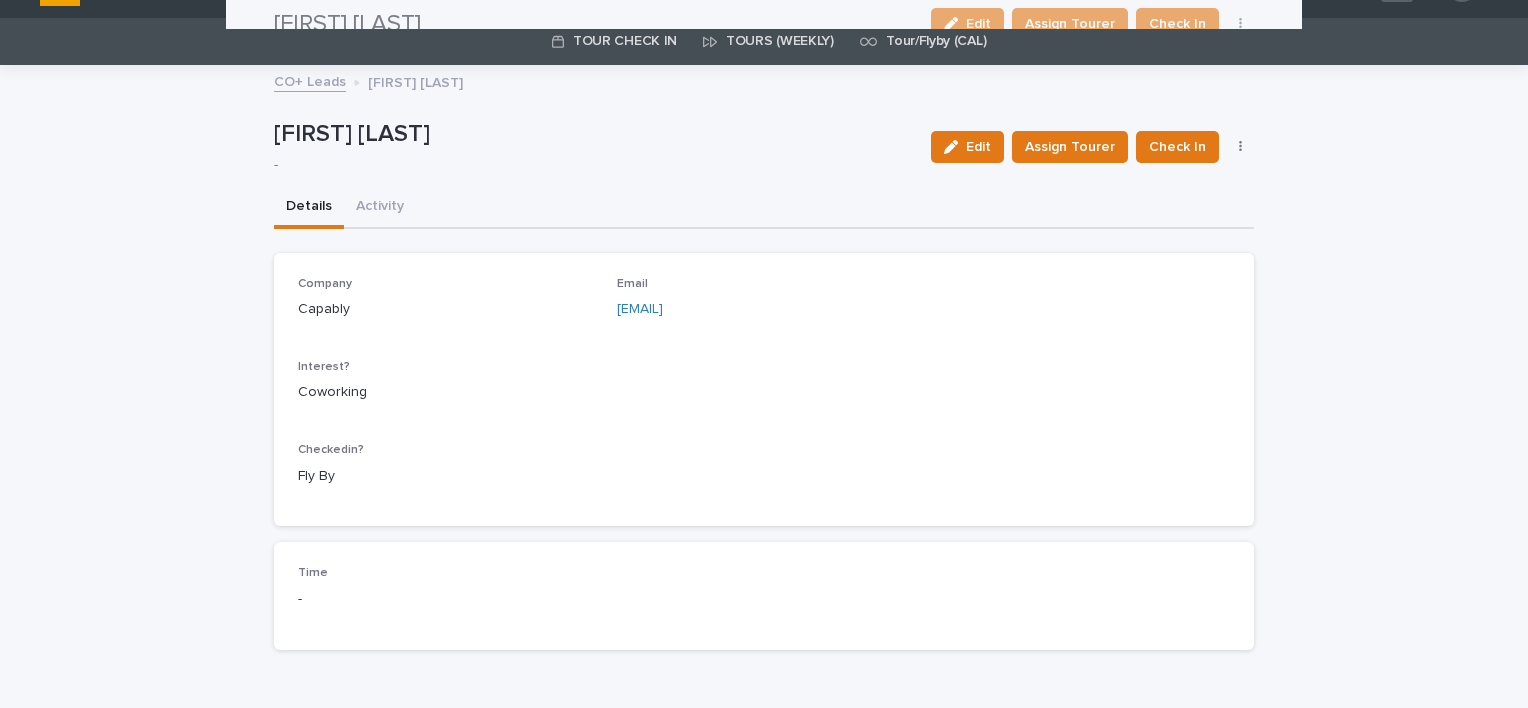 scroll, scrollTop: 0, scrollLeft: 0, axis: both 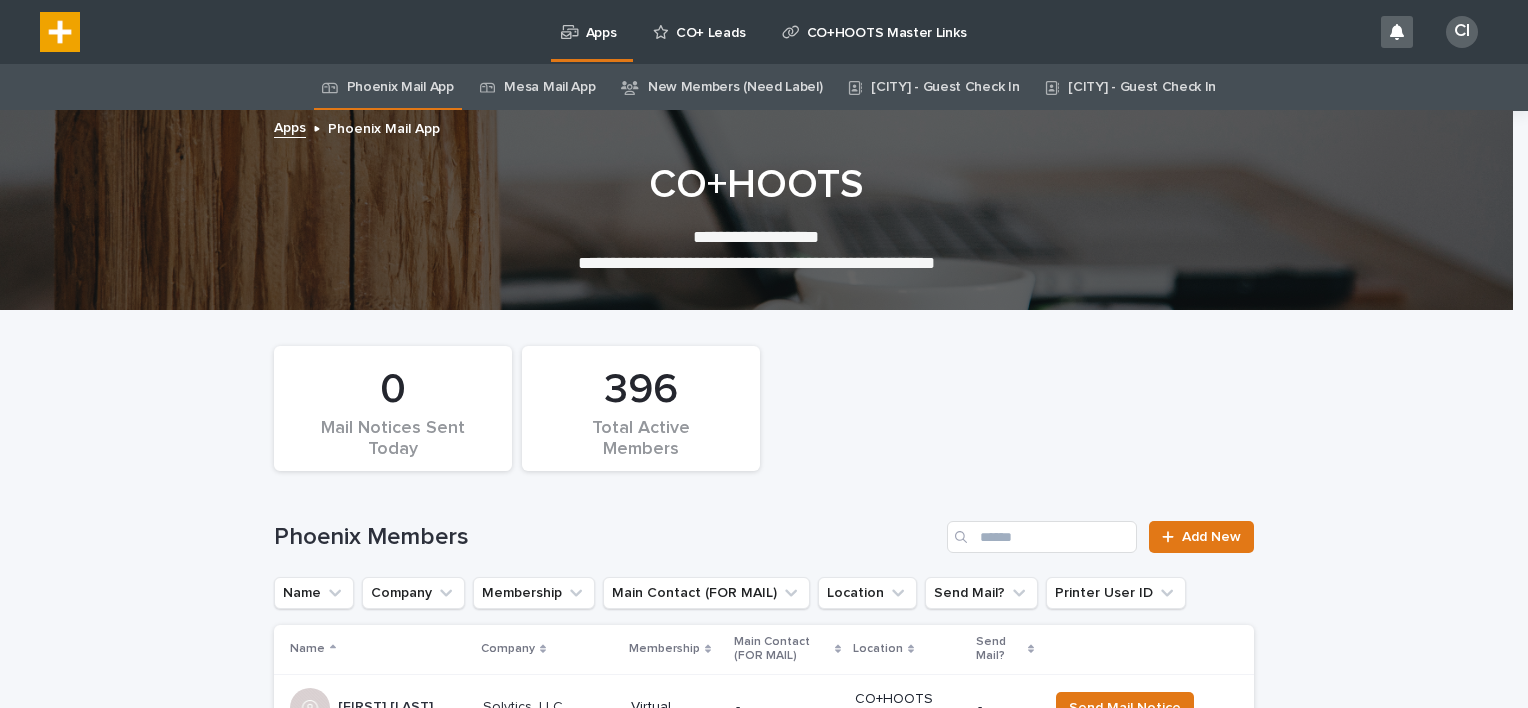 click on "CO+ Leads" at bounding box center (710, 21) 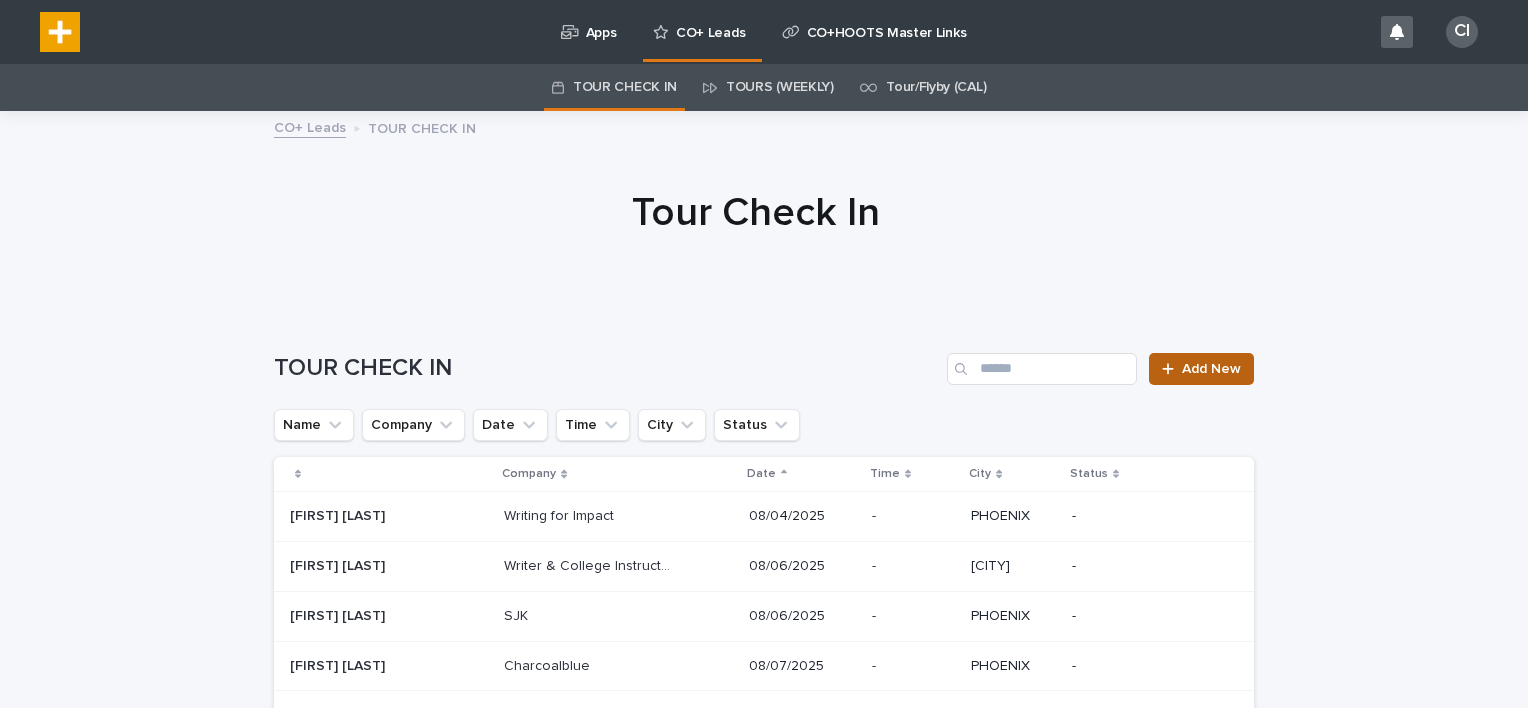 click on "Add New" at bounding box center [1201, 369] 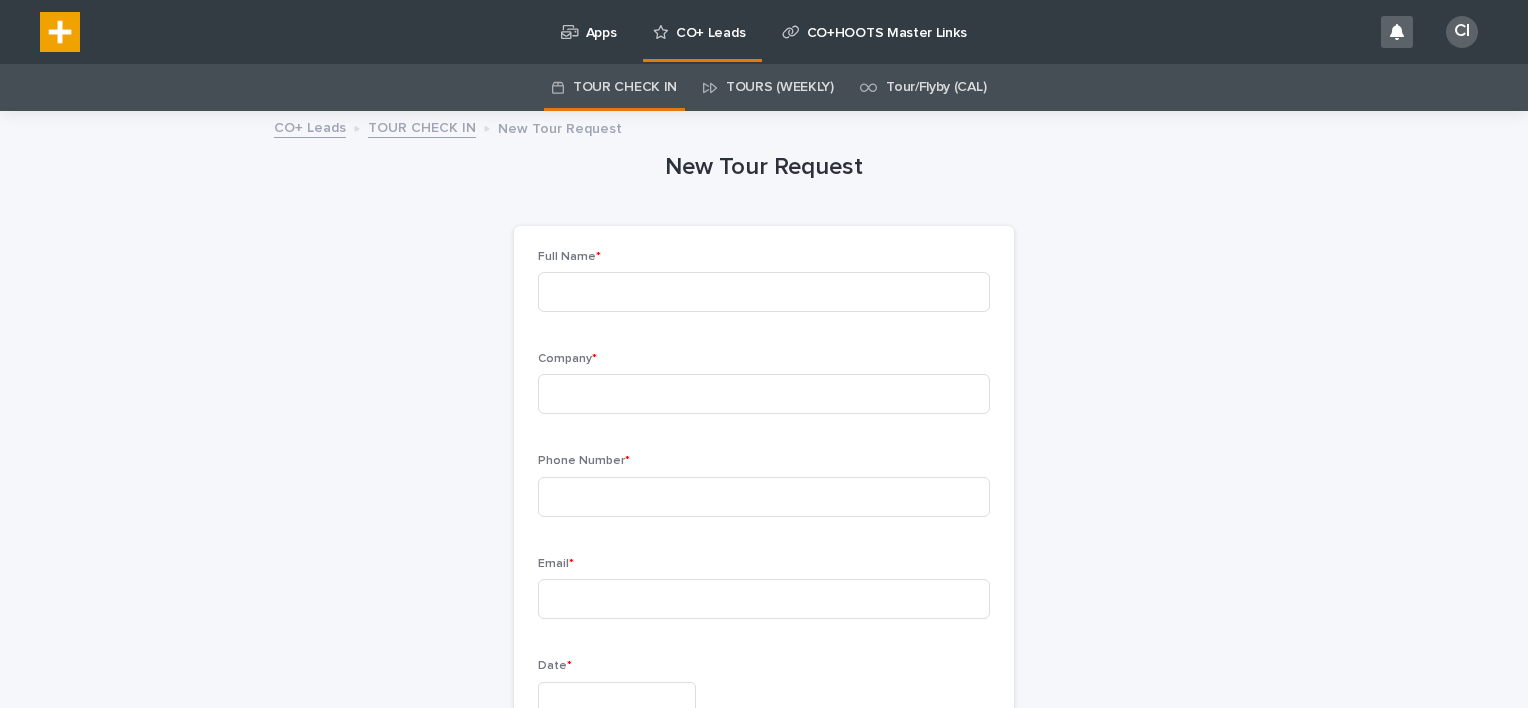 scroll, scrollTop: 64, scrollLeft: 0, axis: vertical 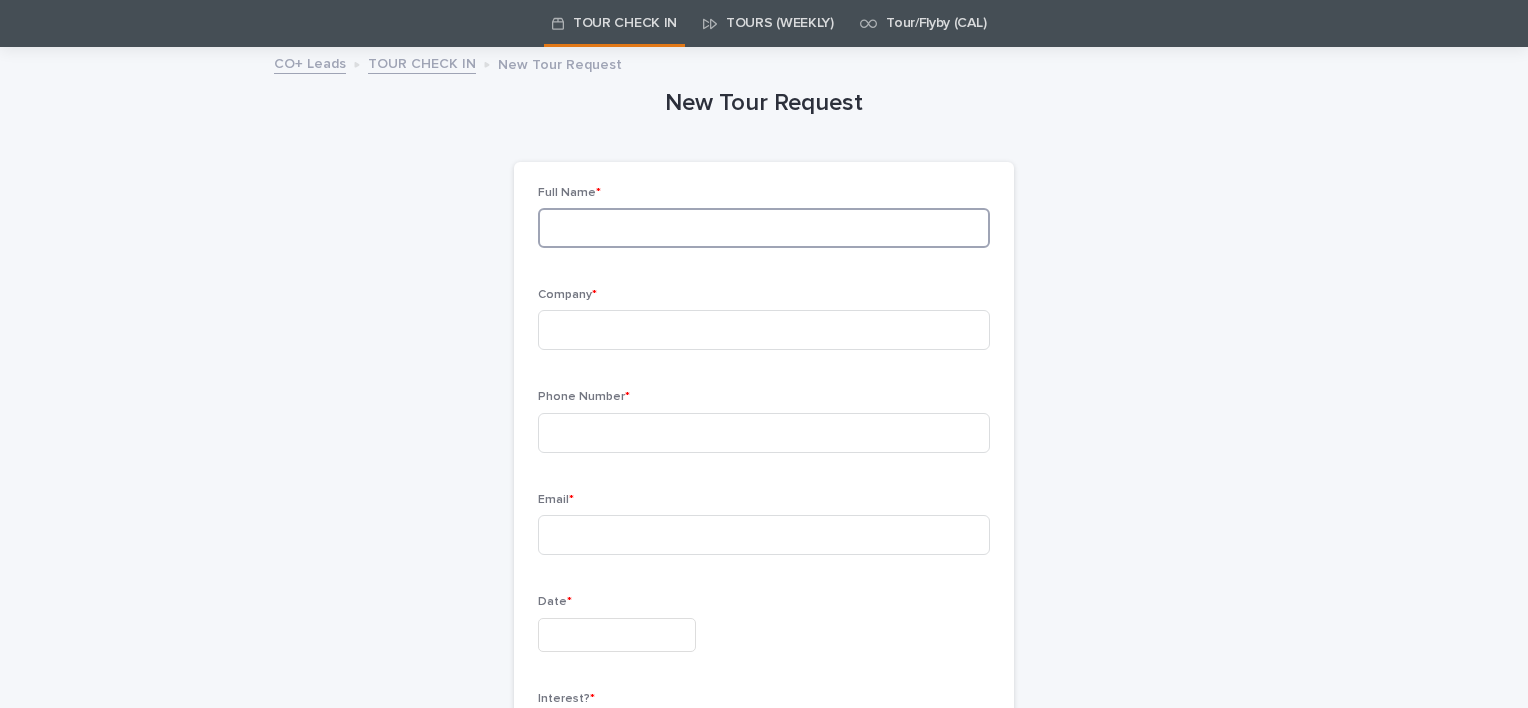 click at bounding box center [764, 228] 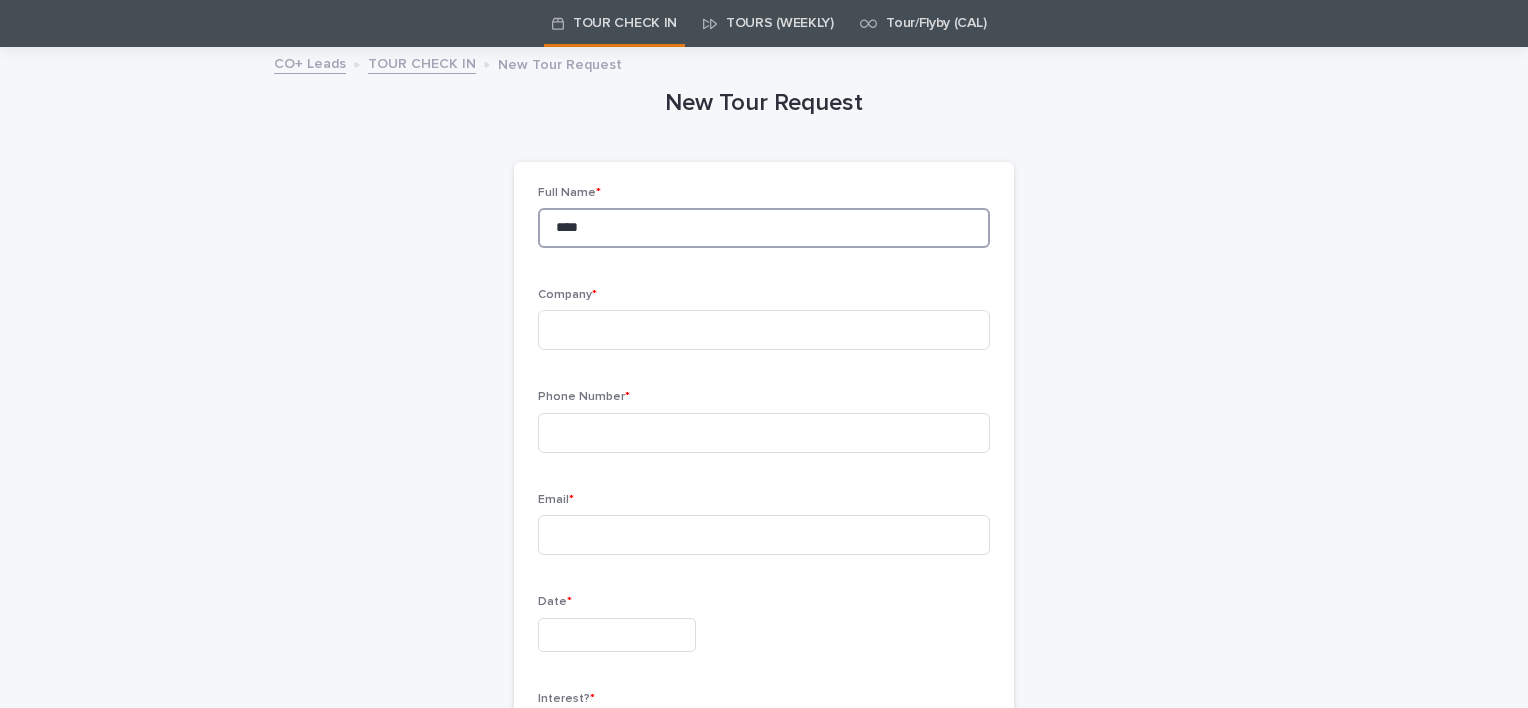 type on "**********" 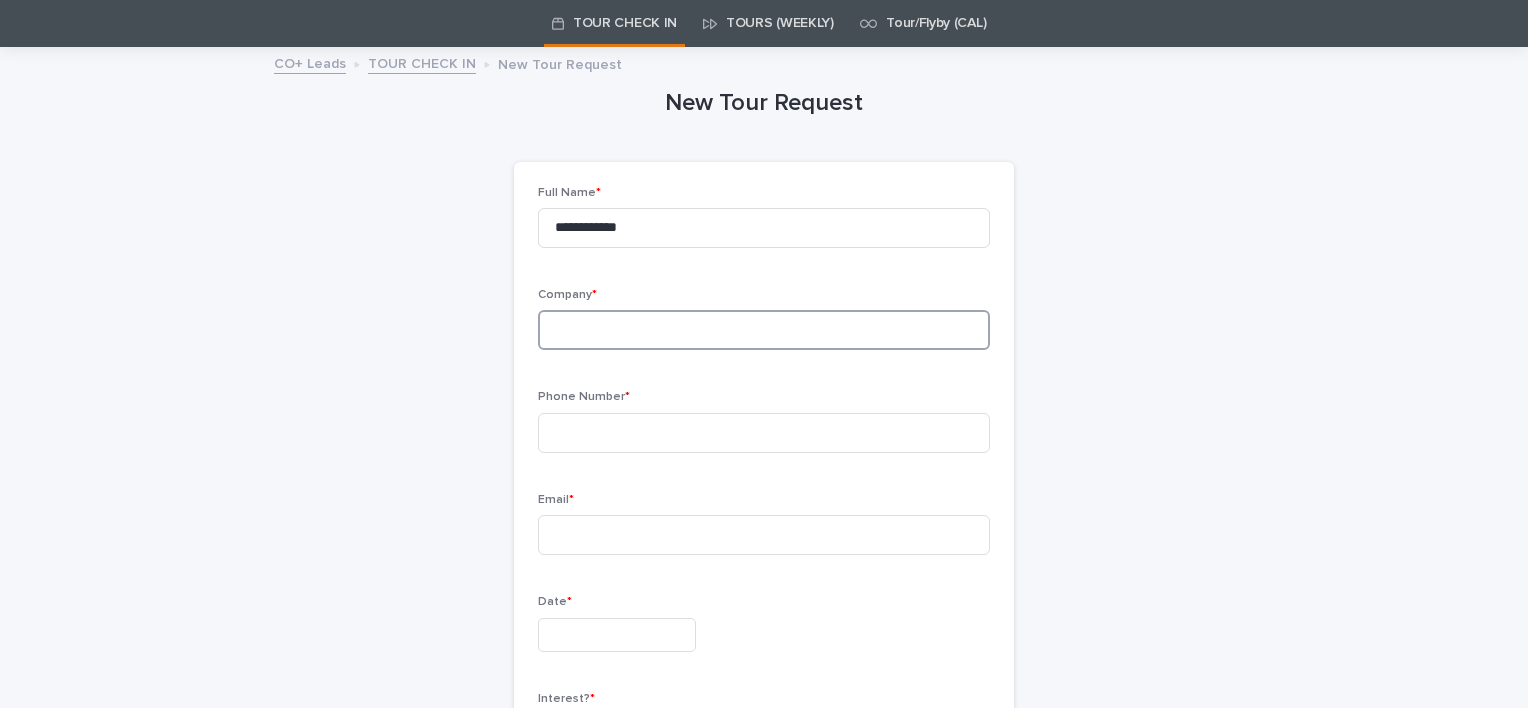 type on "**********" 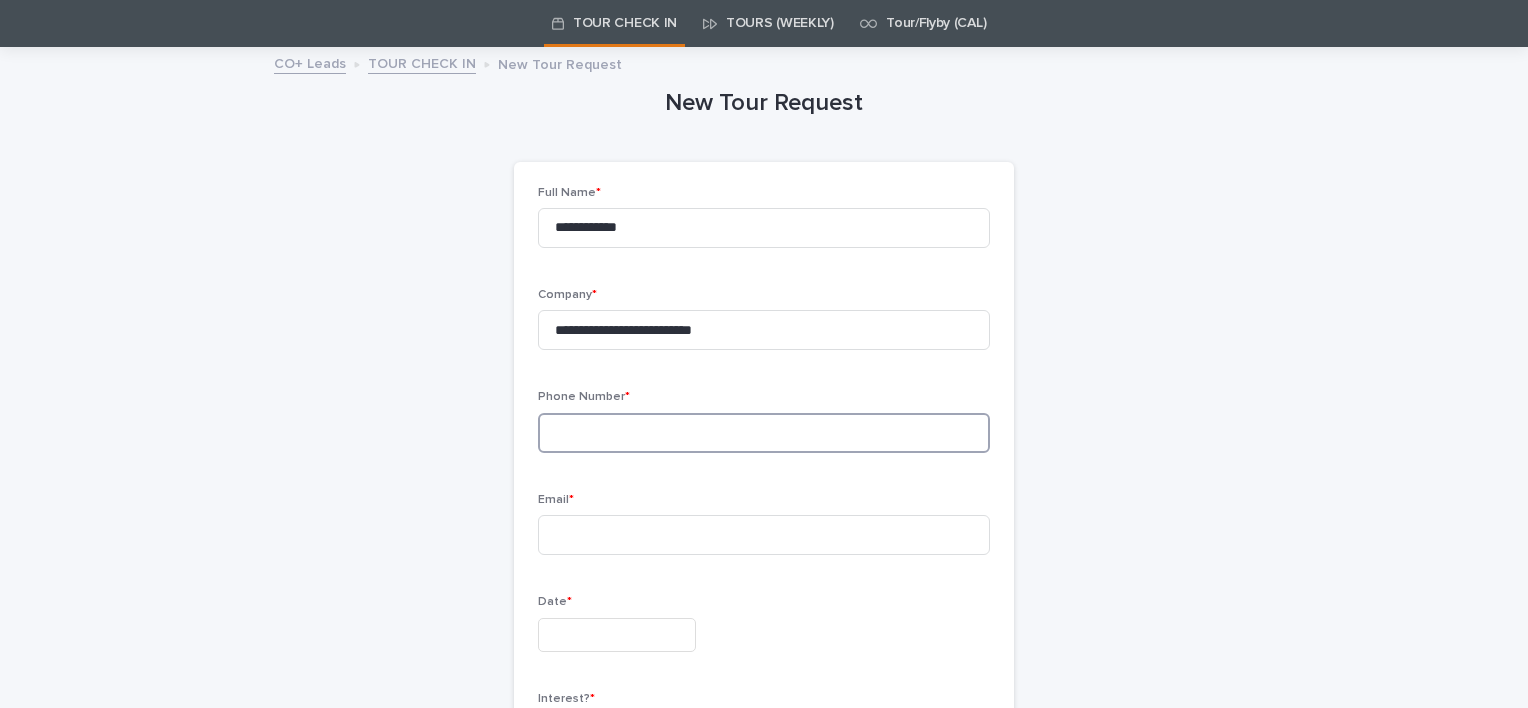 type on "**********" 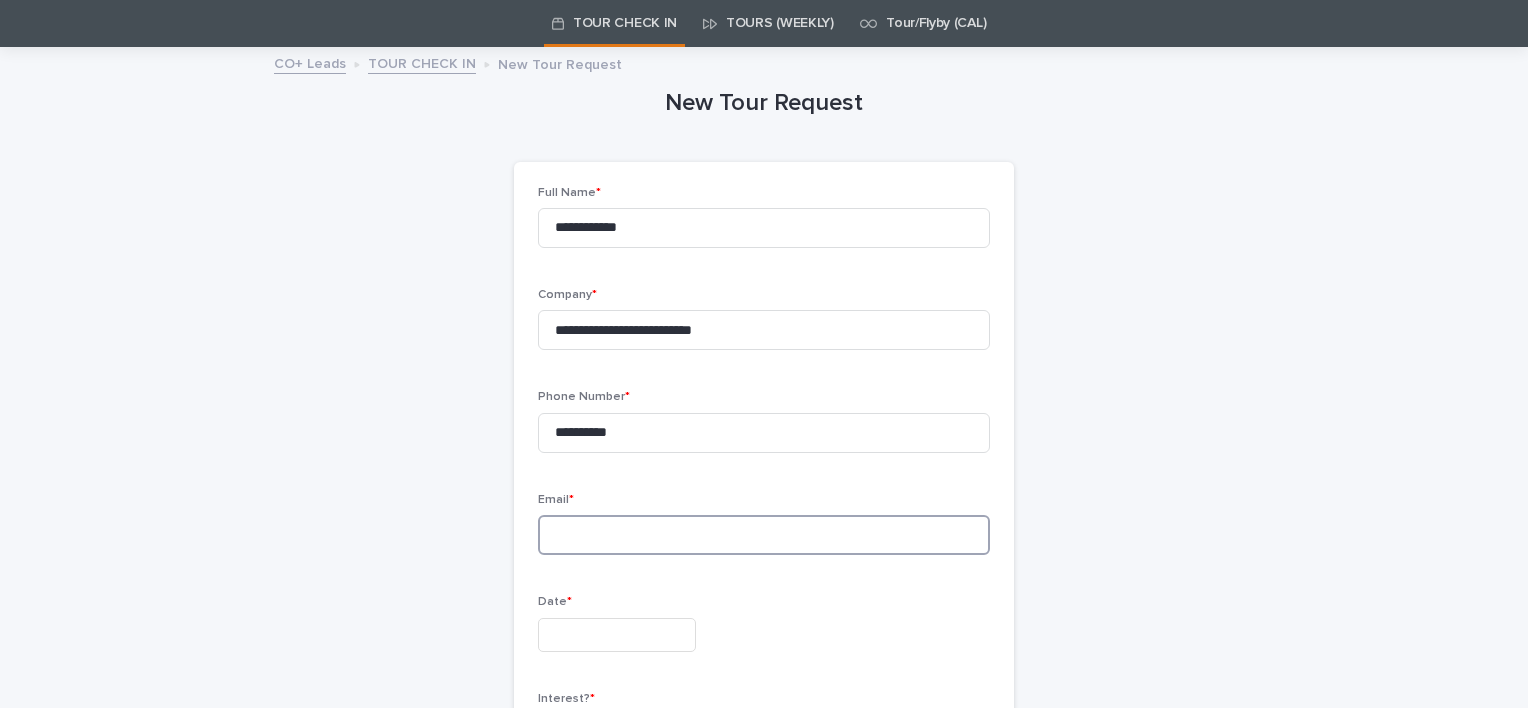 type on "**********" 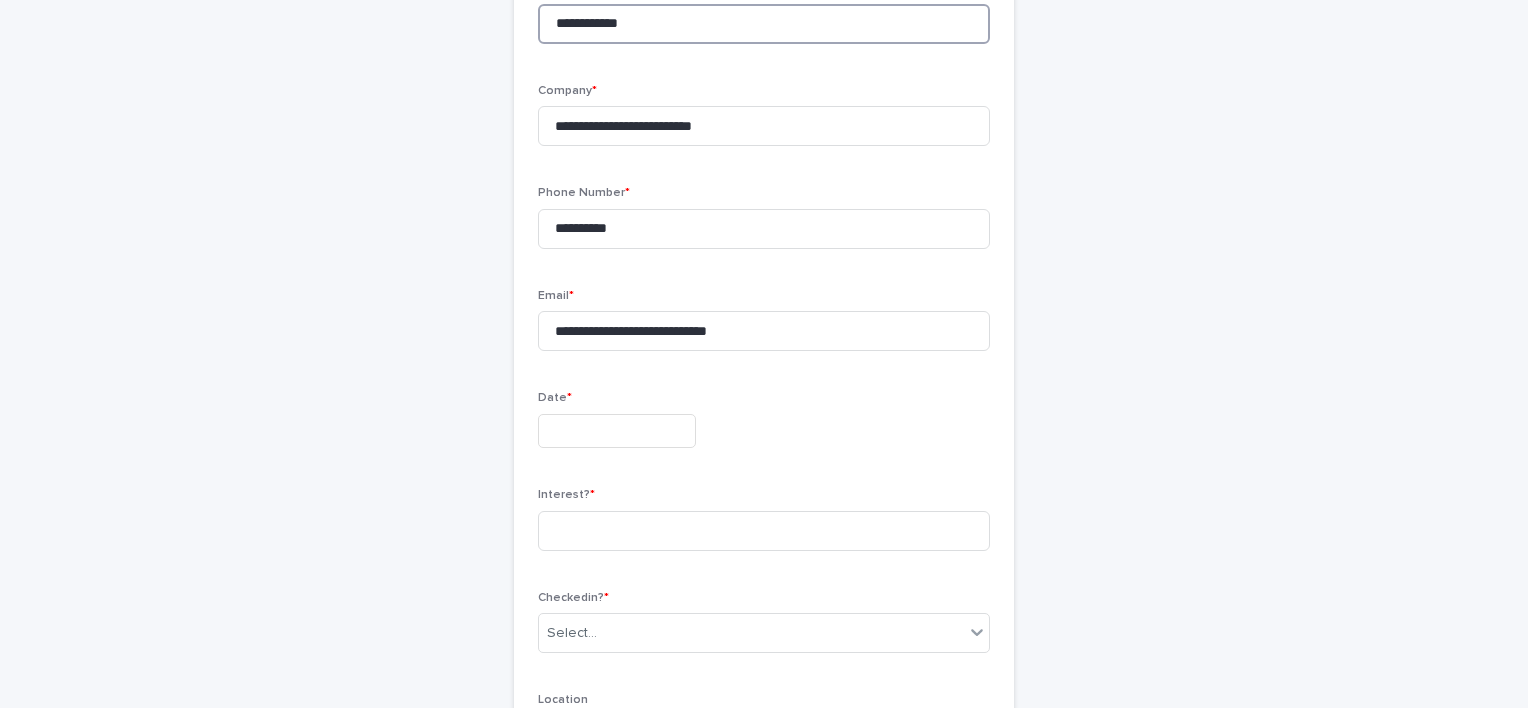 scroll, scrollTop: 275, scrollLeft: 0, axis: vertical 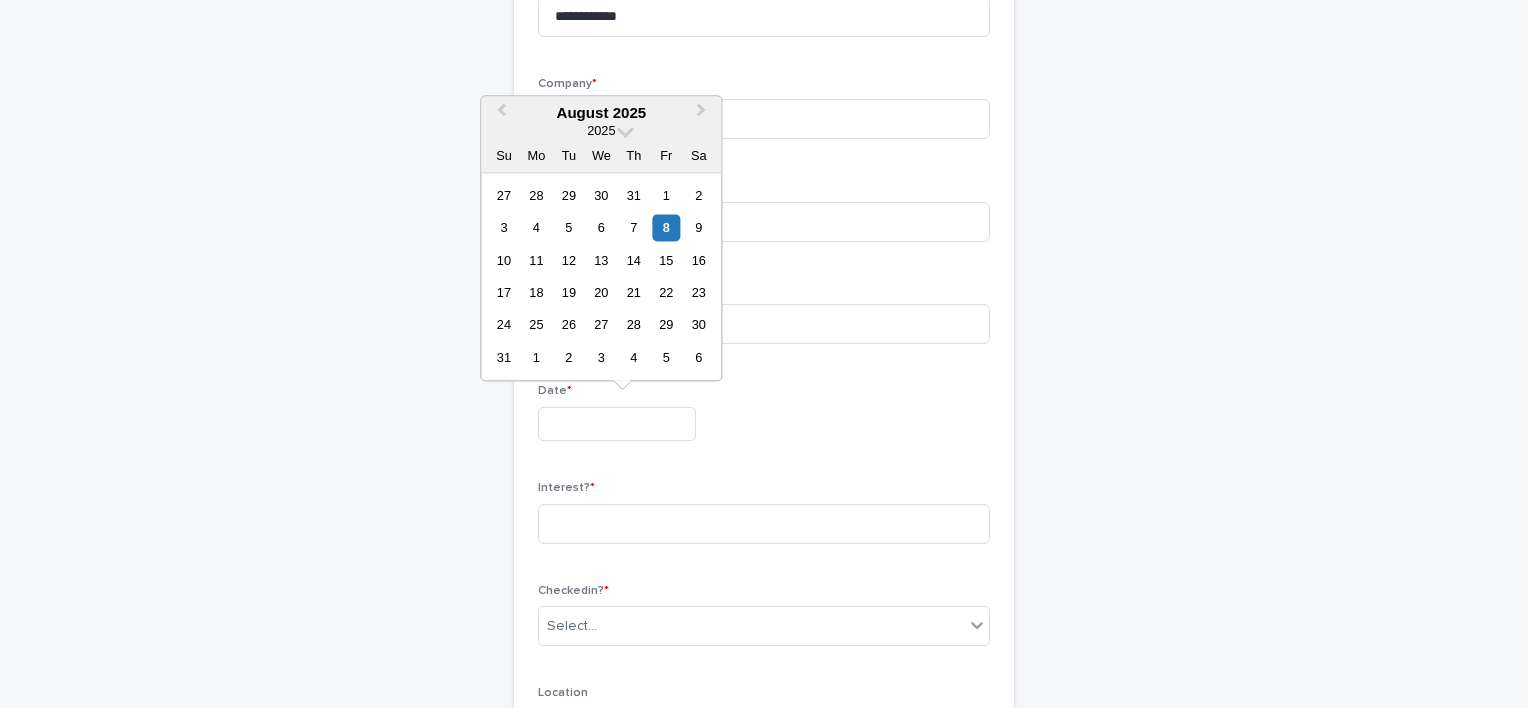 click at bounding box center (617, 424) 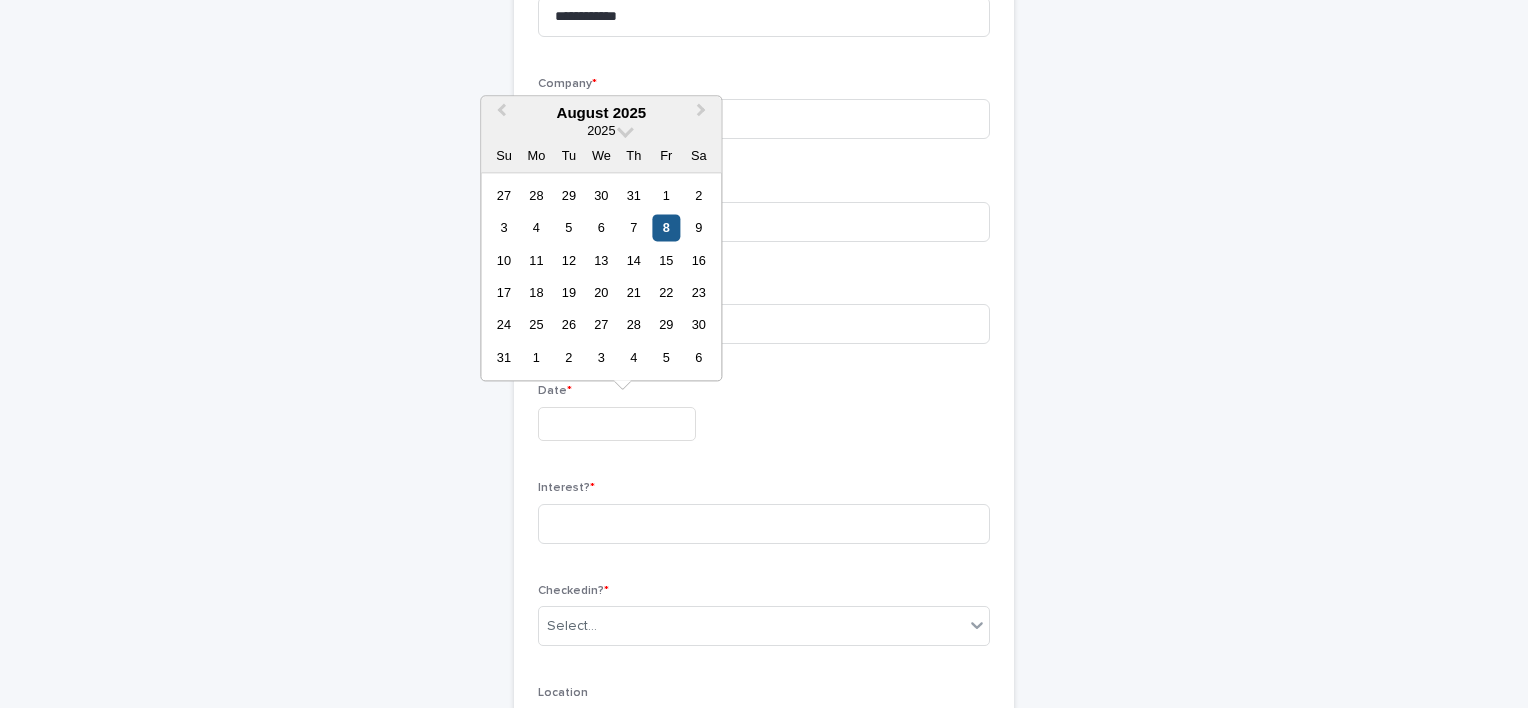 click on "8" at bounding box center (666, 227) 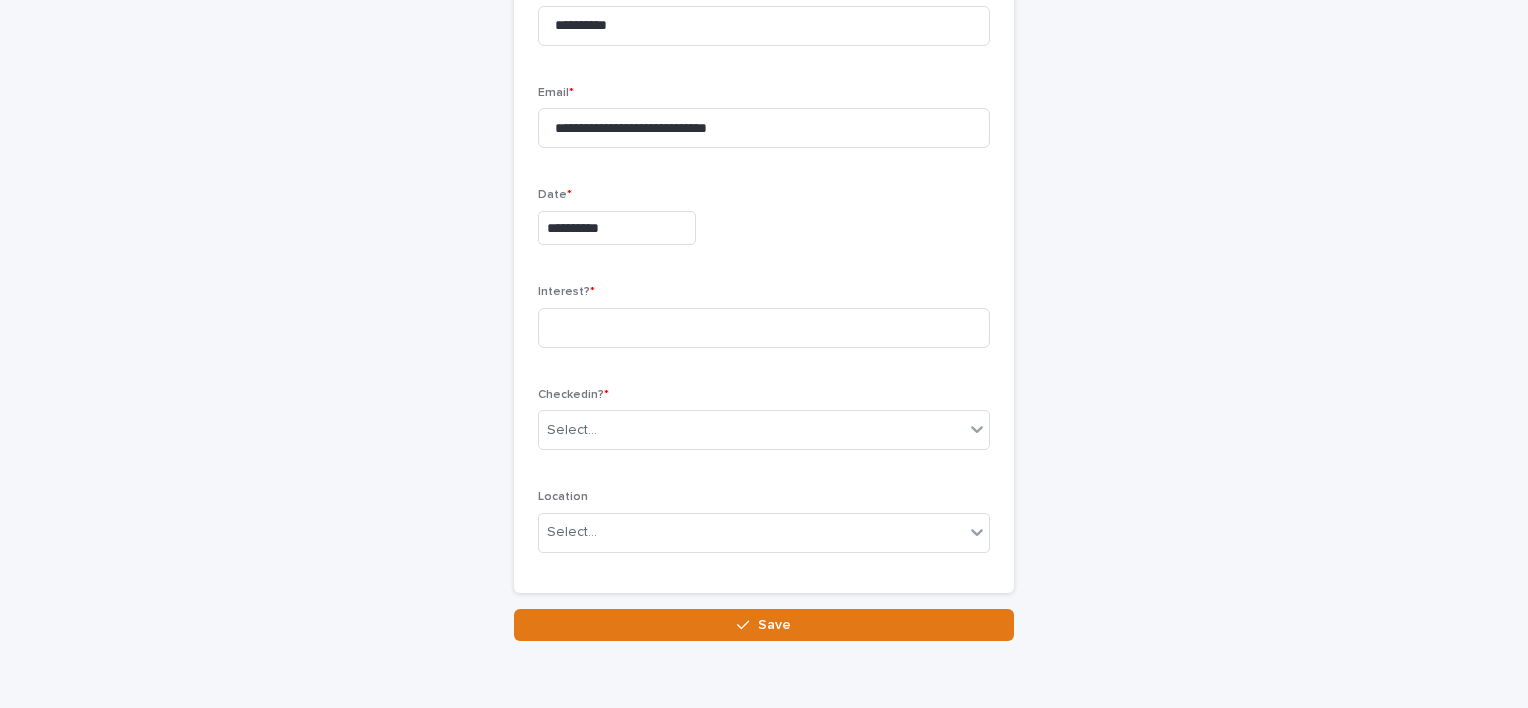 scroll, scrollTop: 475, scrollLeft: 0, axis: vertical 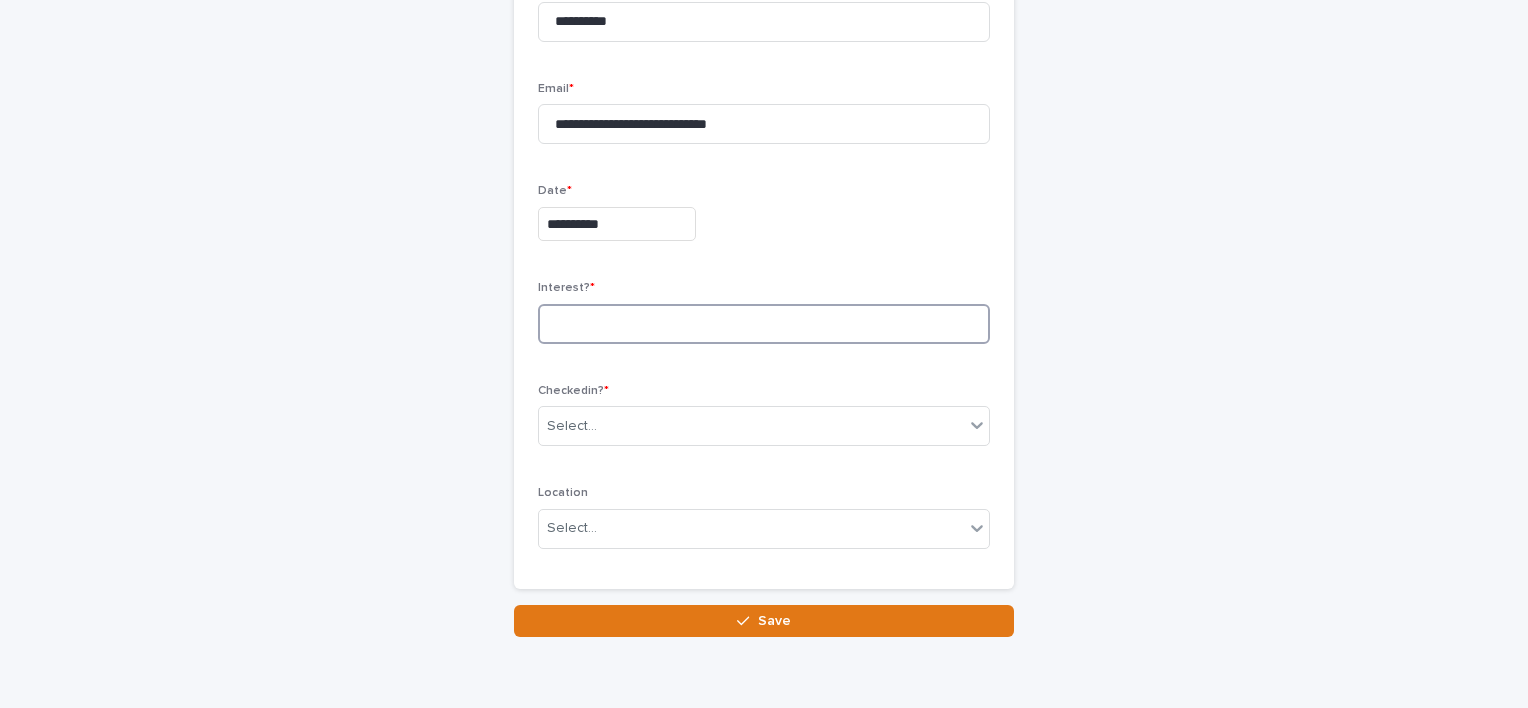 click at bounding box center (764, 324) 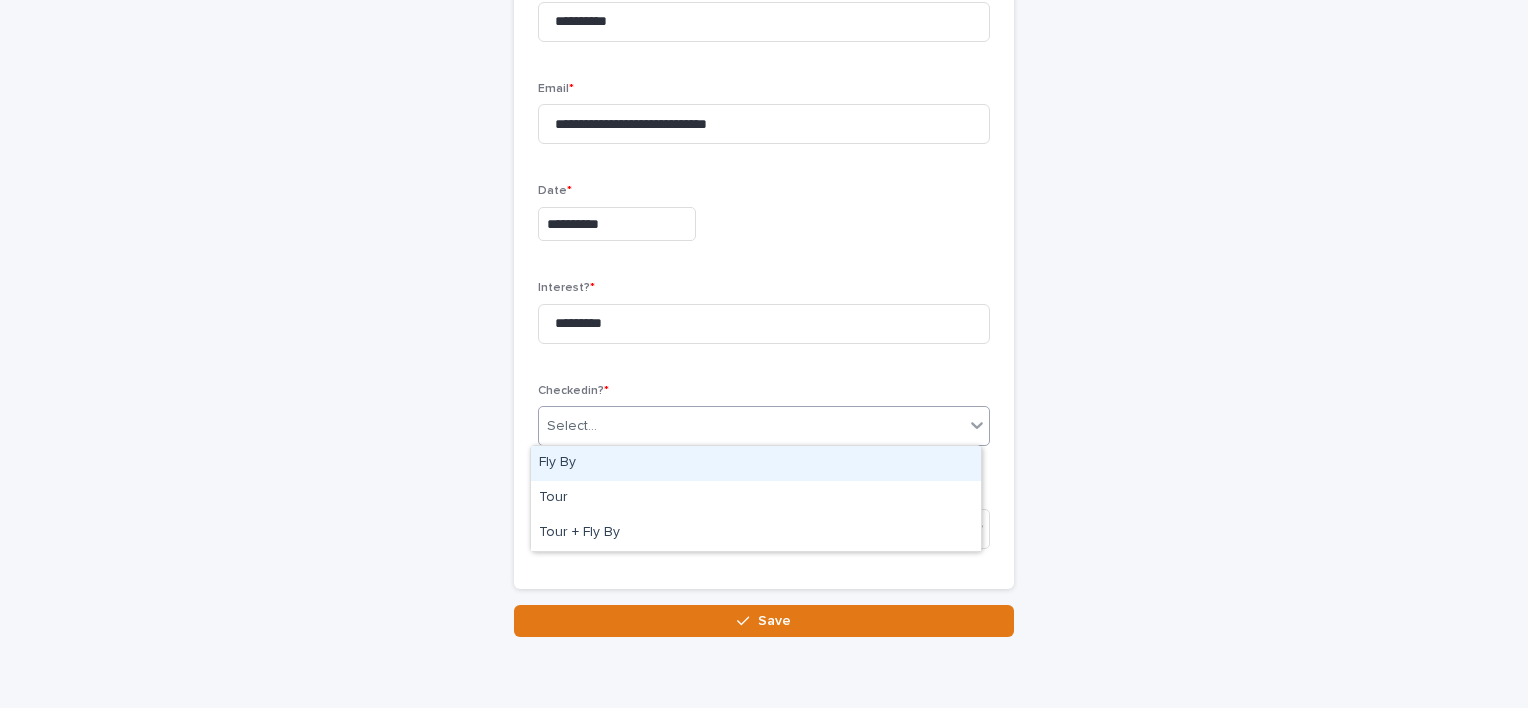 click on "Select..." at bounding box center [751, 426] 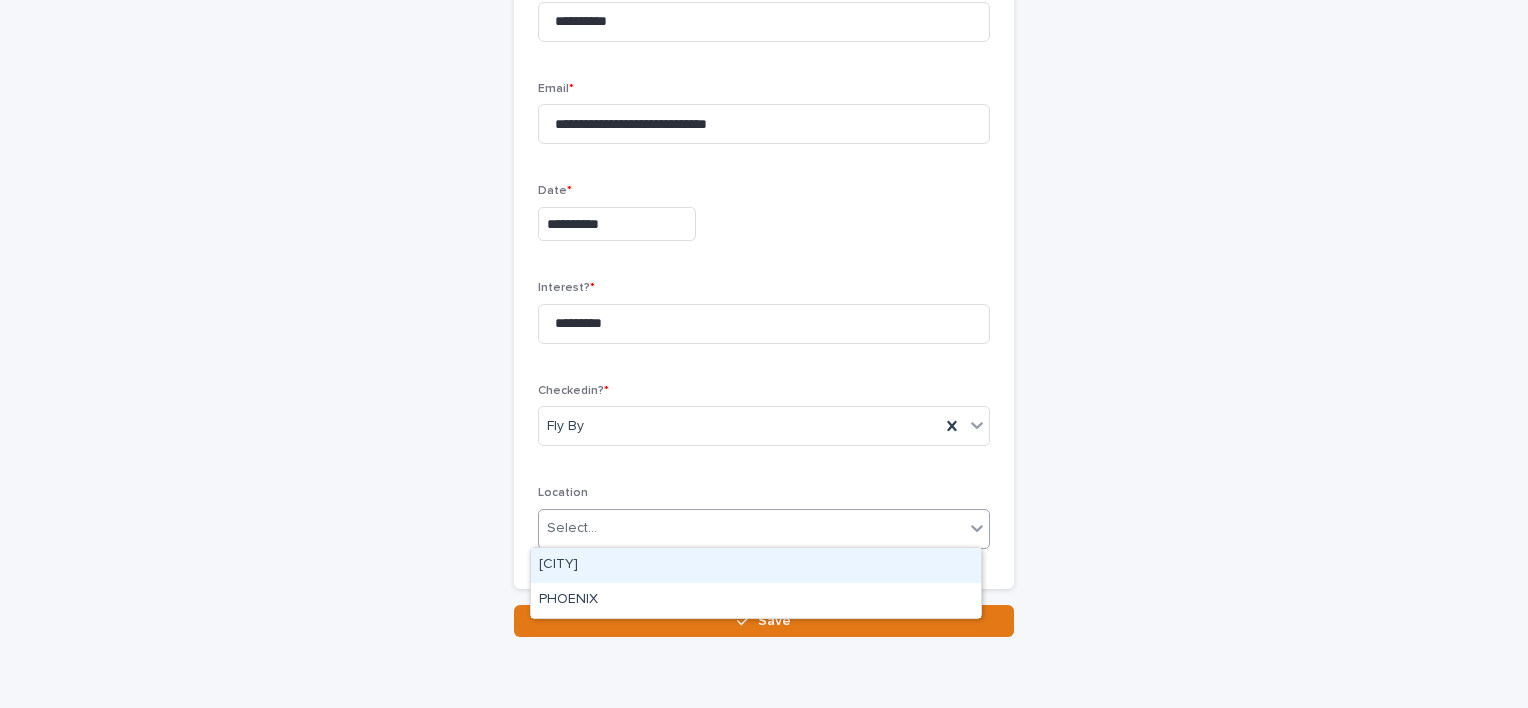 click on "Select..." at bounding box center (751, 528) 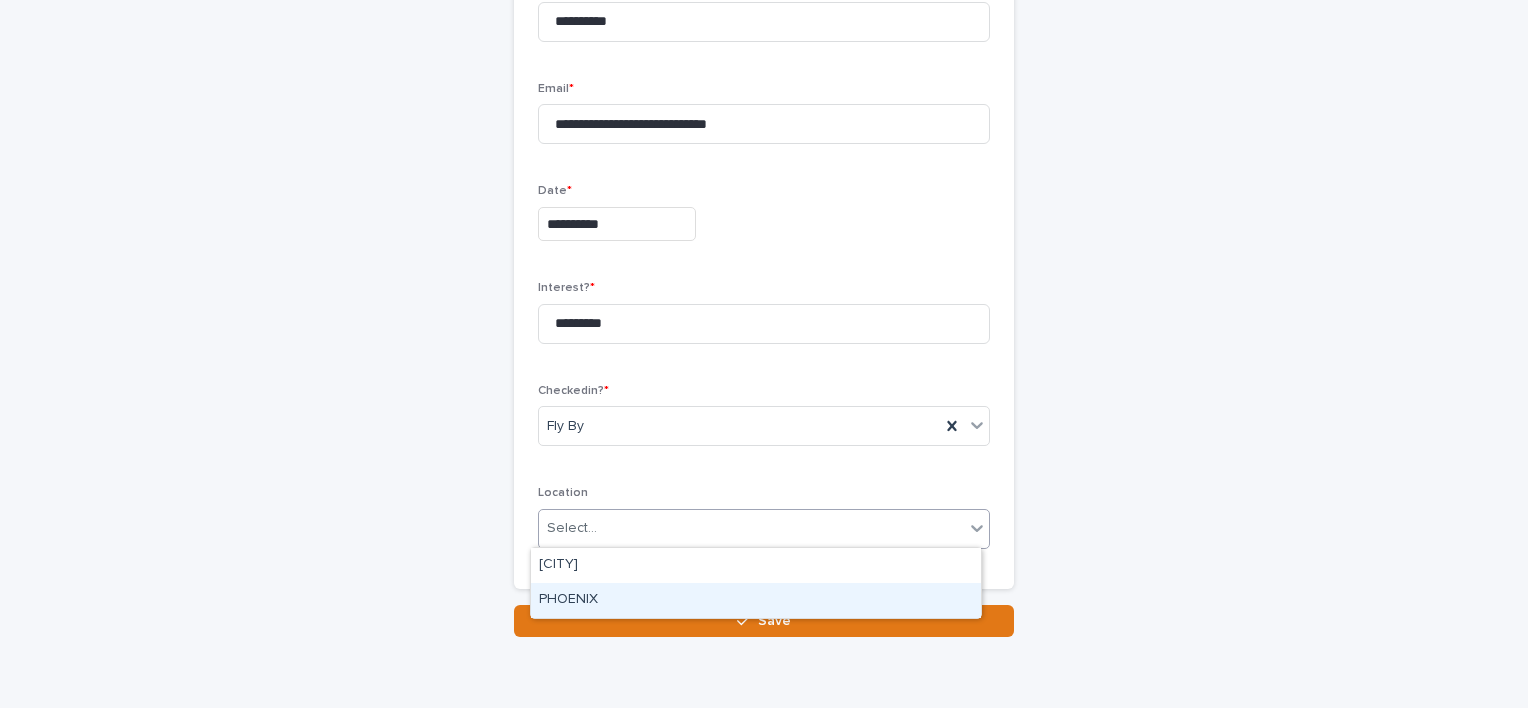 click on "PHOENIX" at bounding box center [756, 600] 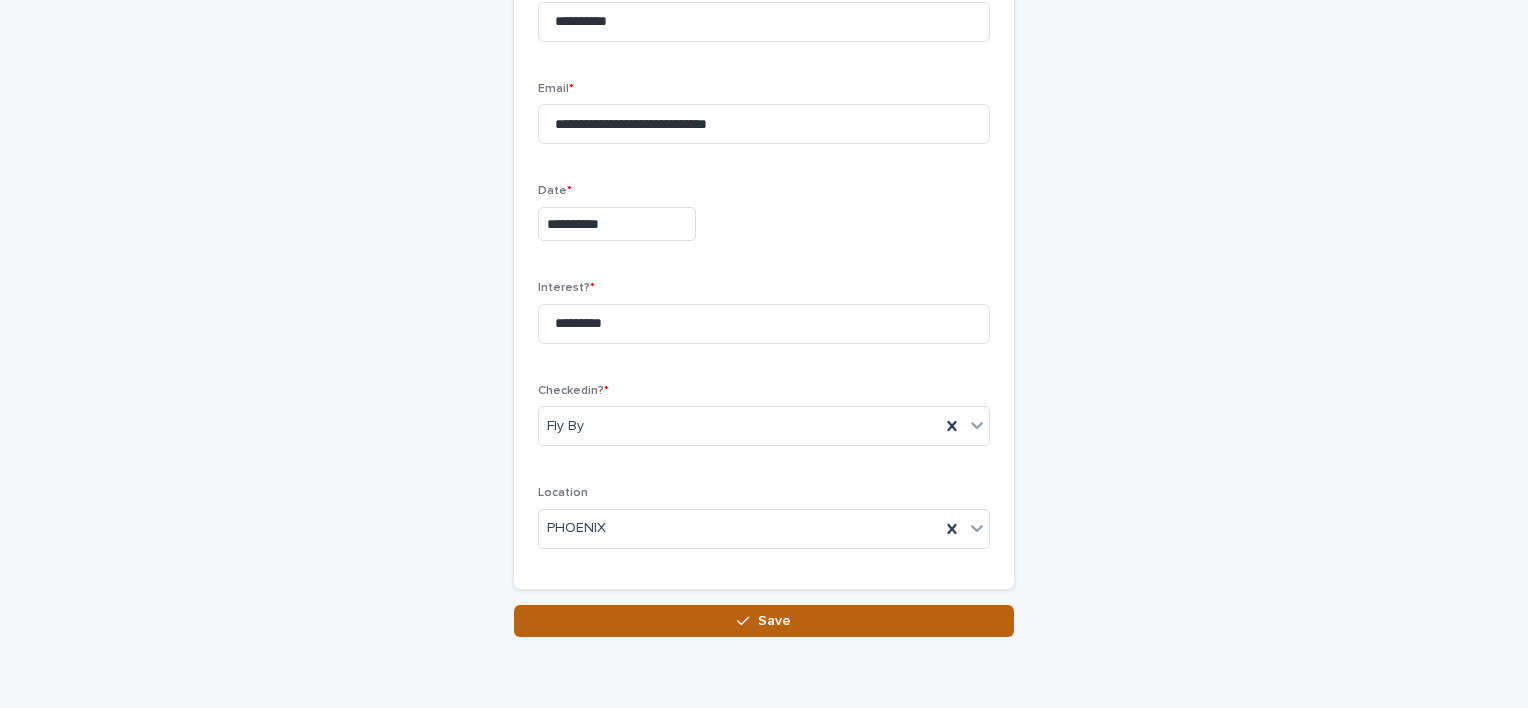 click on "Save" at bounding box center (764, 621) 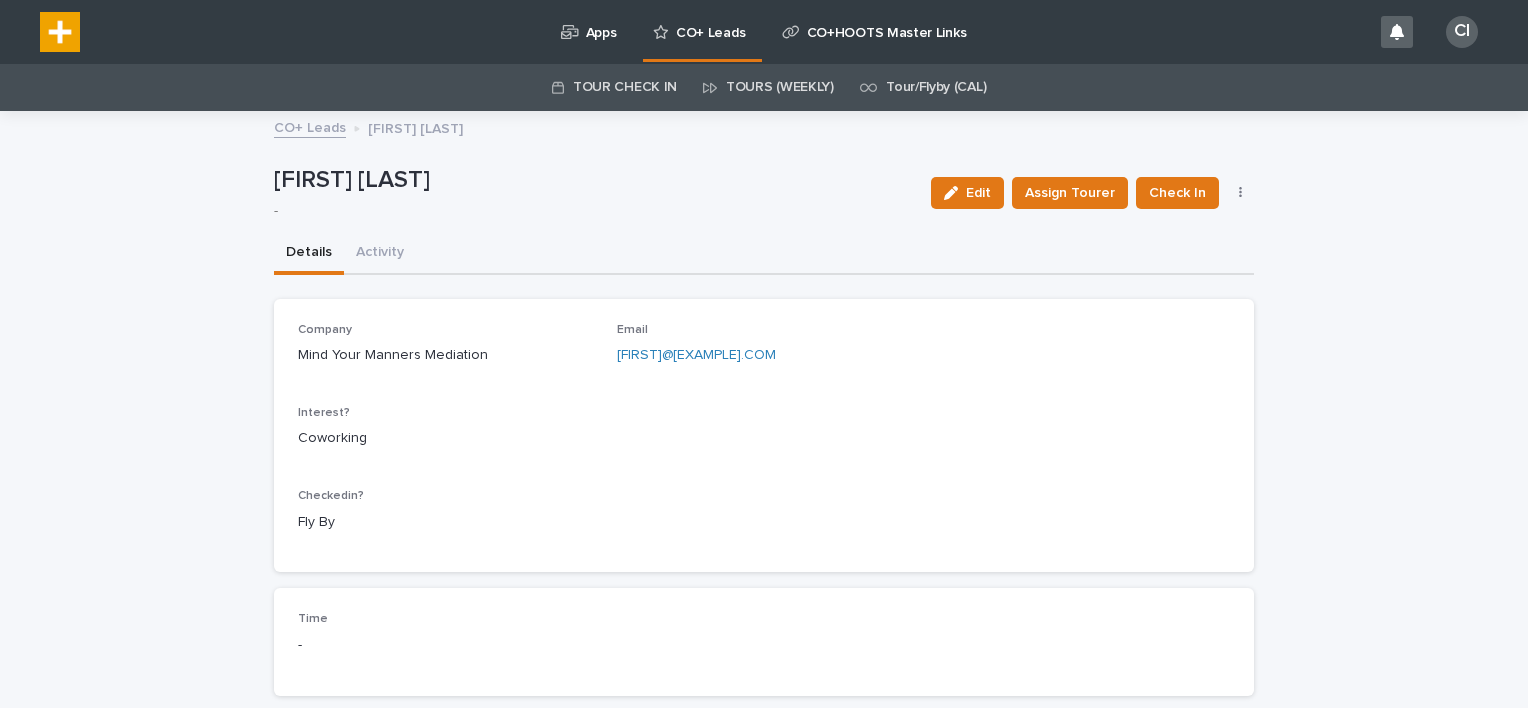 scroll, scrollTop: 103, scrollLeft: 0, axis: vertical 